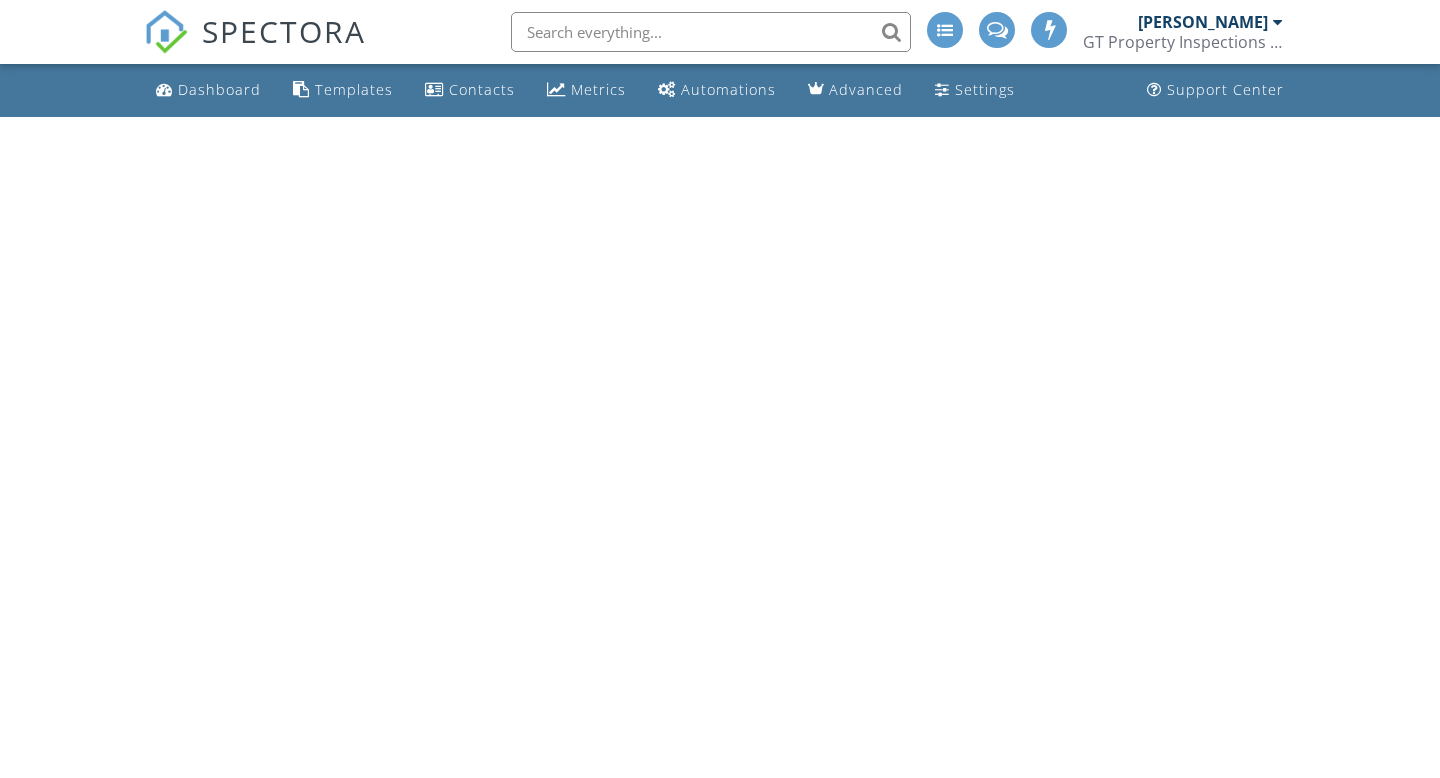 scroll, scrollTop: 0, scrollLeft: 0, axis: both 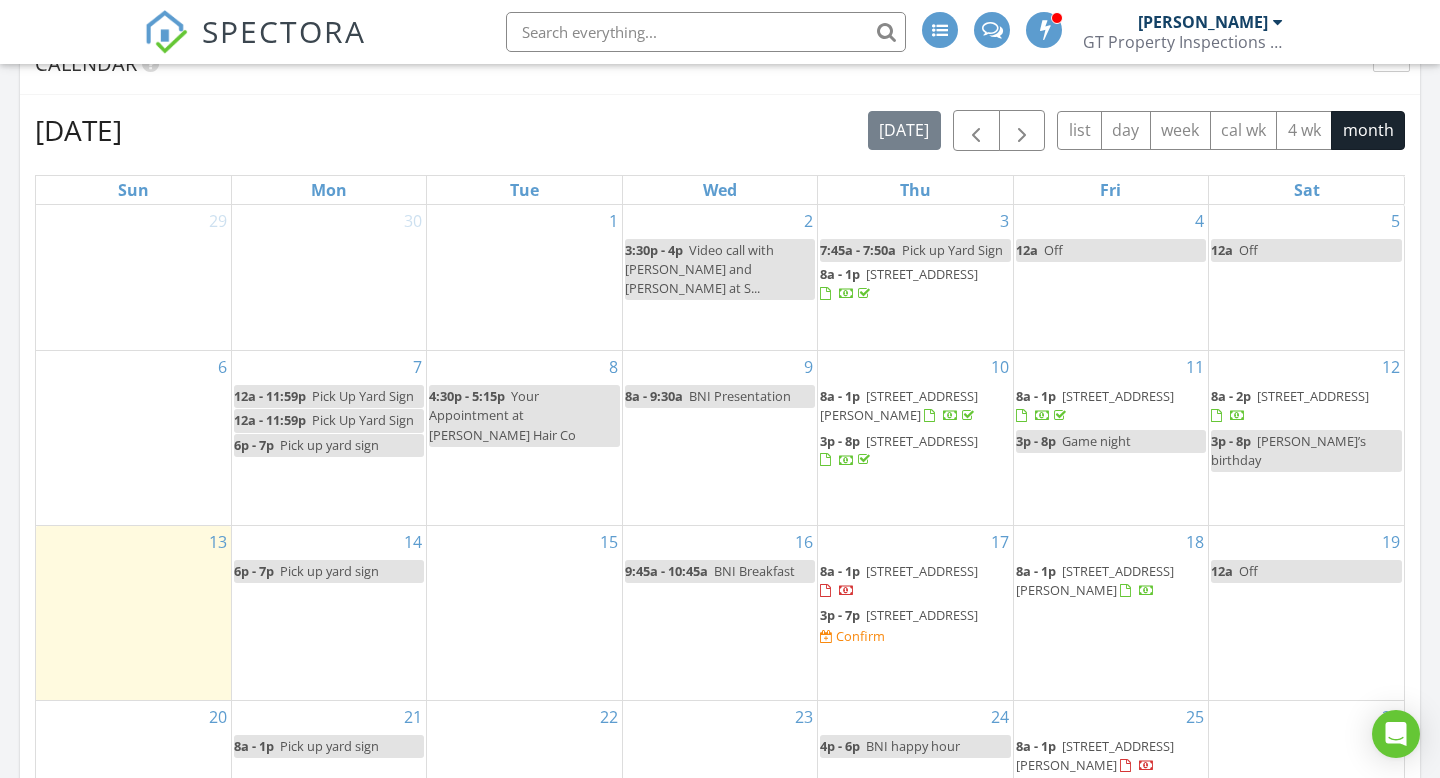 click on "2756 E Grassland Wy, Queen Creek 85140" at bounding box center (922, 441) 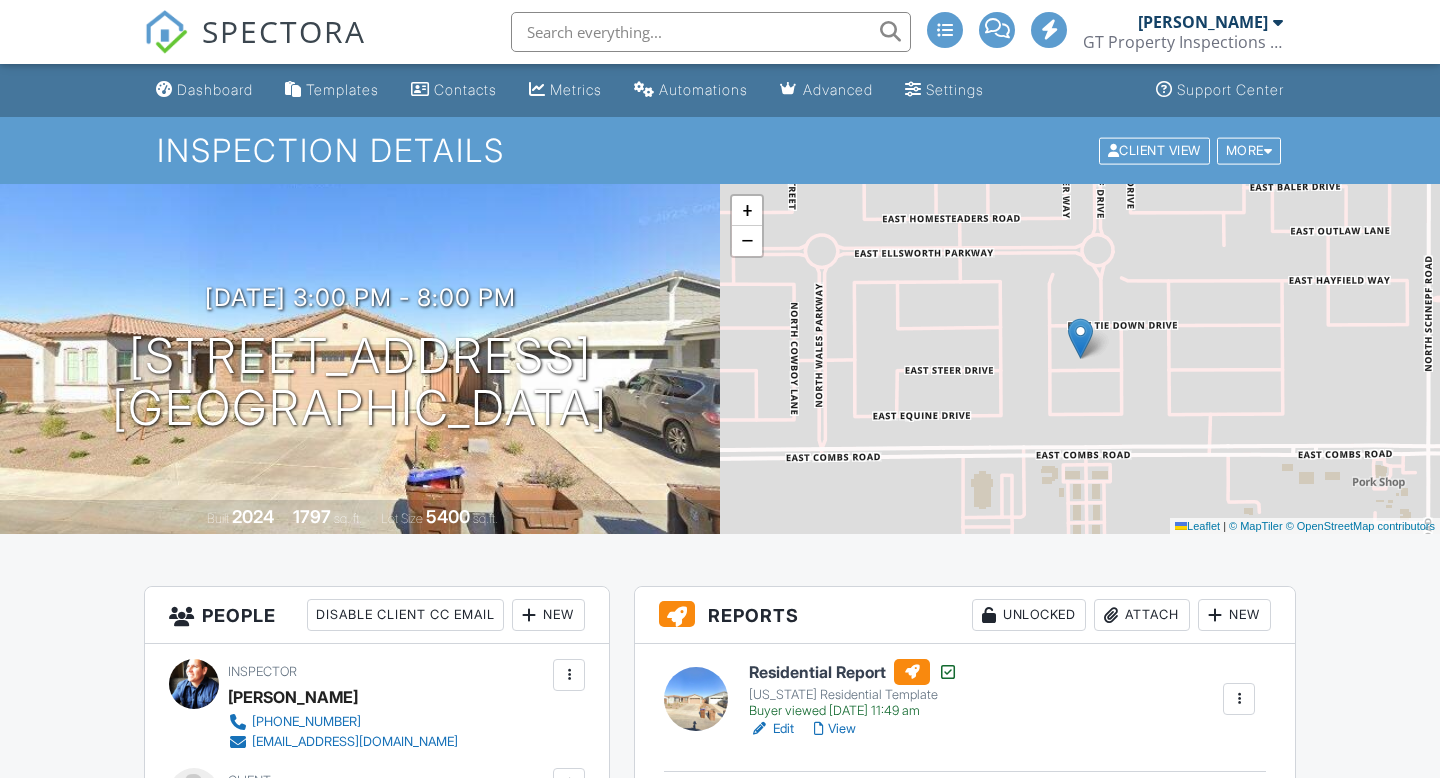 scroll, scrollTop: 0, scrollLeft: 0, axis: both 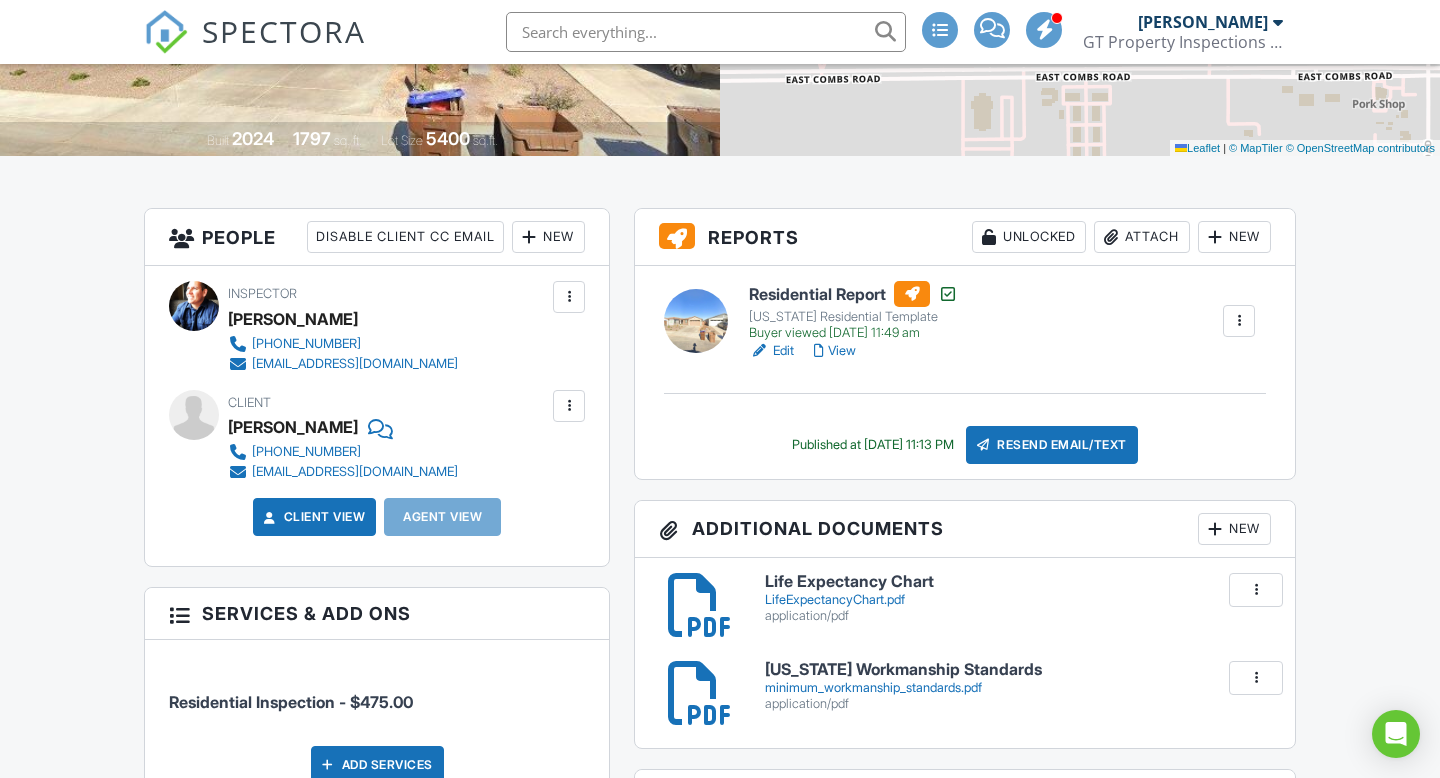 click on "View" at bounding box center (835, 351) 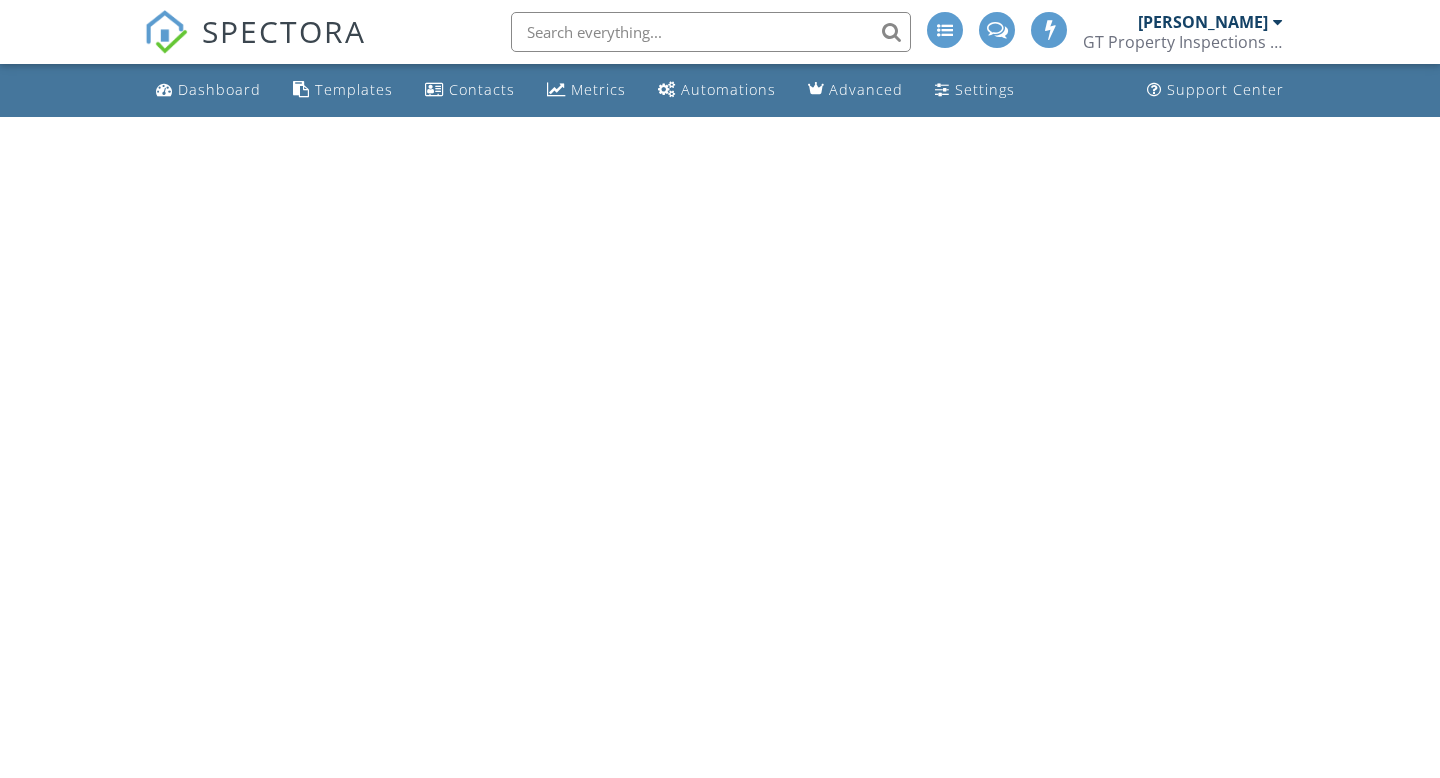 scroll, scrollTop: 0, scrollLeft: 0, axis: both 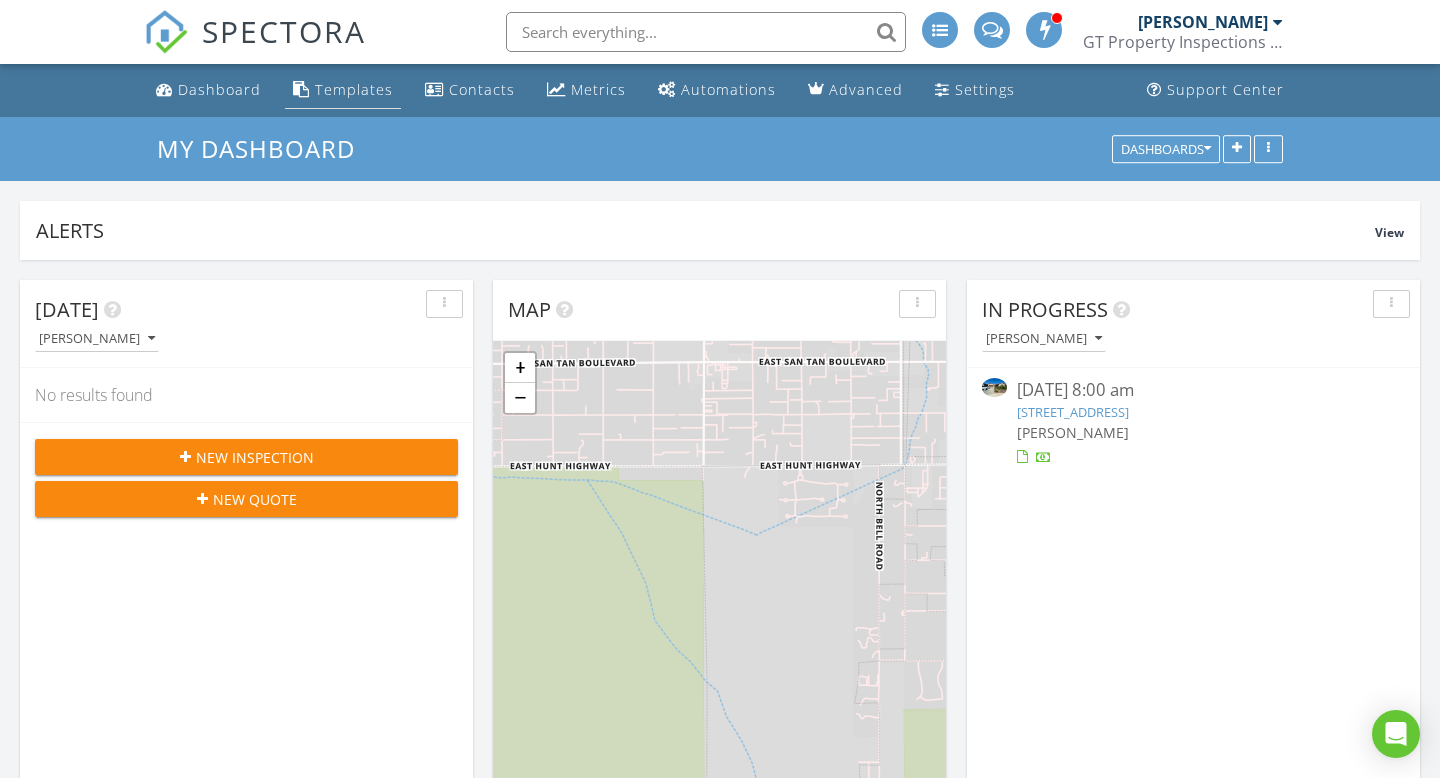 click on "Templates" at bounding box center (354, 89) 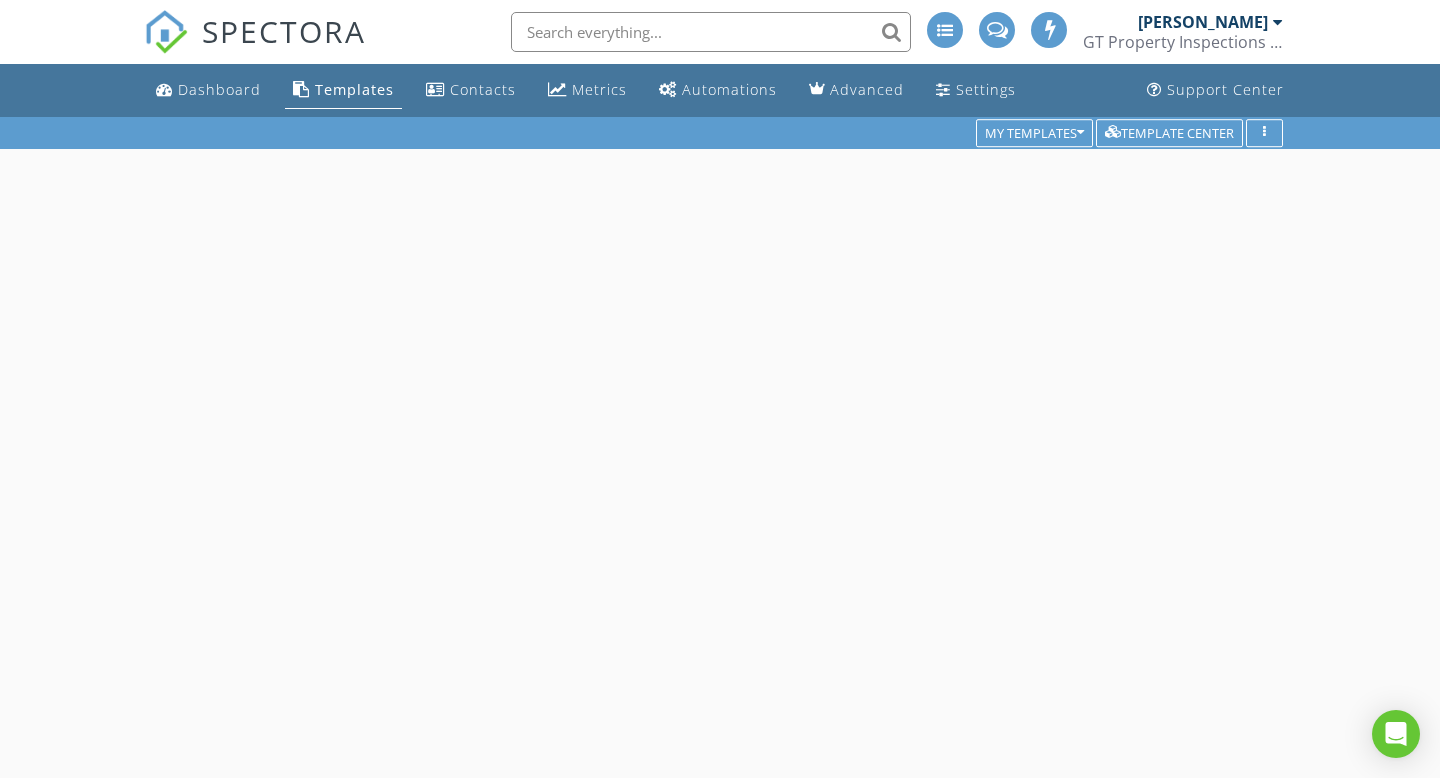 scroll, scrollTop: 0, scrollLeft: 0, axis: both 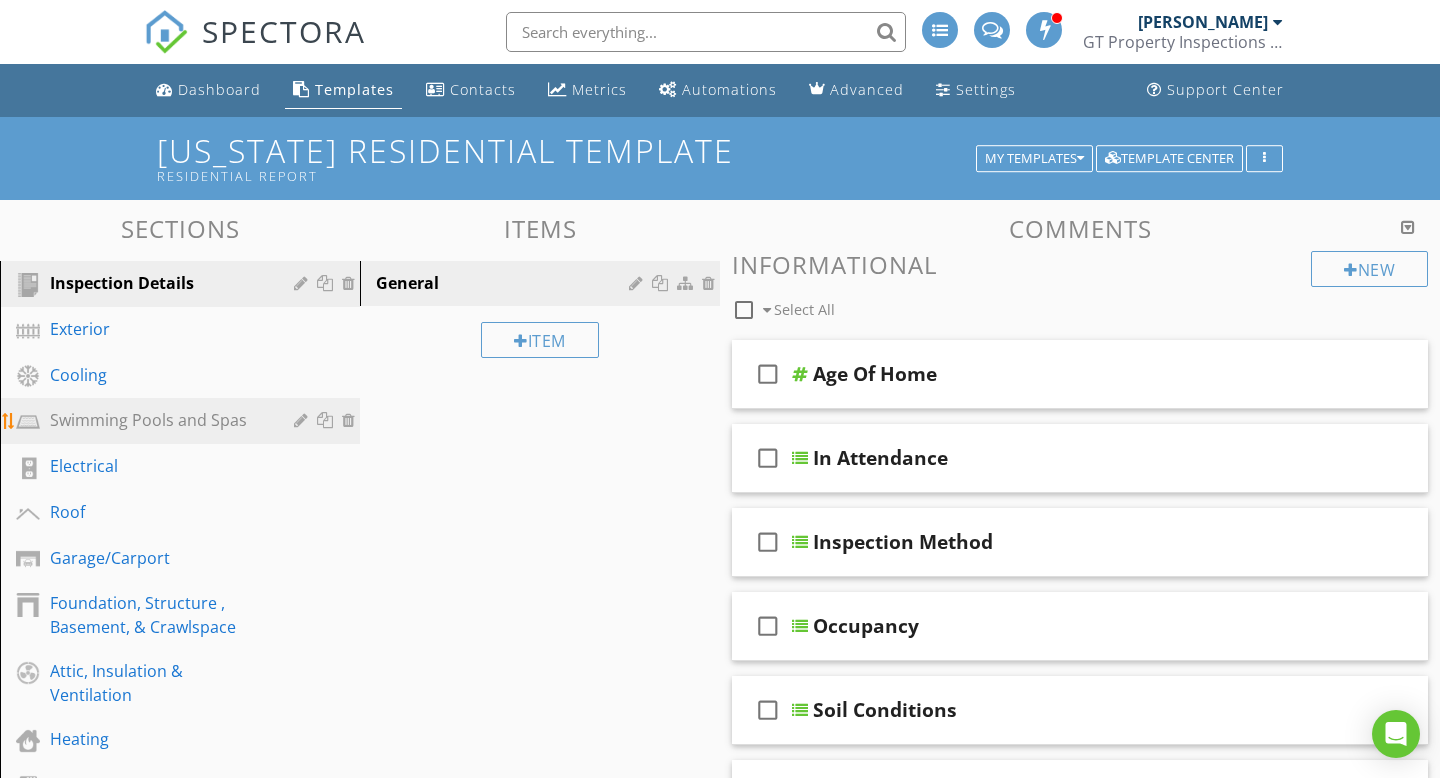 click on "Swimming Pools and Spas" at bounding box center [157, 420] 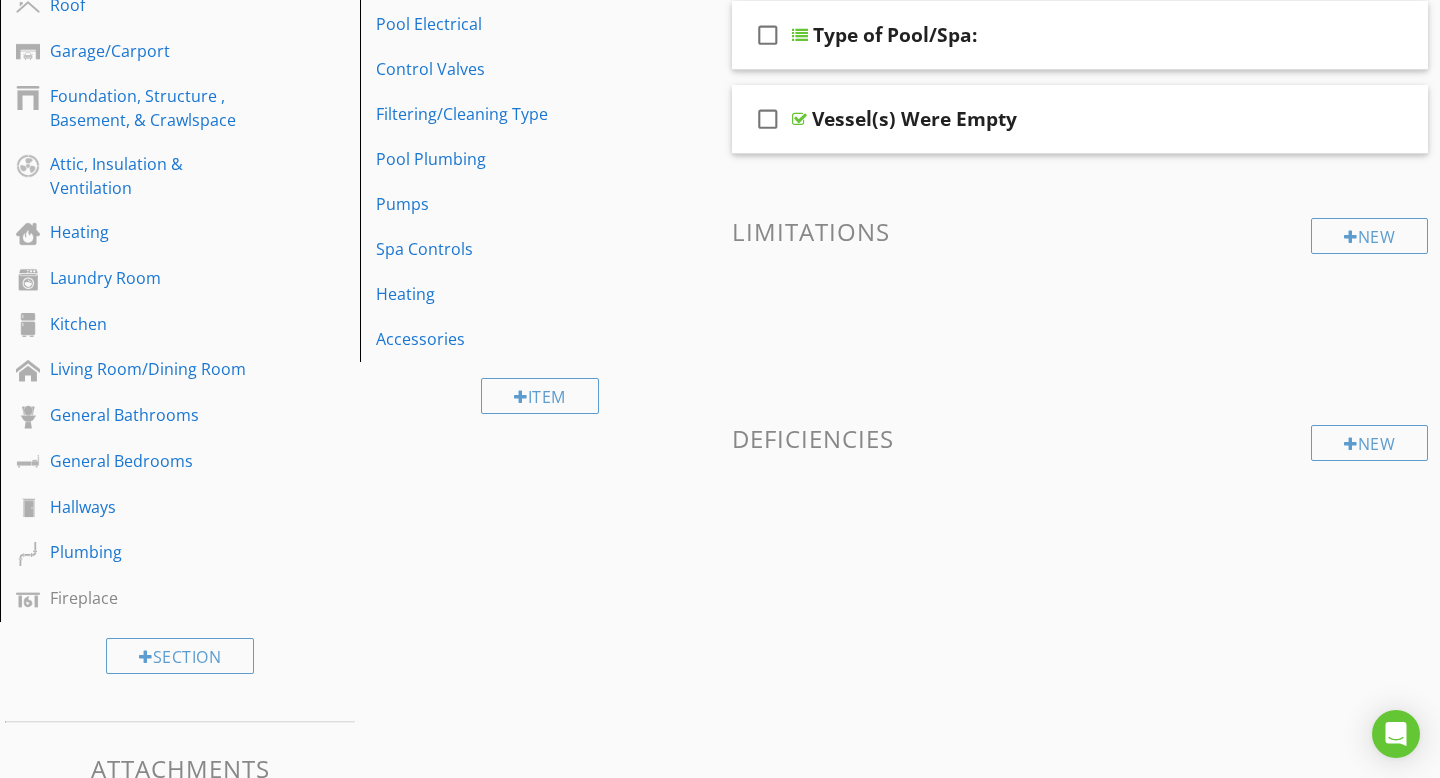 scroll, scrollTop: 606, scrollLeft: 0, axis: vertical 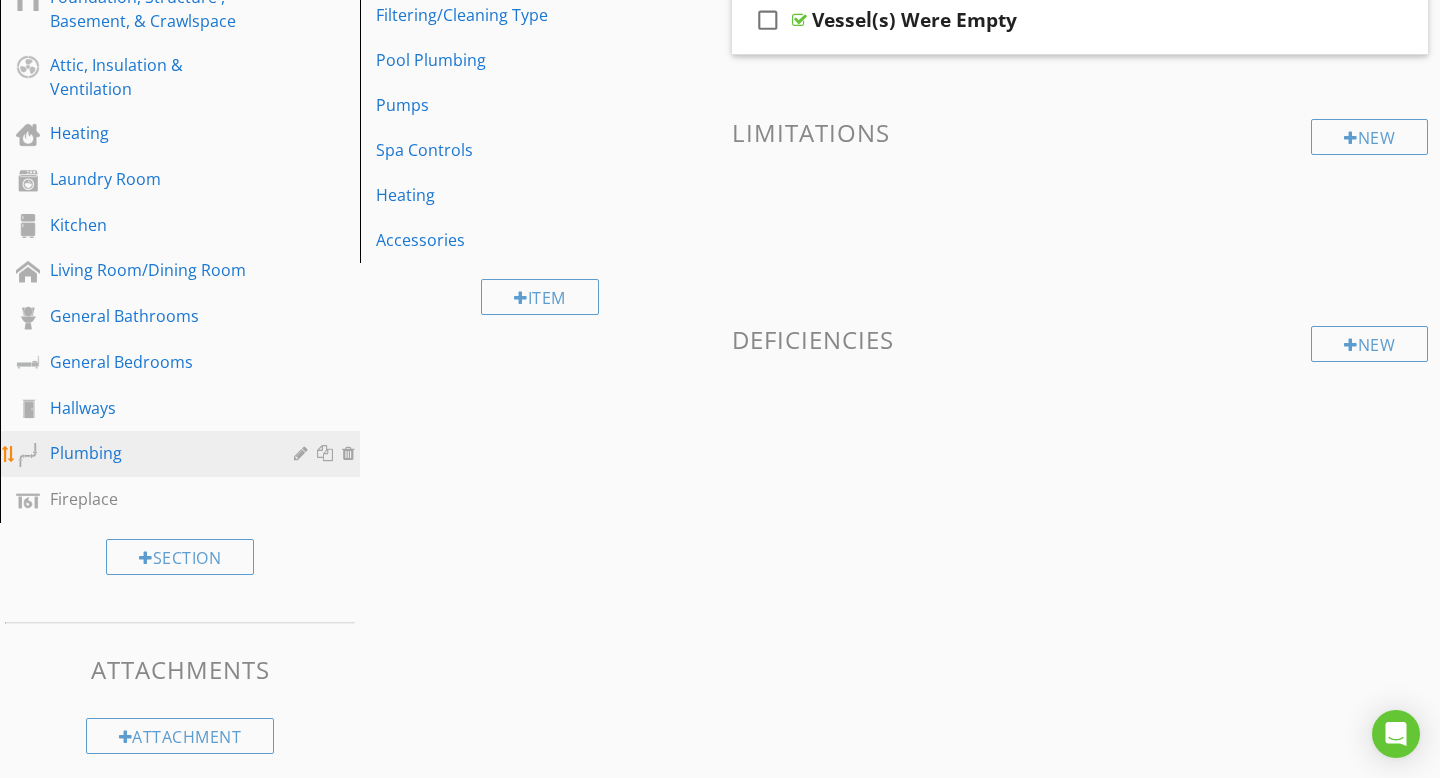click on "Plumbing" at bounding box center (157, 453) 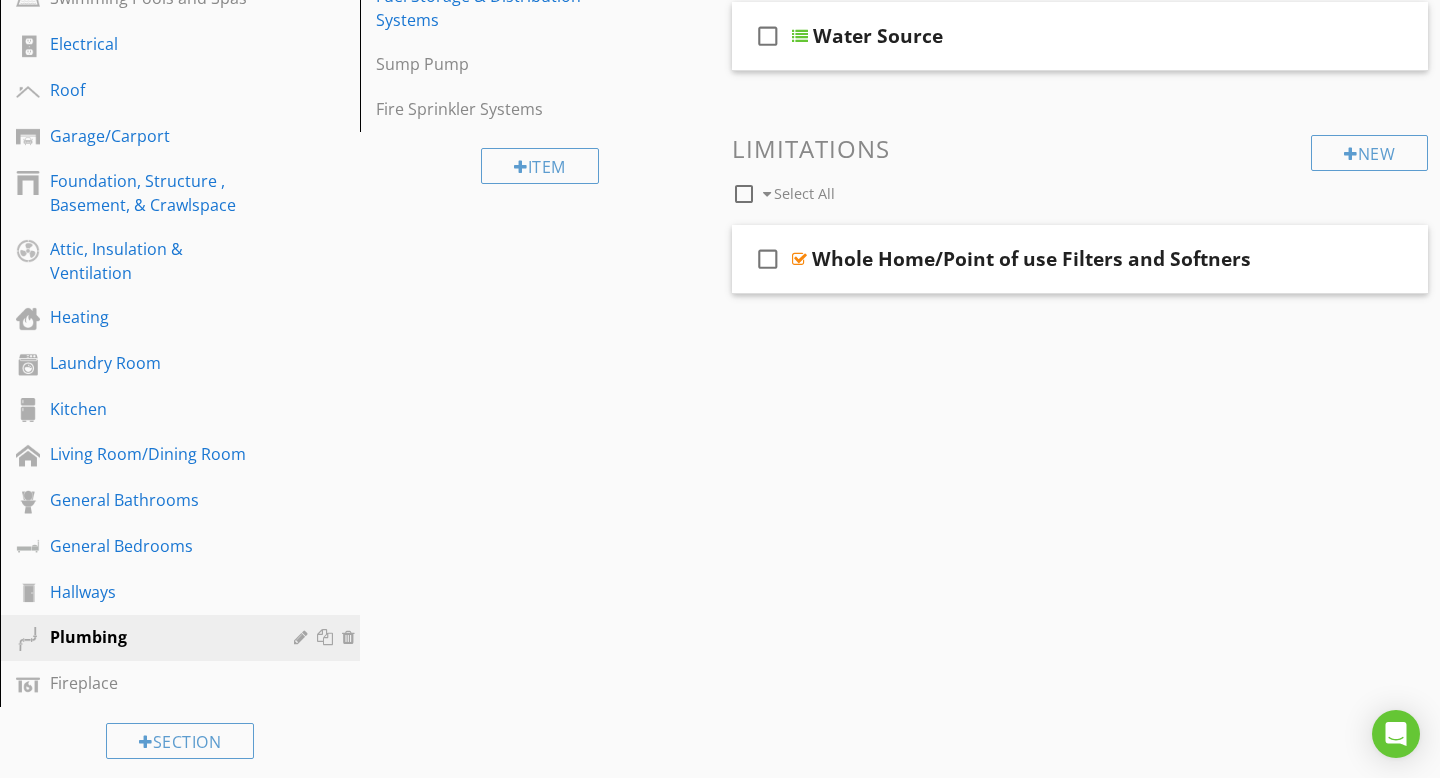 scroll, scrollTop: 129, scrollLeft: 0, axis: vertical 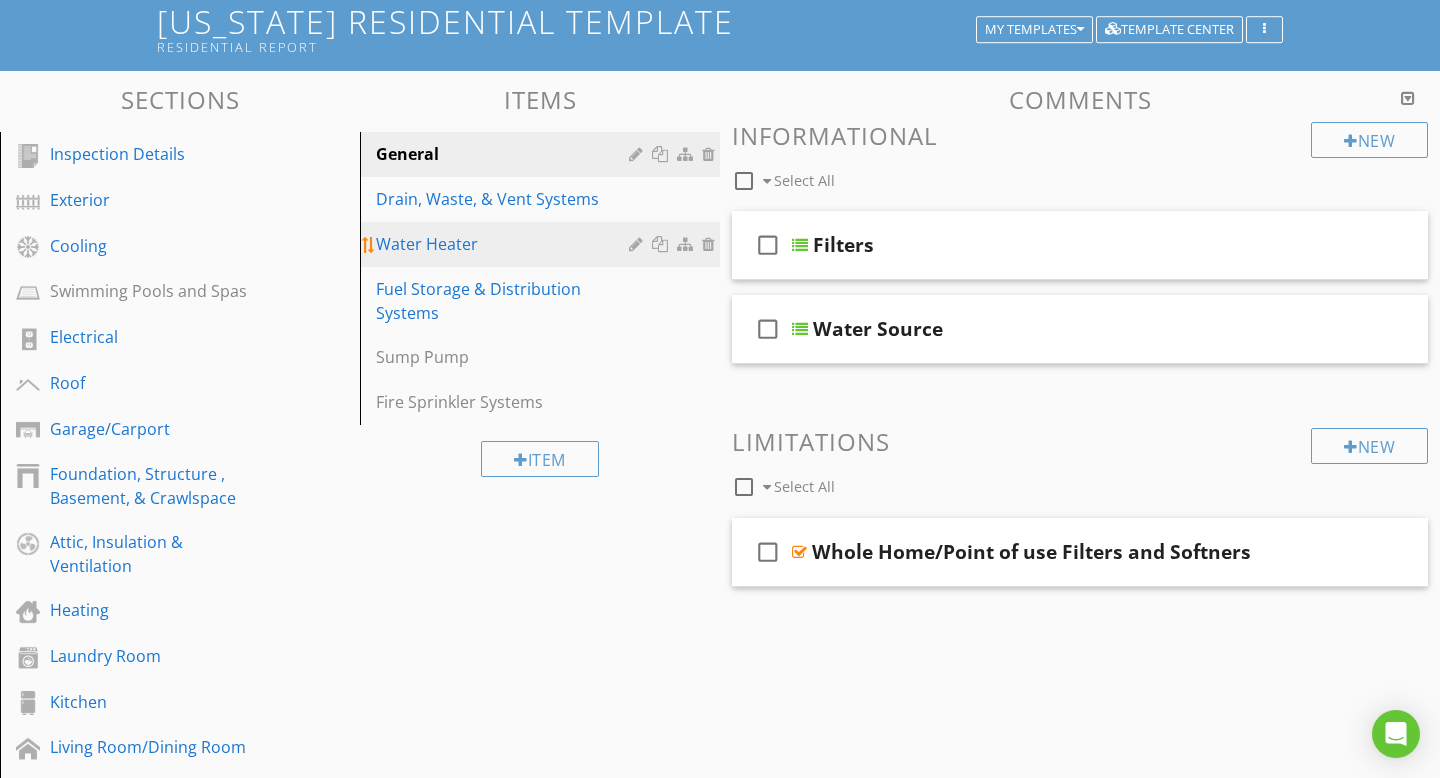 click on "Water Heater" at bounding box center [505, 244] 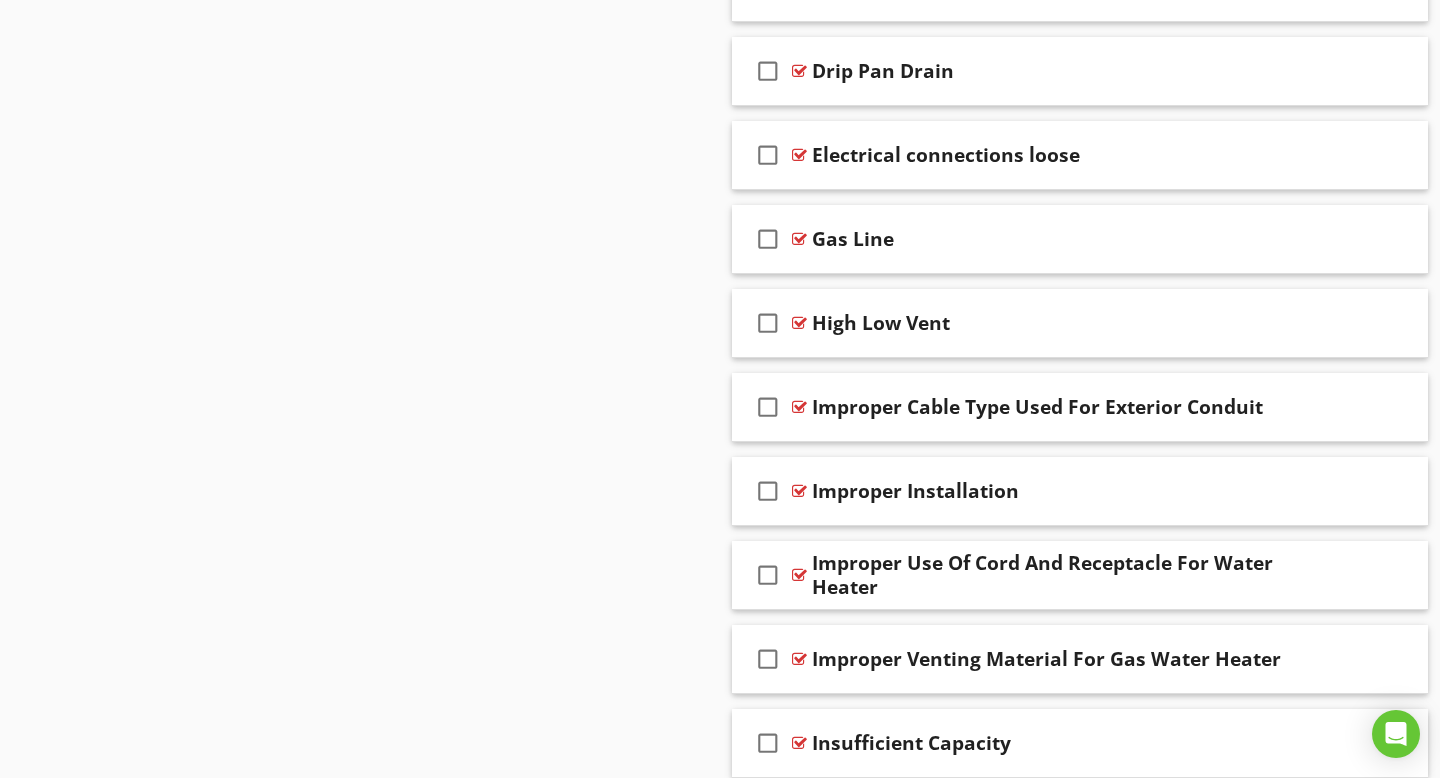 scroll, scrollTop: 1707, scrollLeft: 0, axis: vertical 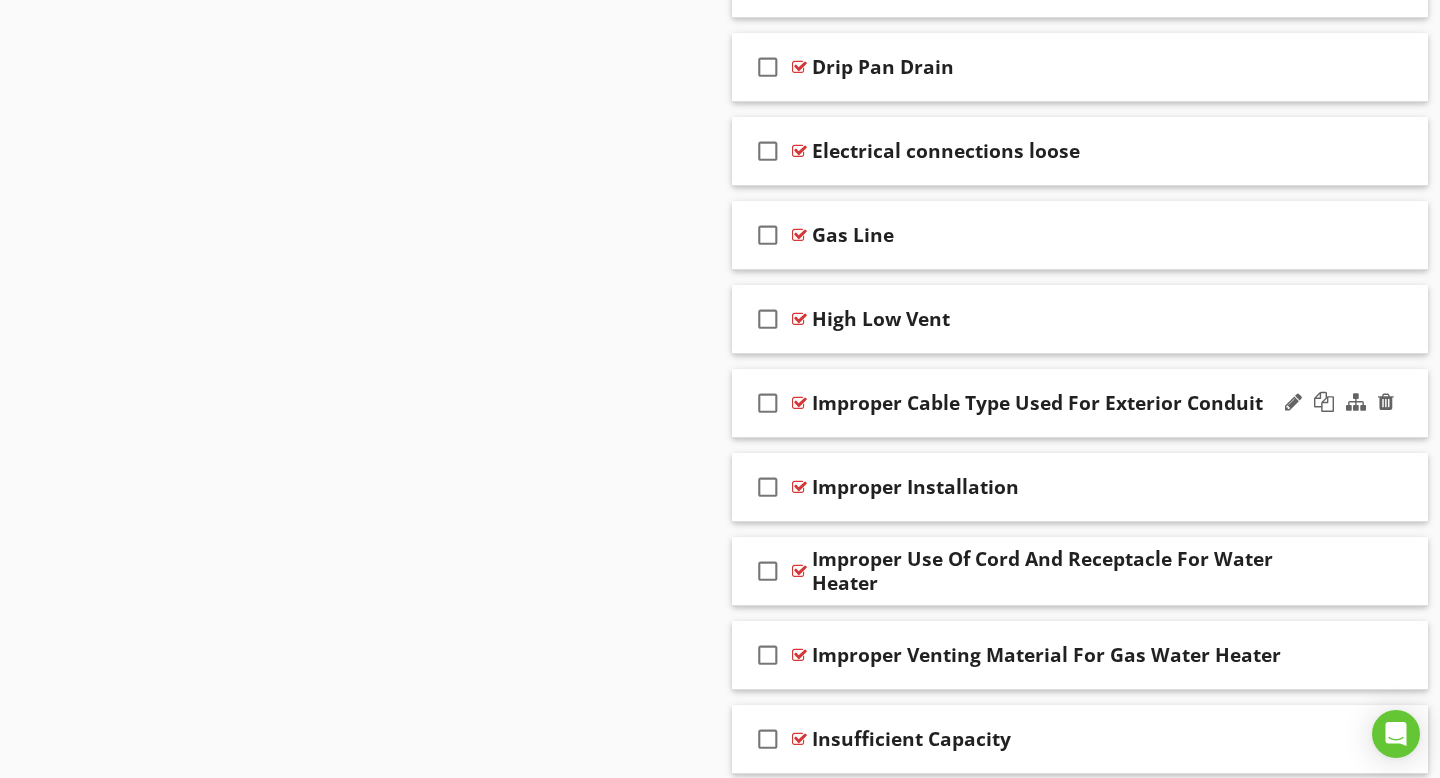 click on "check_box_outline_blank
Improper Cable Type Used For Exterior Conduit" at bounding box center [1080, 403] 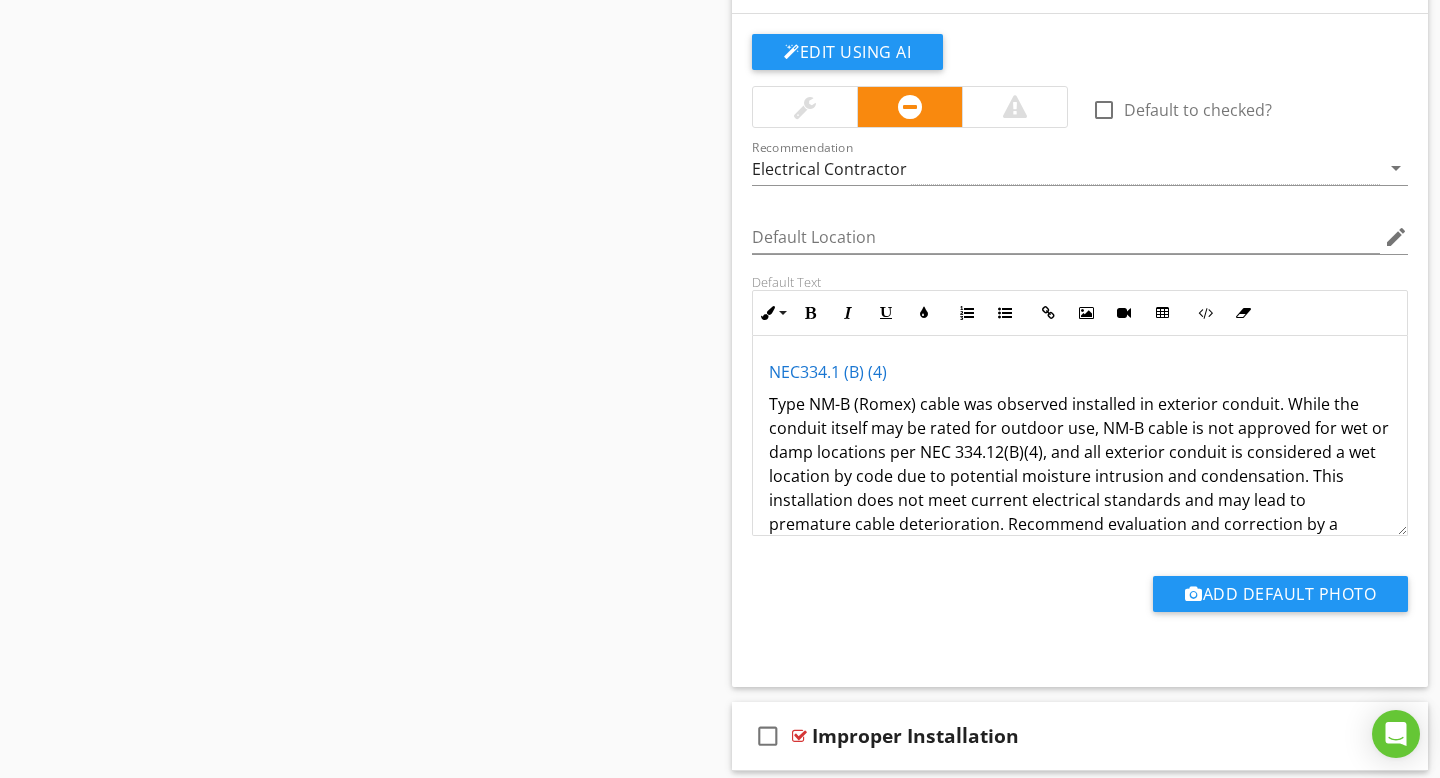 scroll, scrollTop: 2137, scrollLeft: 0, axis: vertical 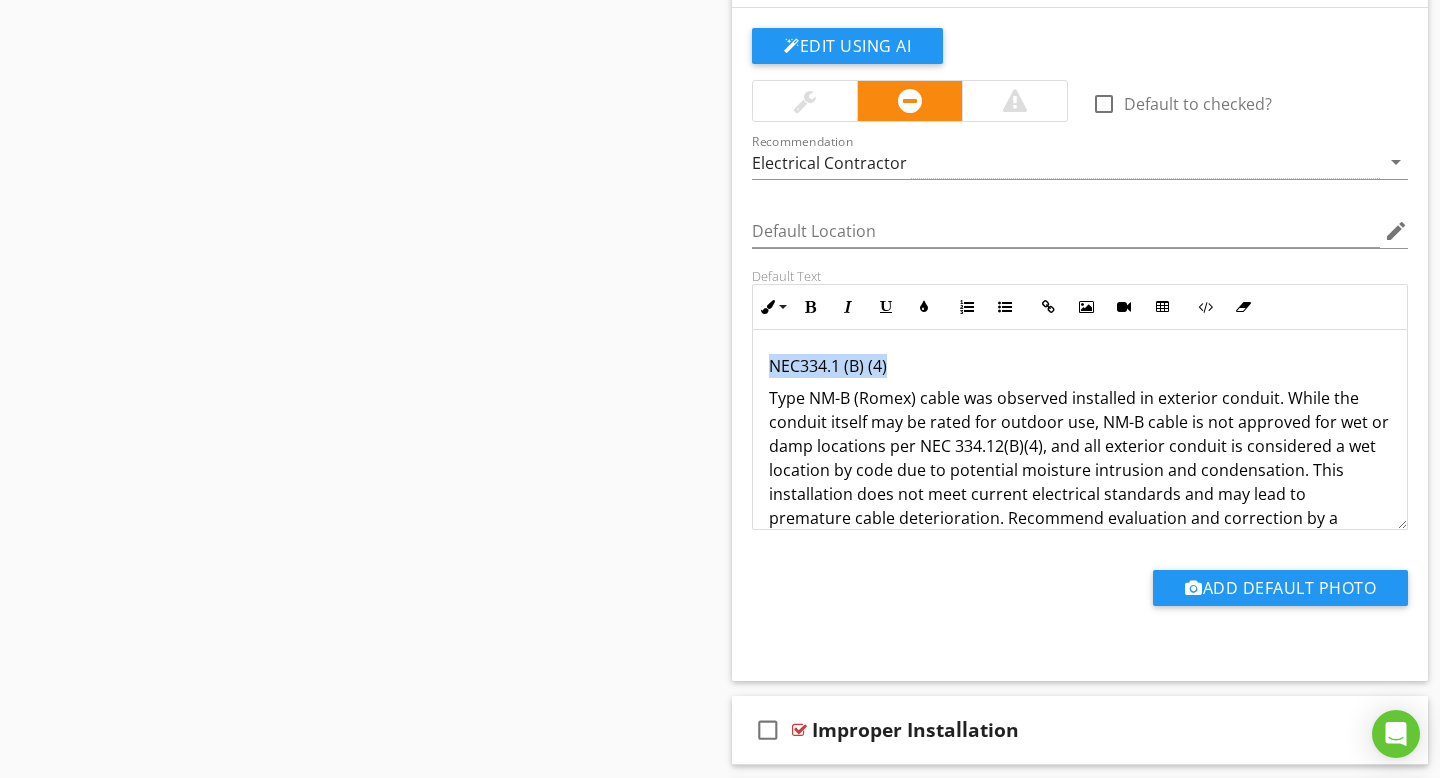 drag, startPoint x: 896, startPoint y: 365, endPoint x: 771, endPoint y: 374, distance: 125.32358 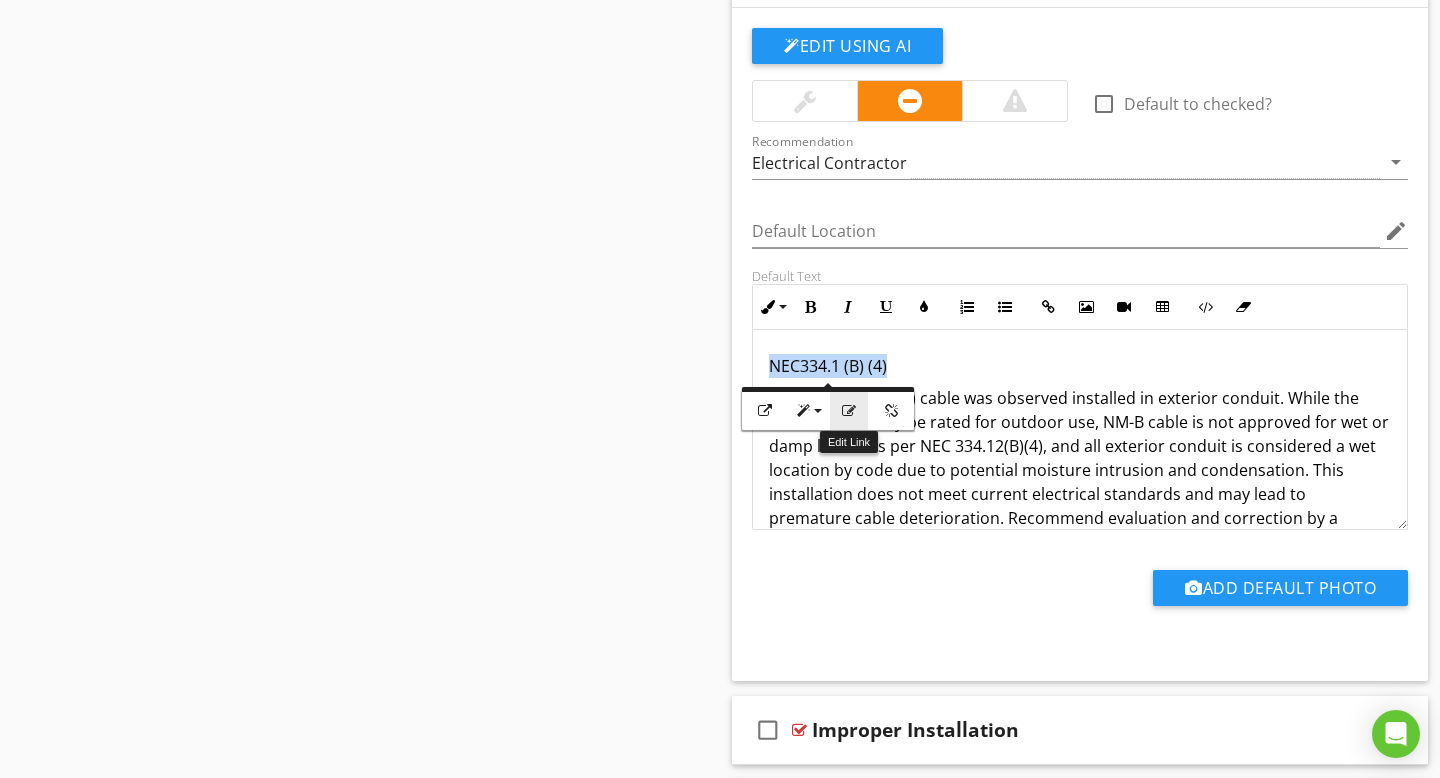 click on "Edit Link" at bounding box center (849, 411) 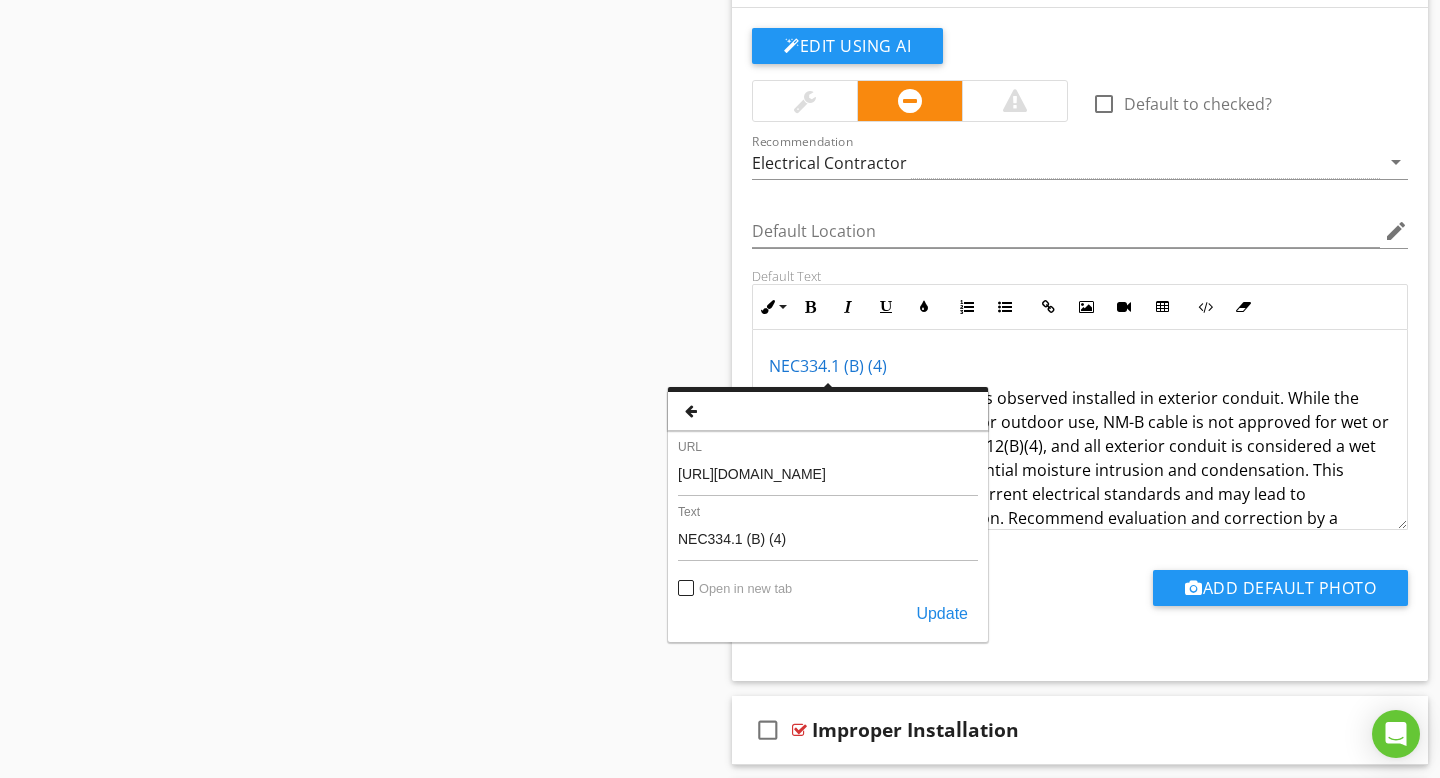 scroll, scrollTop: 0, scrollLeft: 109, axis: horizontal 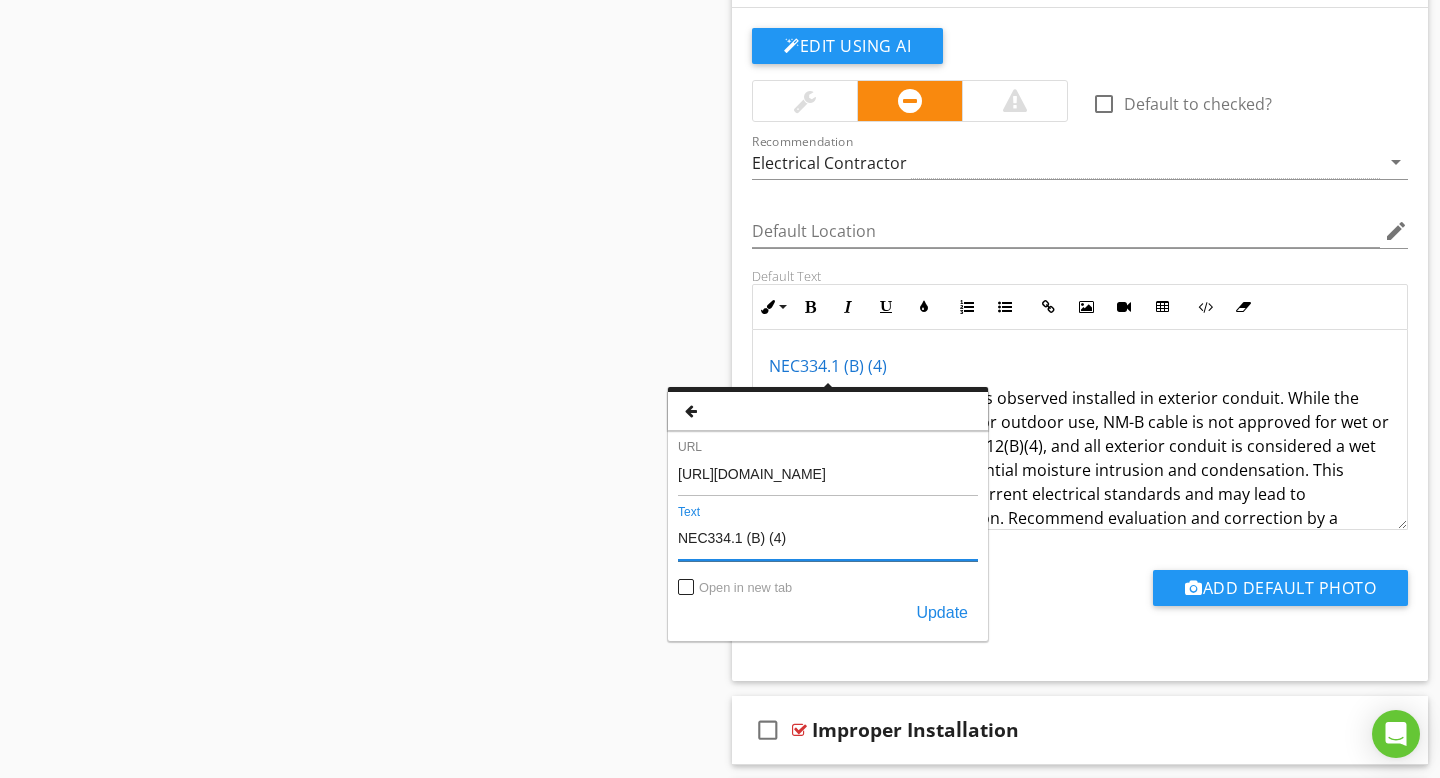 click on "NEC334.1 (B) (4)" at bounding box center (828, 537) 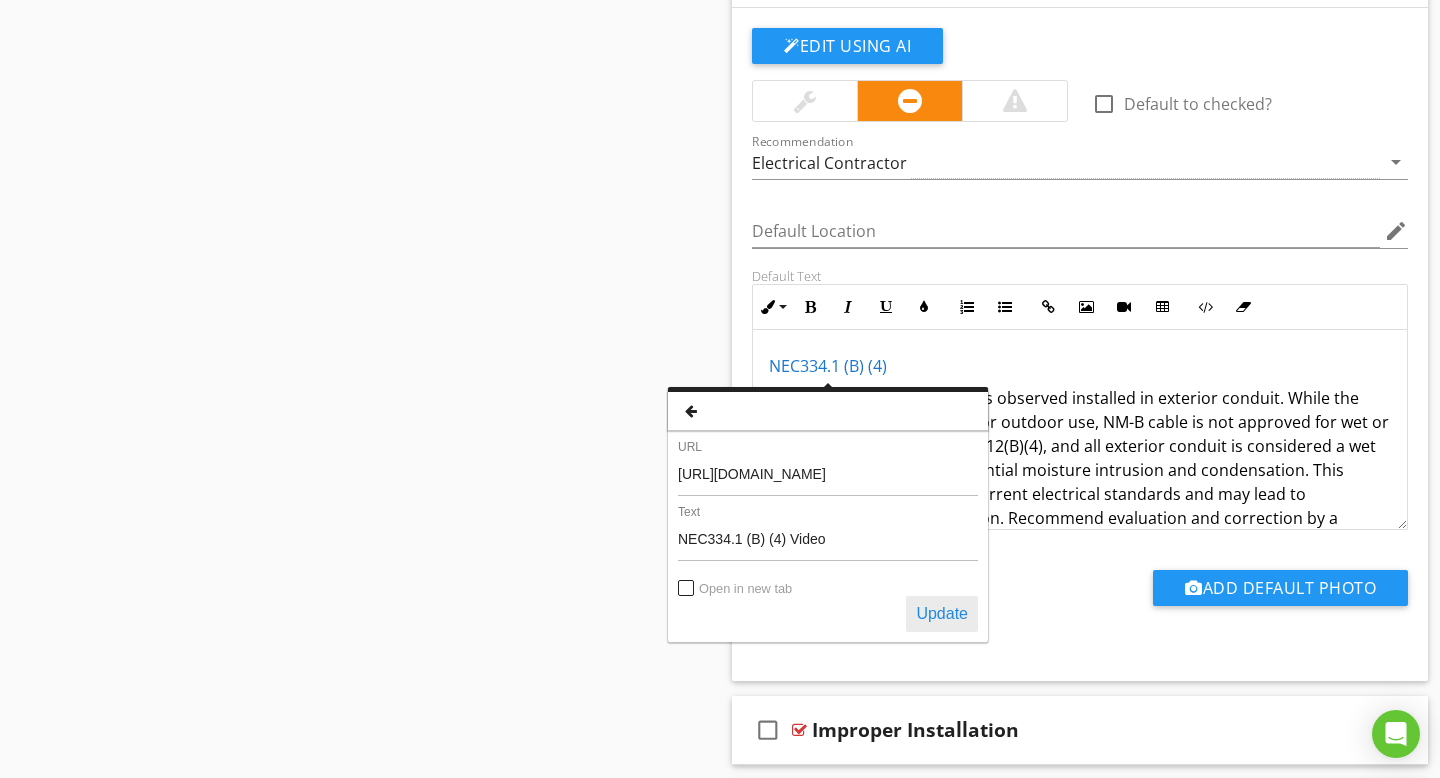 click on "Update" at bounding box center [942, 614] 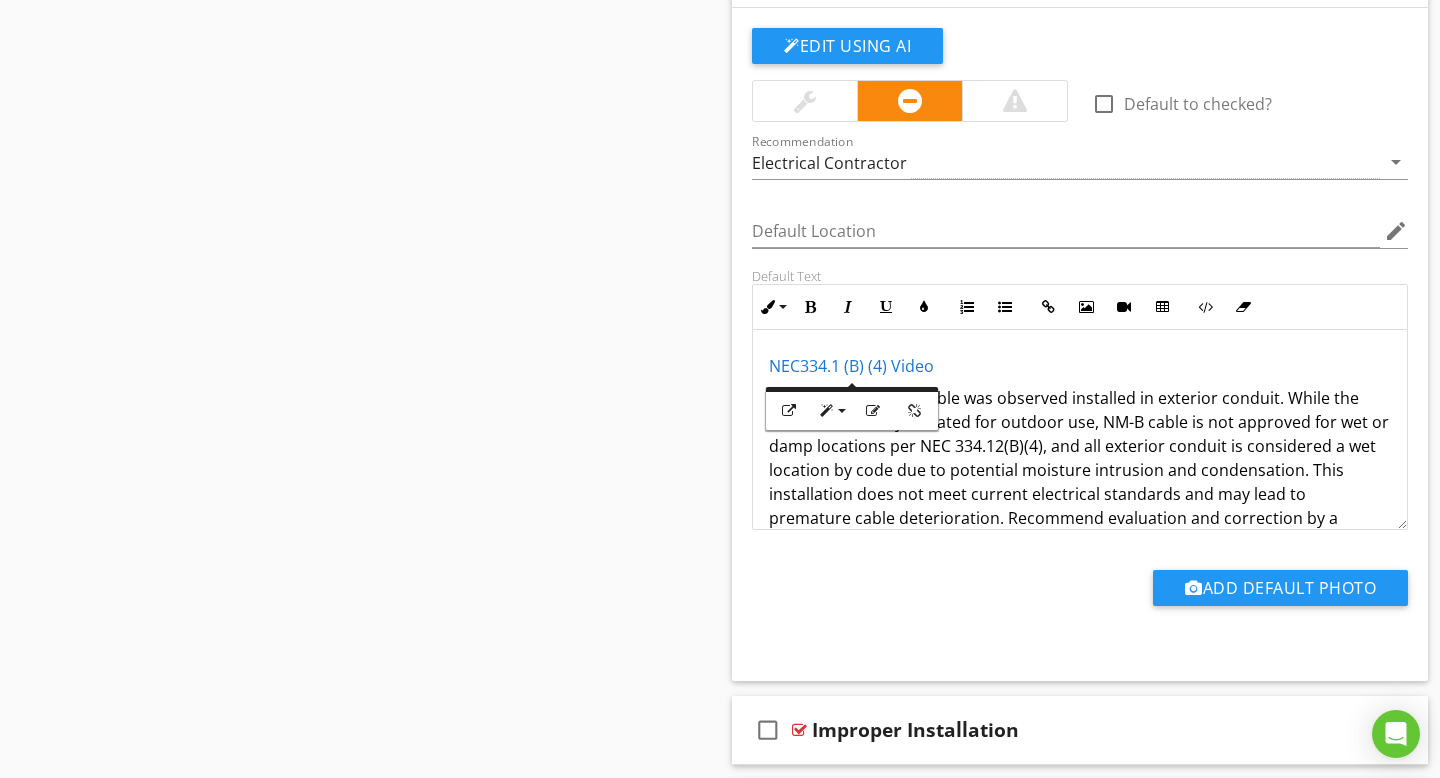 click on "NEC334.1 (B) (4) Video Type NM-B (Romex) cable was observed installed in exterior conduit. While the conduit itself may be rated for outdoor use, NM-B cable is not approved for wet or damp locations per NEC 334.12(B)(4), and all exterior conduit is considered a wet location by code due to potential moisture intrusion and condensation. This installation does not meet current electrical standards and may lead to premature cable deterioration. Recommend evaluation and correction by a qualified licensed electrician. For wet/exterior conduit runs (including LFMC, PVC, EMT, etc.), NEC recommends to use individual conductors rated for wet locations, such as: • THWN-2 • XHHW-2" at bounding box center (1080, 514) 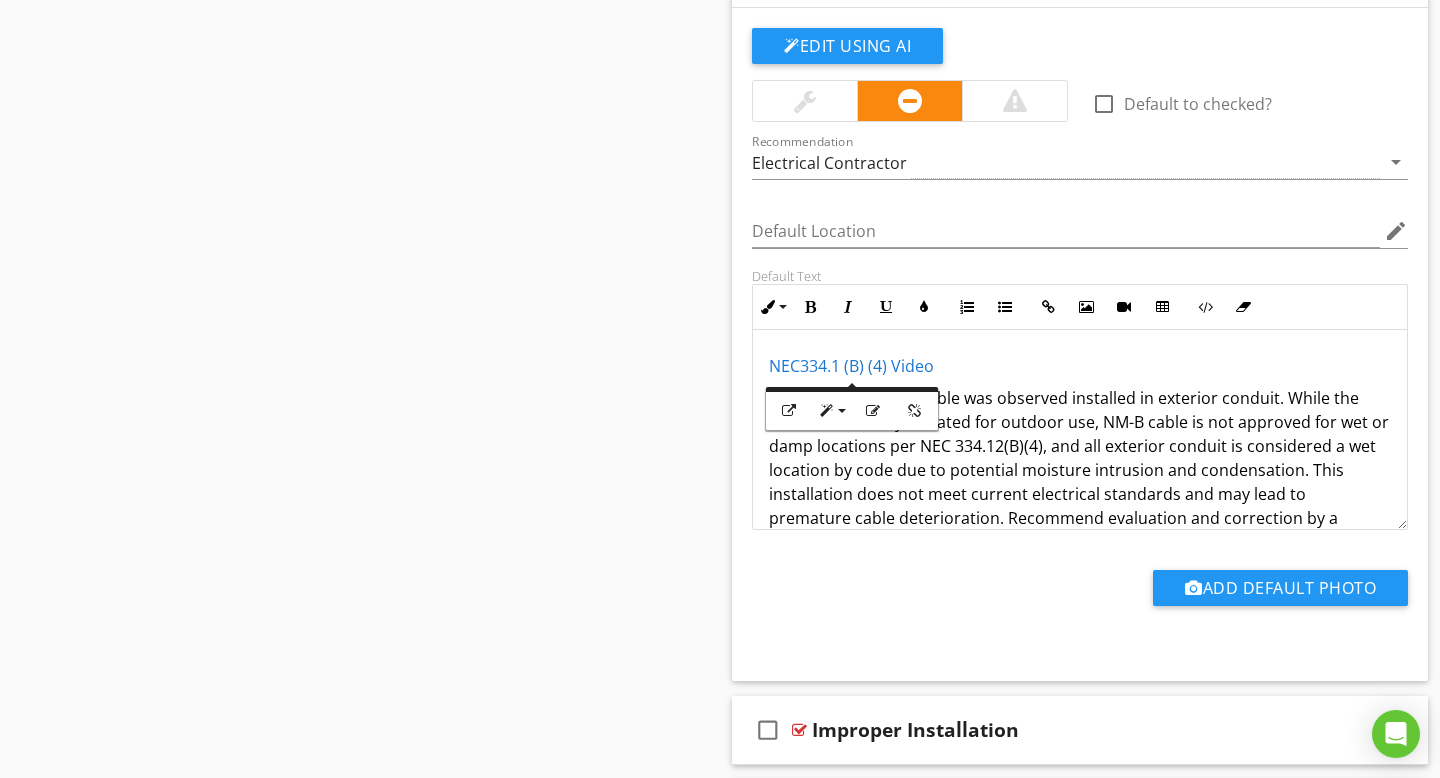 click on "NEC334.1 (B) (4) Video" at bounding box center (1080, 366) 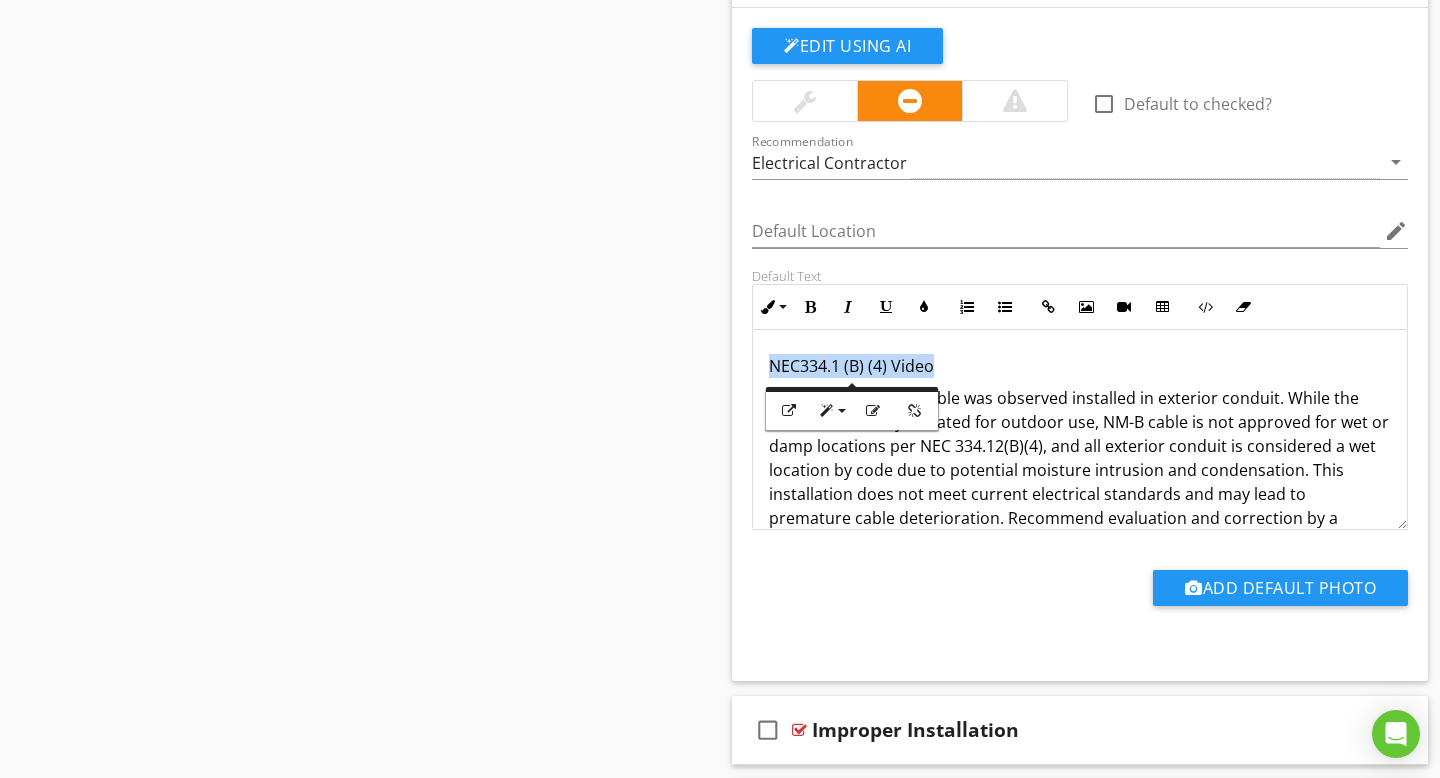 drag, startPoint x: 987, startPoint y: 358, endPoint x: 751, endPoint y: 360, distance: 236.00847 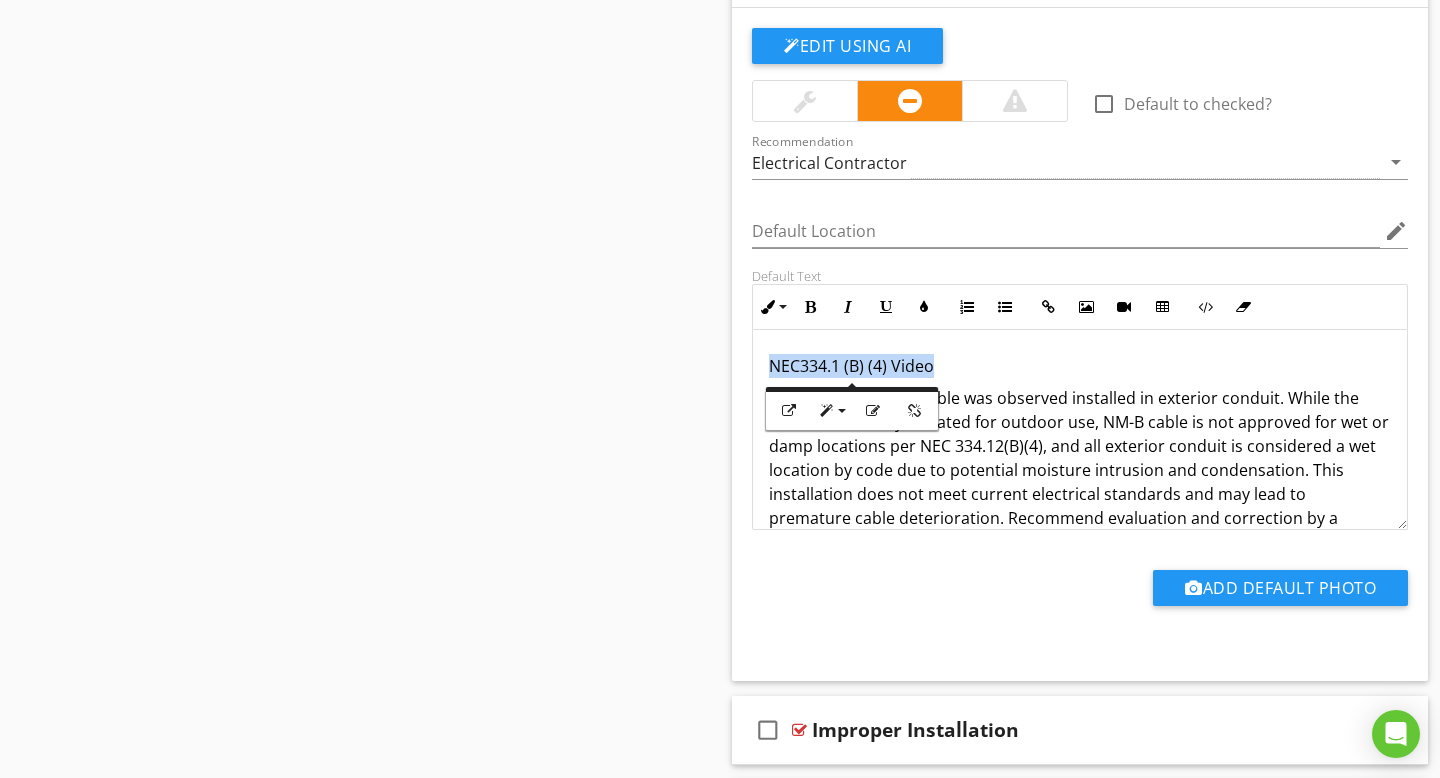 copy on "NEC334.1 (B) (4) Video" 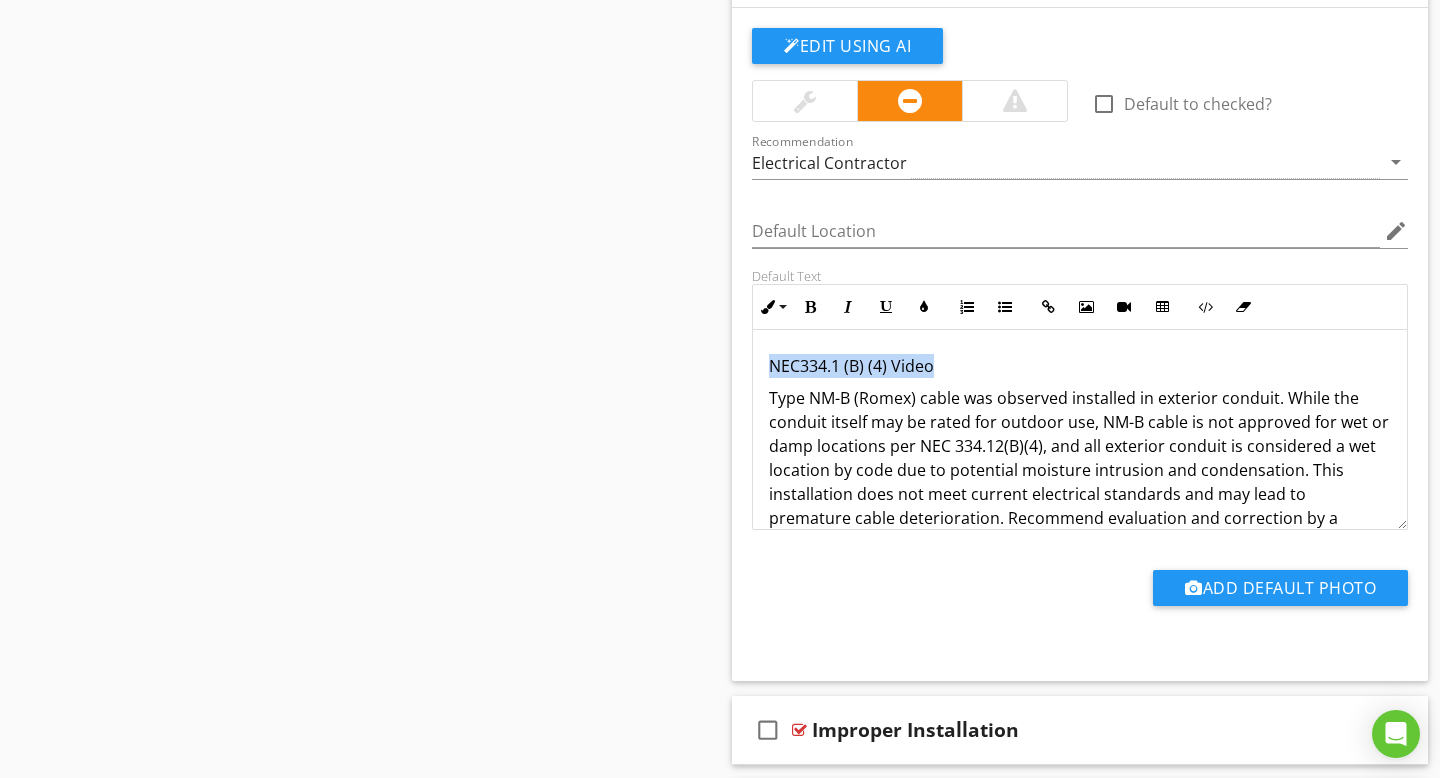 click on "NEC334.1 (B) (4) Video" at bounding box center (851, 366) 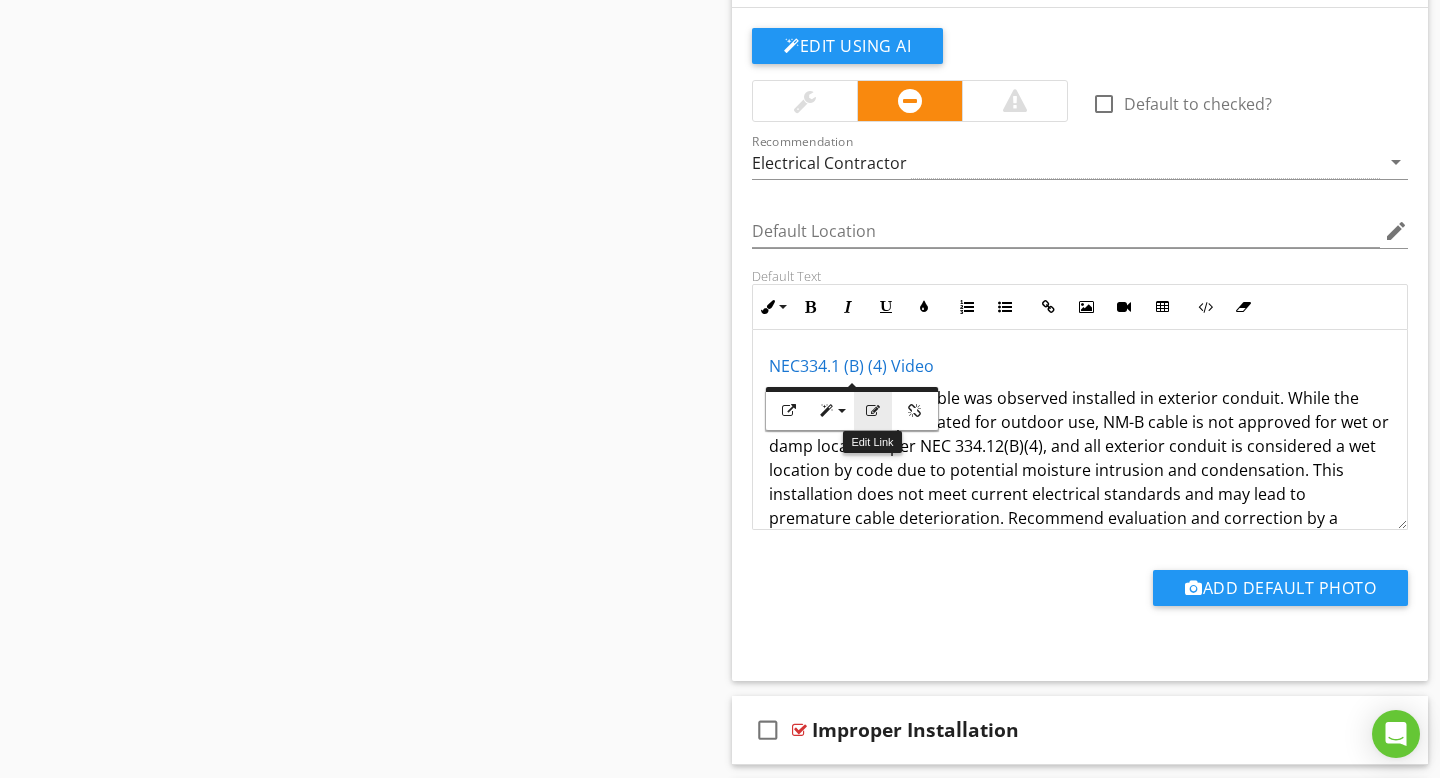 click at bounding box center [873, 411] 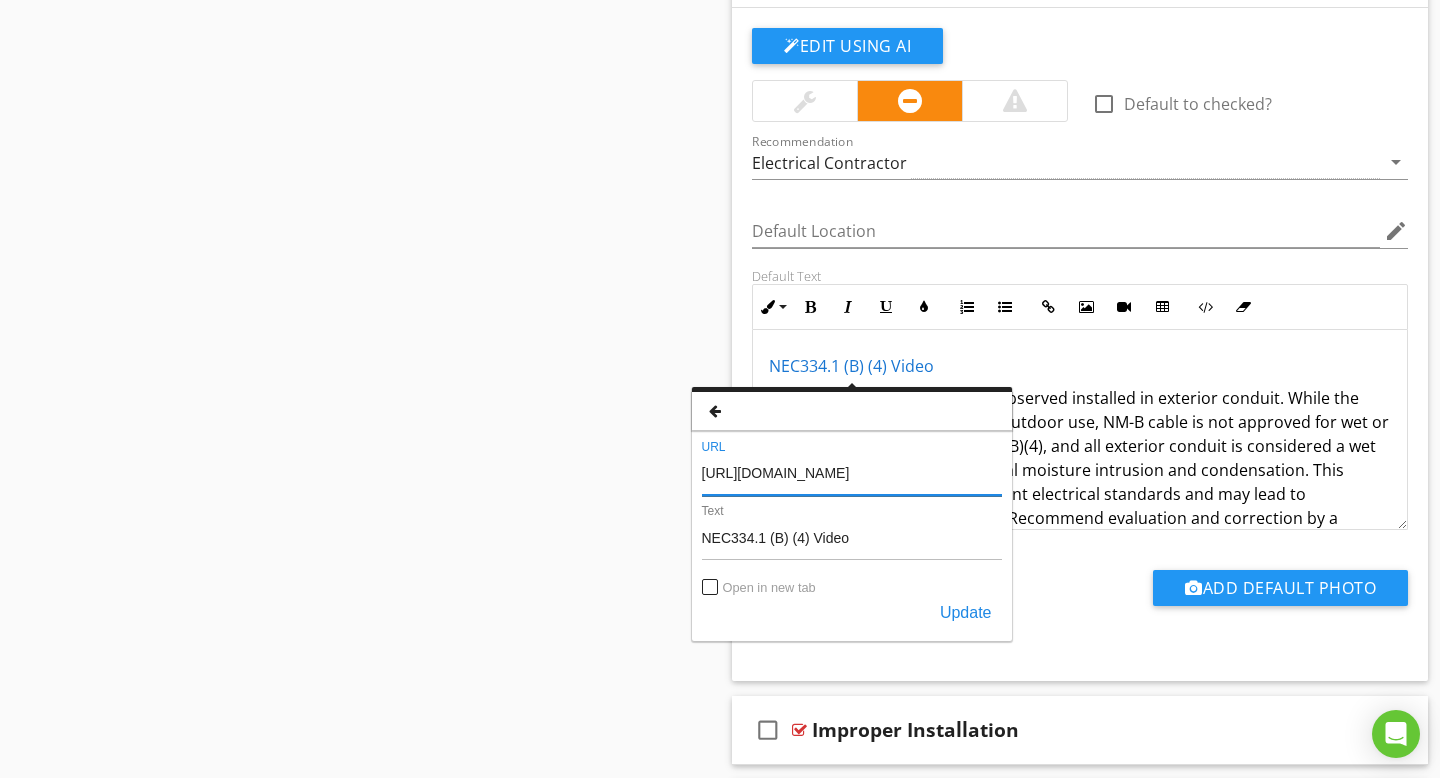scroll, scrollTop: 0, scrollLeft: 109, axis: horizontal 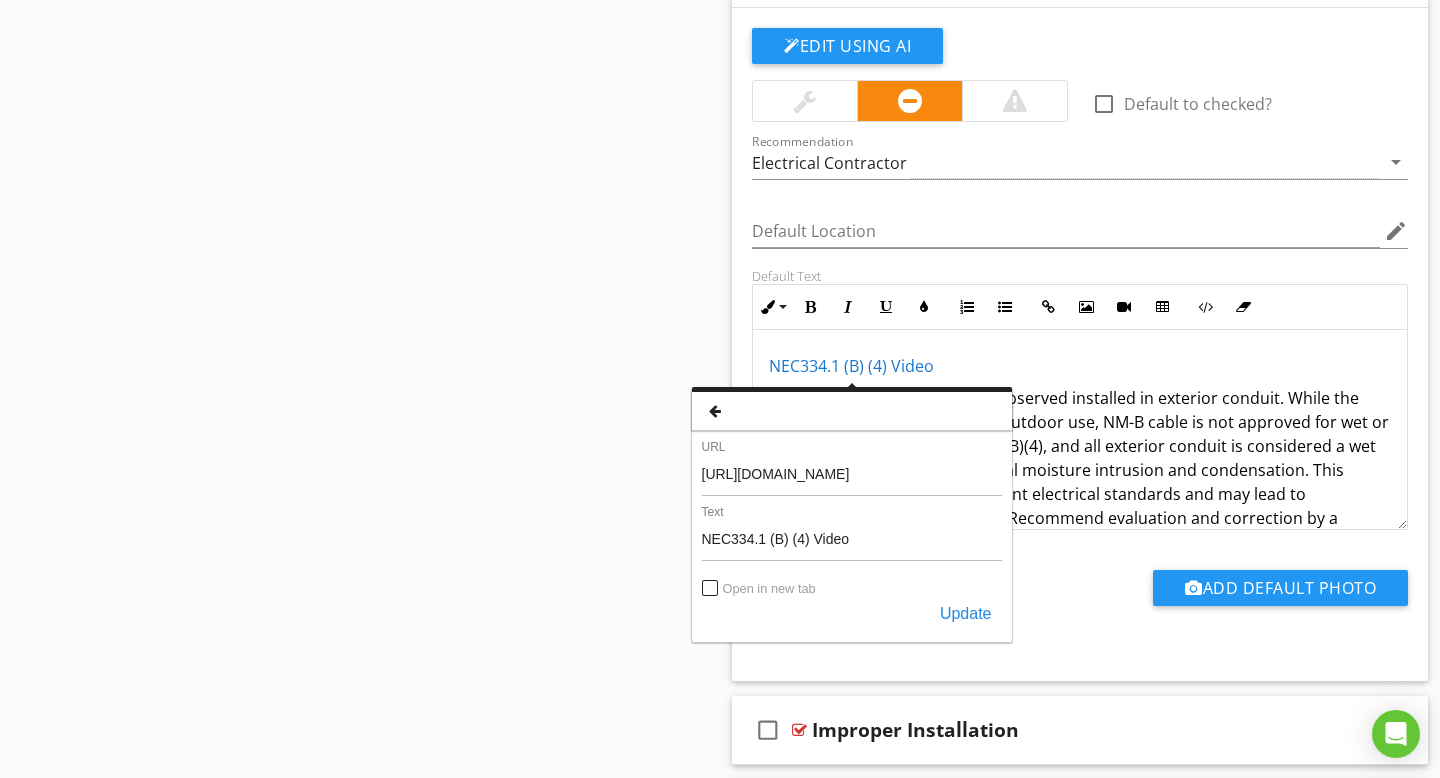 click on "NEC334.1 (B) (4 ​ ​ ) Video Type NM-B (Romex) cable was observed installed in exterior conduit. While the conduit itself may be rated for outdoor use, NM-B cable is not approved for wet or damp locations per NEC 334.12(B)(4), and all exterior conduit is considered a wet location by code due to potential moisture intrusion and condensation. This installation does not meet current electrical standards and may lead to premature cable deterioration. Recommend evaluation and correction by a qualified licensed electrician. For wet/exterior conduit runs (including LFMC, PVC, EMT, etc.), NEC recommends to use individual conductors rated for wet locations, such as: • THWN-2 • XHHW-2" at bounding box center [1080, 514] 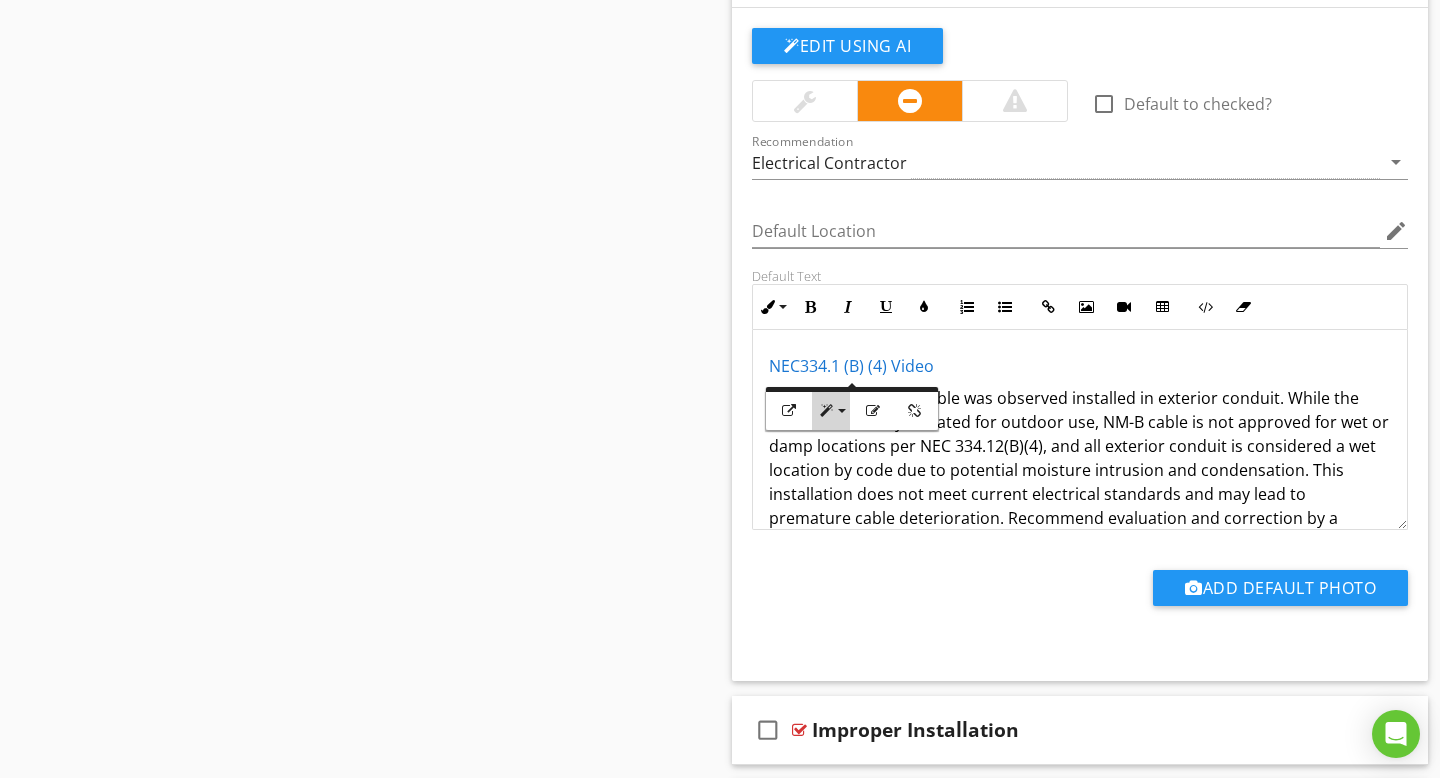 click on "Style" at bounding box center [831, 411] 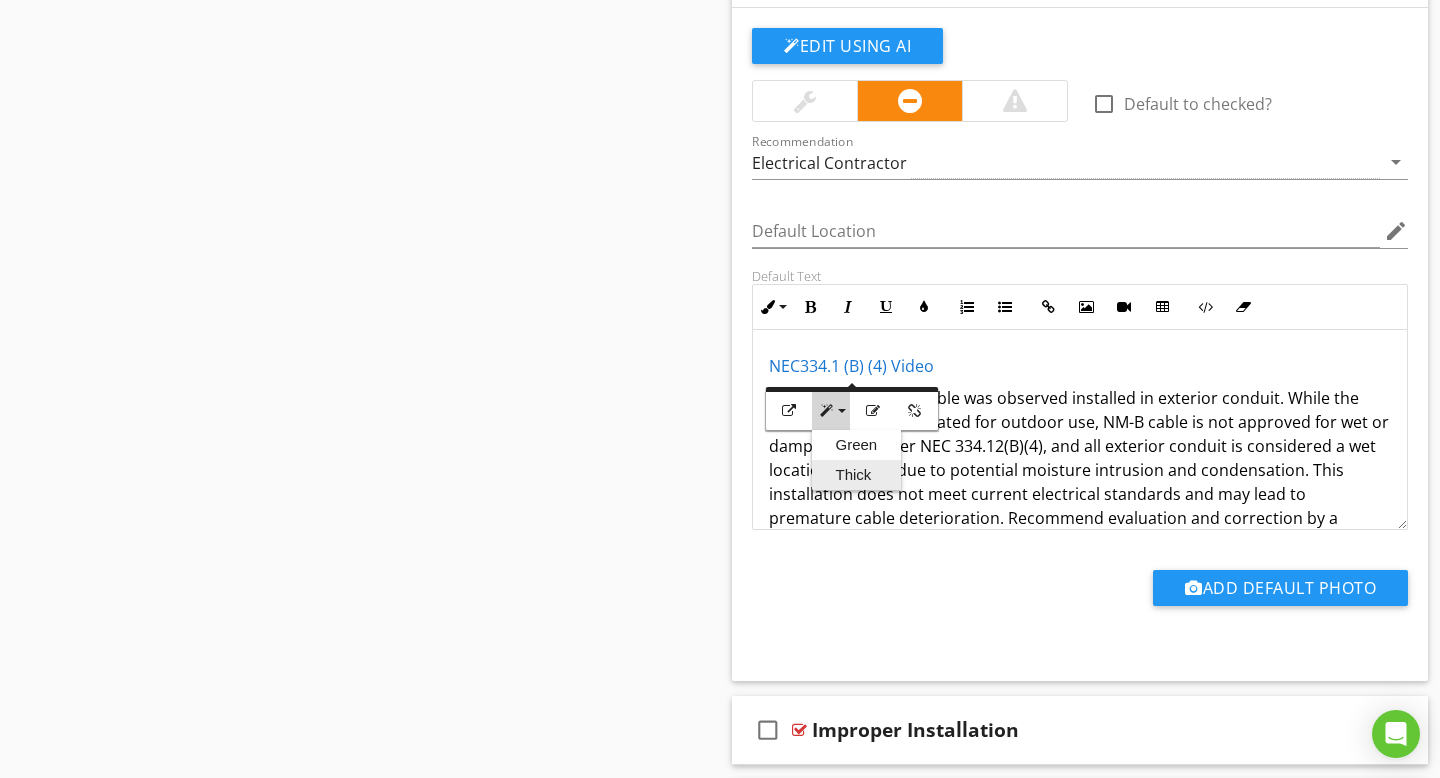 click on "Thick" at bounding box center [857, 475] 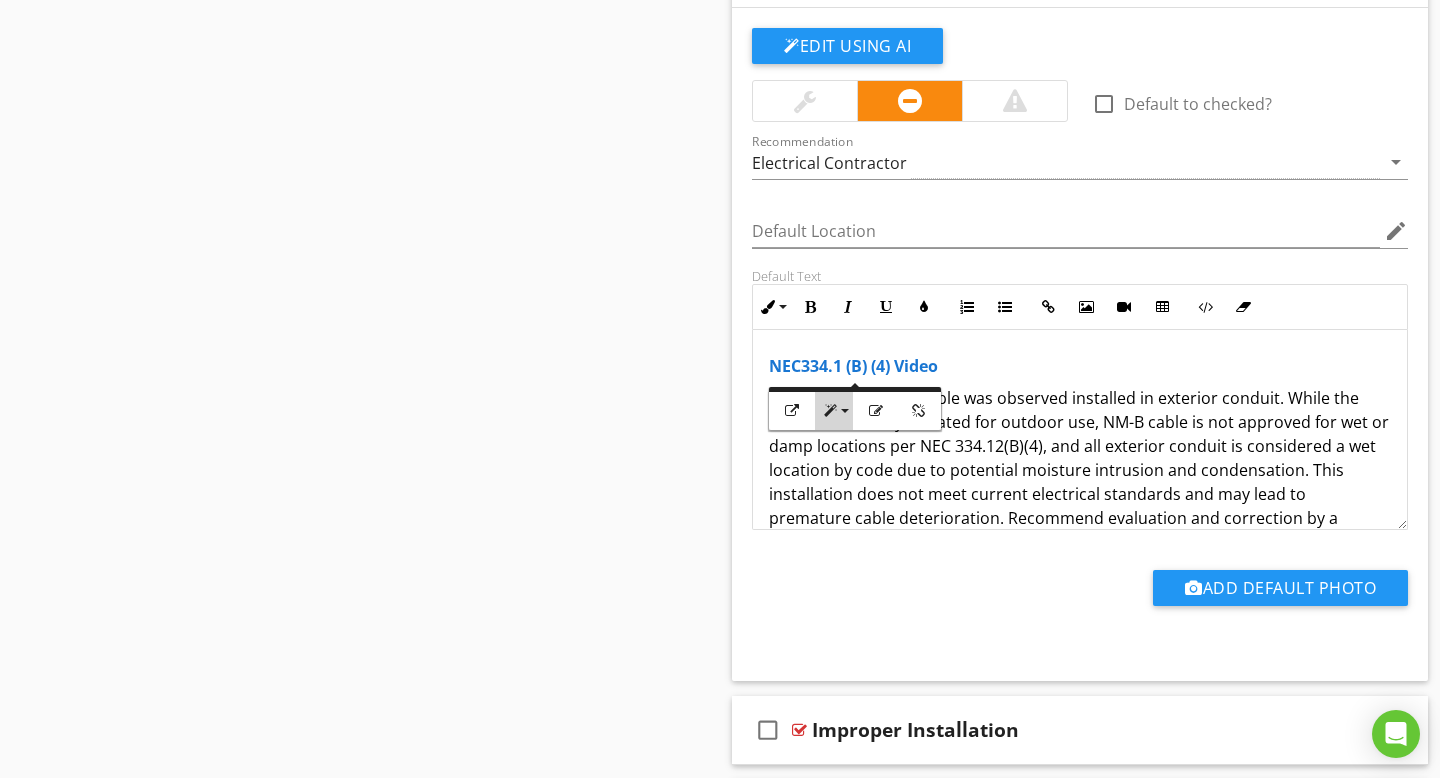 click on "Style" at bounding box center [834, 411] 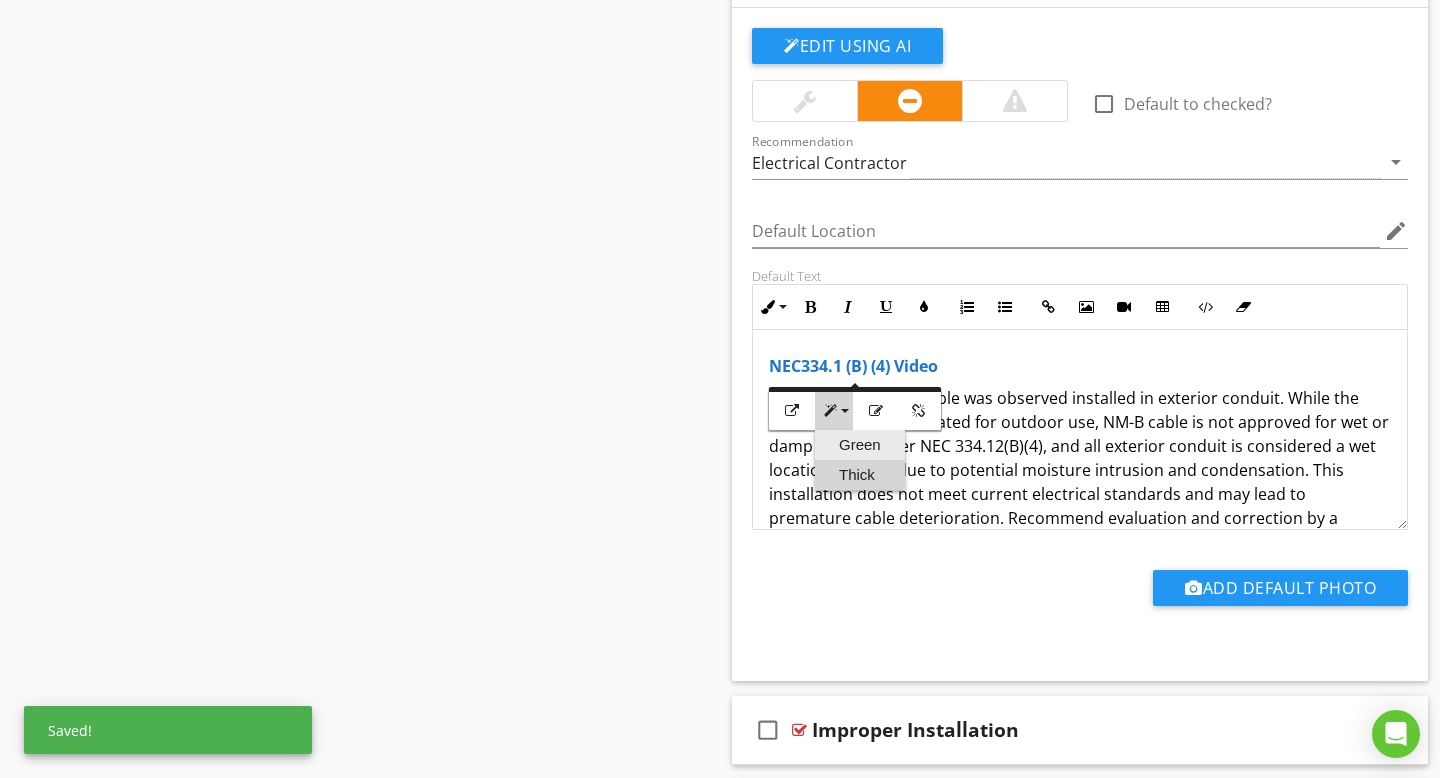 click on "Green" at bounding box center (860, 445) 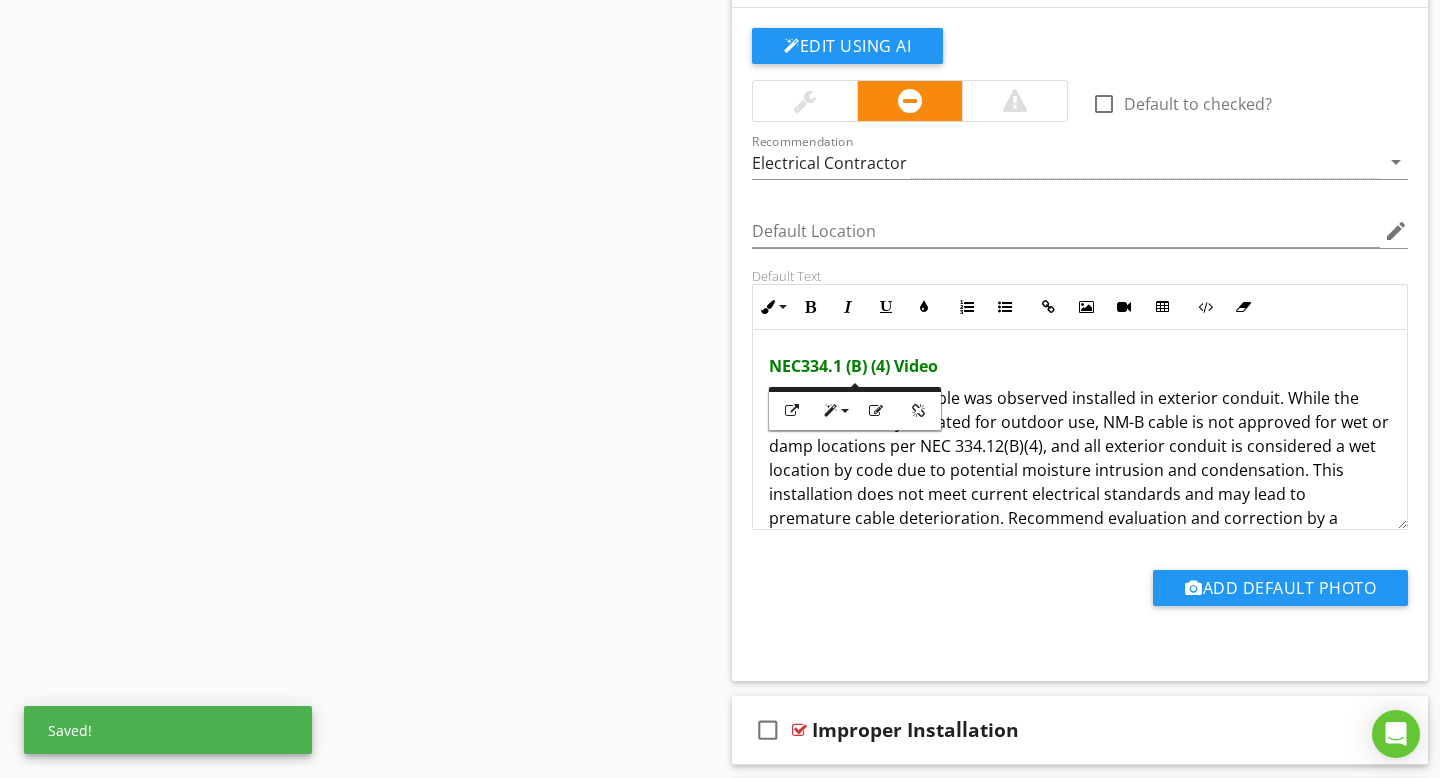 click on "NEC334.1 (B) (4 ) Video" at bounding box center (1080, 366) 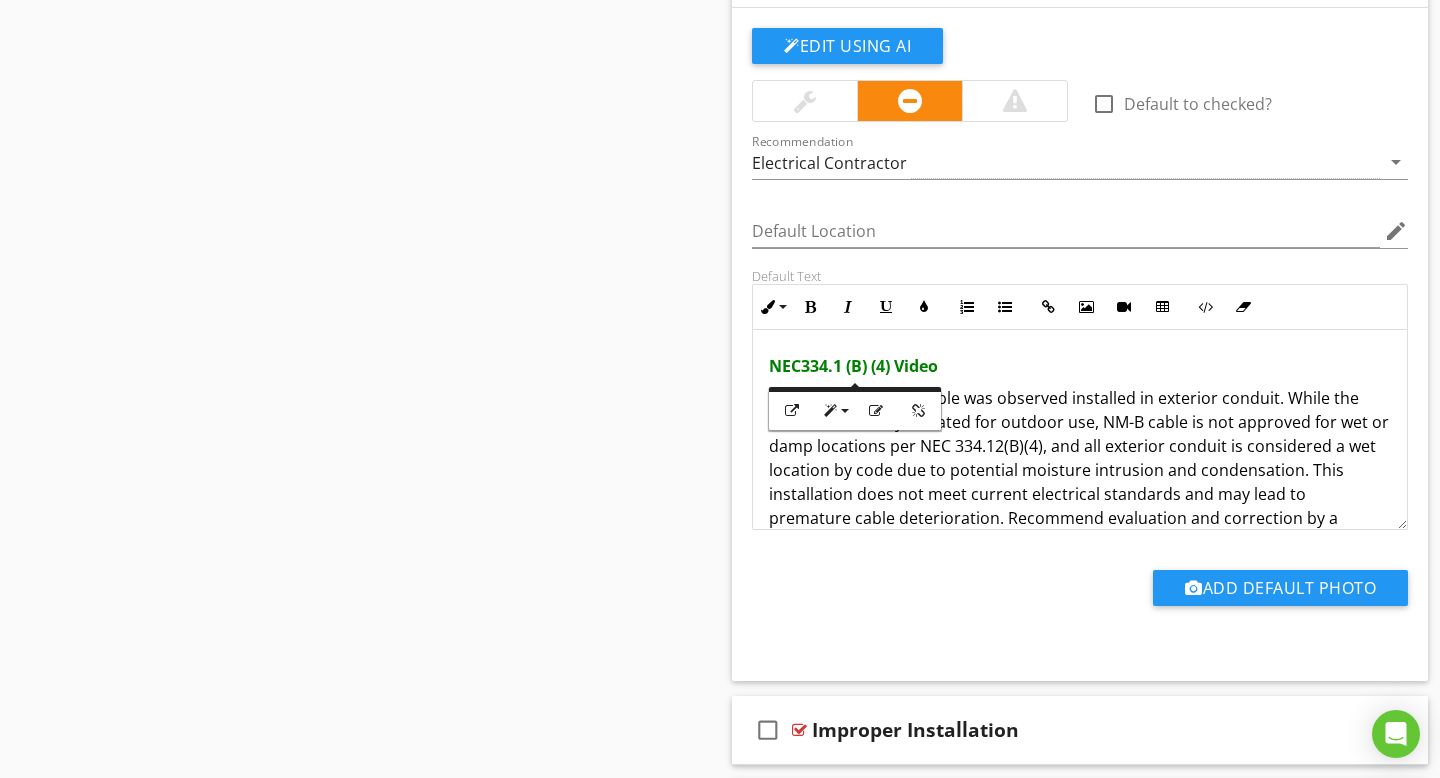 click on "NEC334.1 (B) (4 ) Video" at bounding box center (1080, 366) 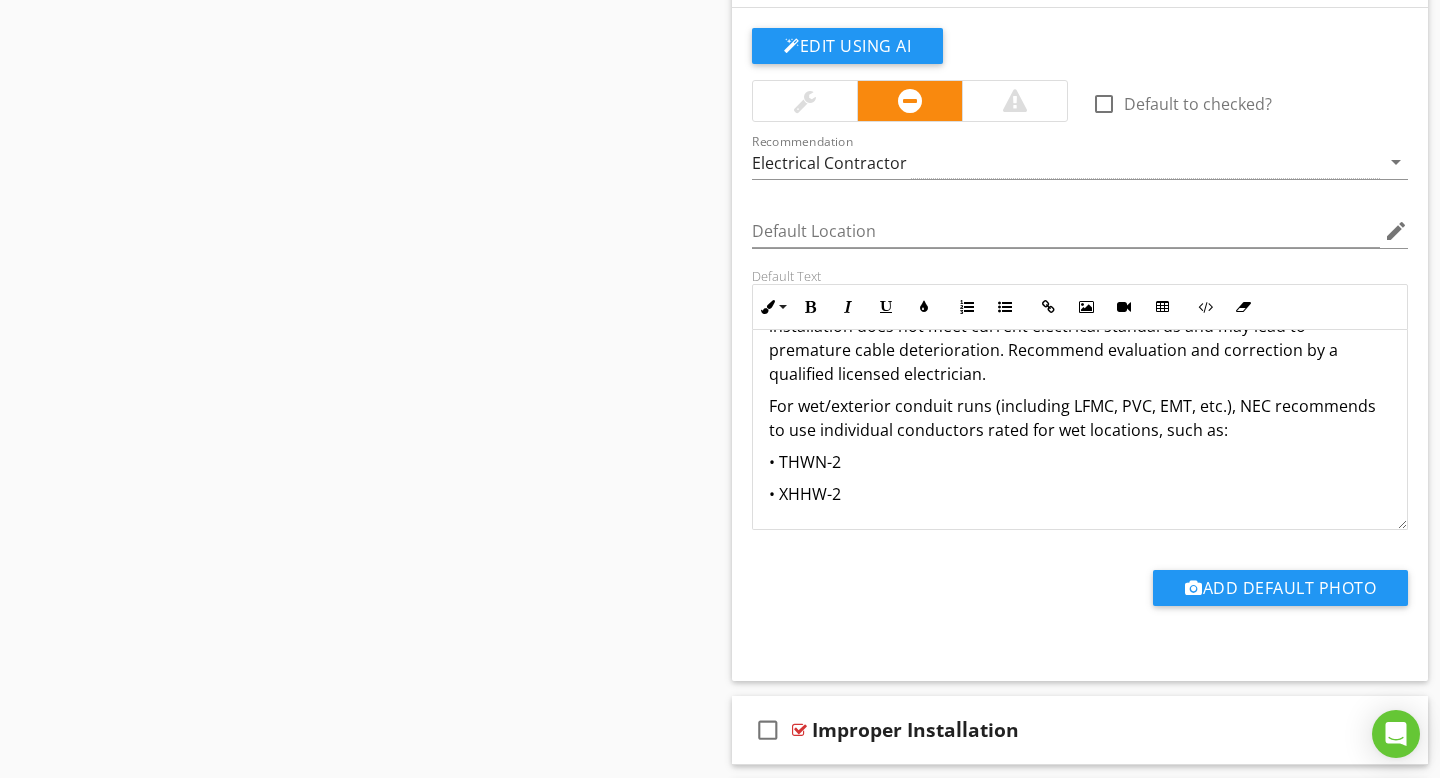 scroll, scrollTop: 169, scrollLeft: 0, axis: vertical 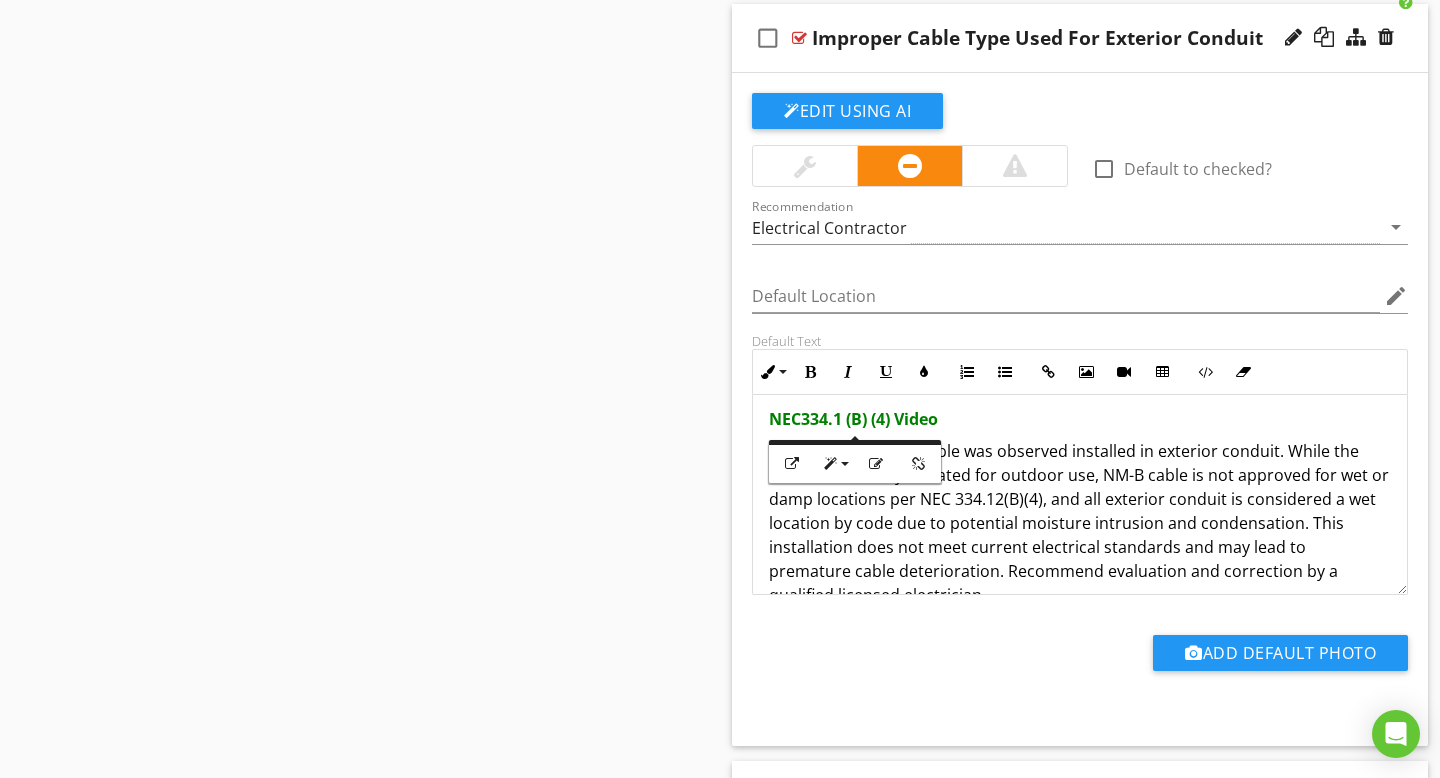 click on "NEC334.1 (B) (4 ) Video" at bounding box center [1080, 419] 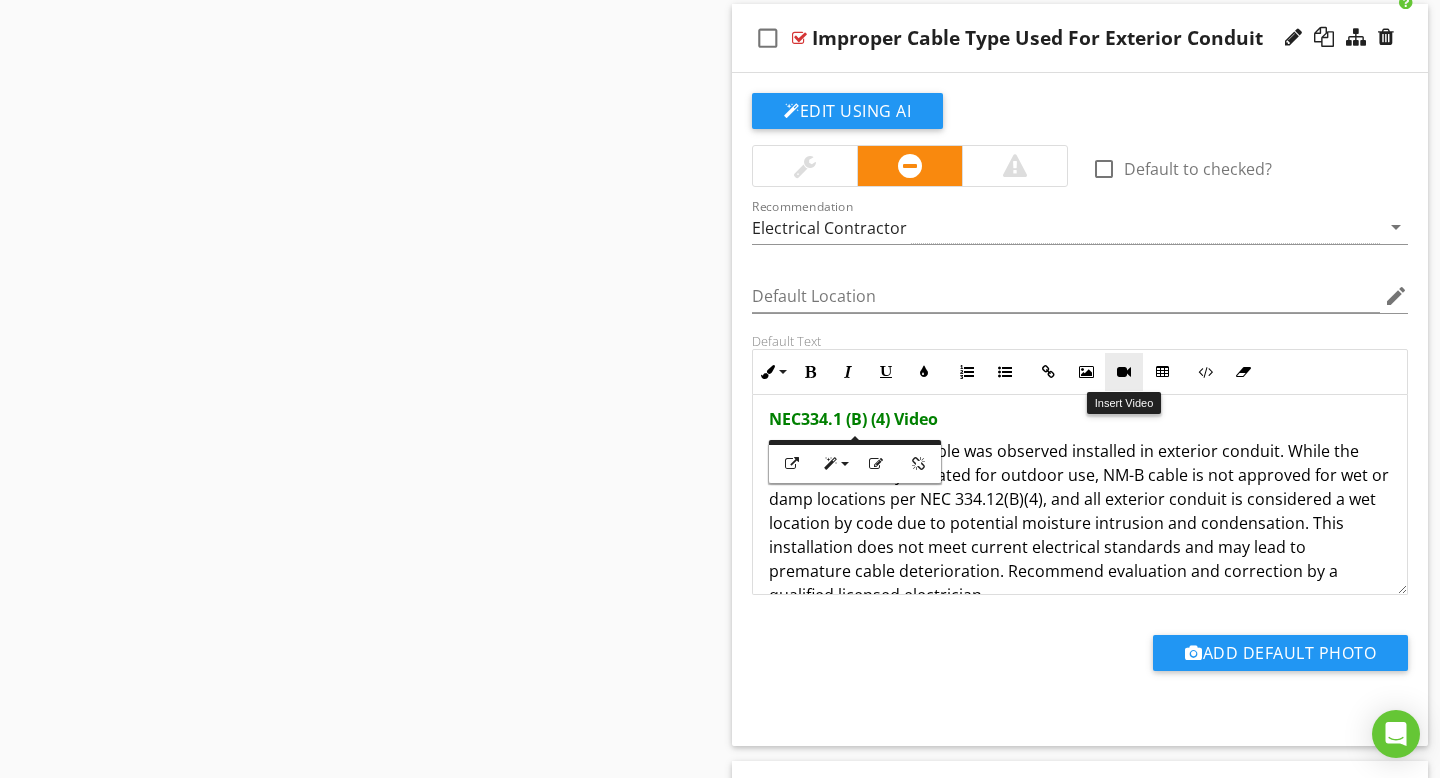 click at bounding box center (1124, 372) 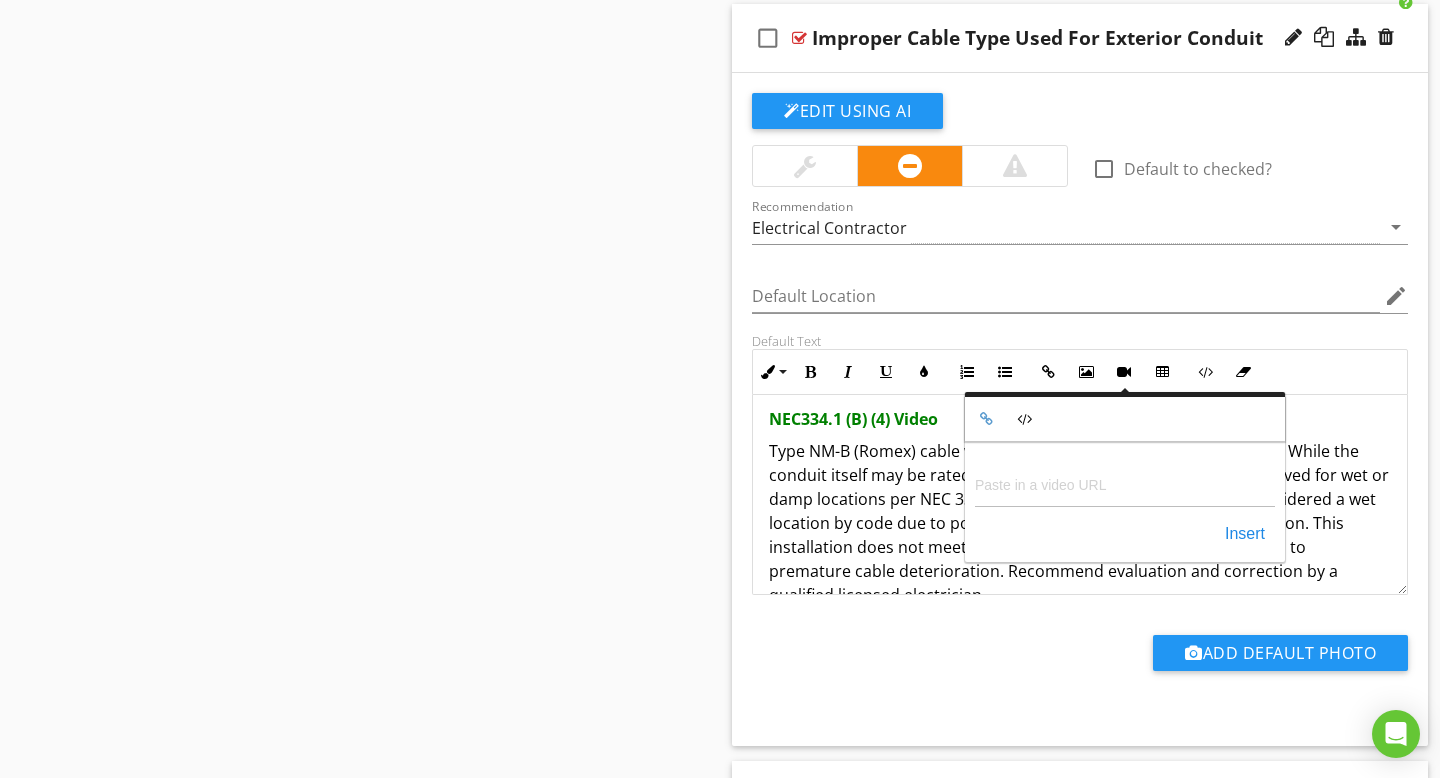 click on "NEC334.1 (B) (4) Video ​ ​ Type NM-B (Romex) cable was observed installed in exterior conduit. While the conduit itself may be rated for outdoor use, NM-B cable is not approved for wet or damp locations per NEC 334.12(B)(4), and all exterior conduit is considered a wet location by code due to potential moisture intrusion and condensation. This installation does not meet current electrical standards and may lead to premature cable deterioration. Recommend evaluation and correction by a qualified licensed electrician. For wet/exterior conduit runs (including LFMC, PVC, EMT, etc.), NEC recommends to use individual conductors rated for wet locations, such as: • THWN-2 • XHHW-2" at bounding box center [1080, 567] 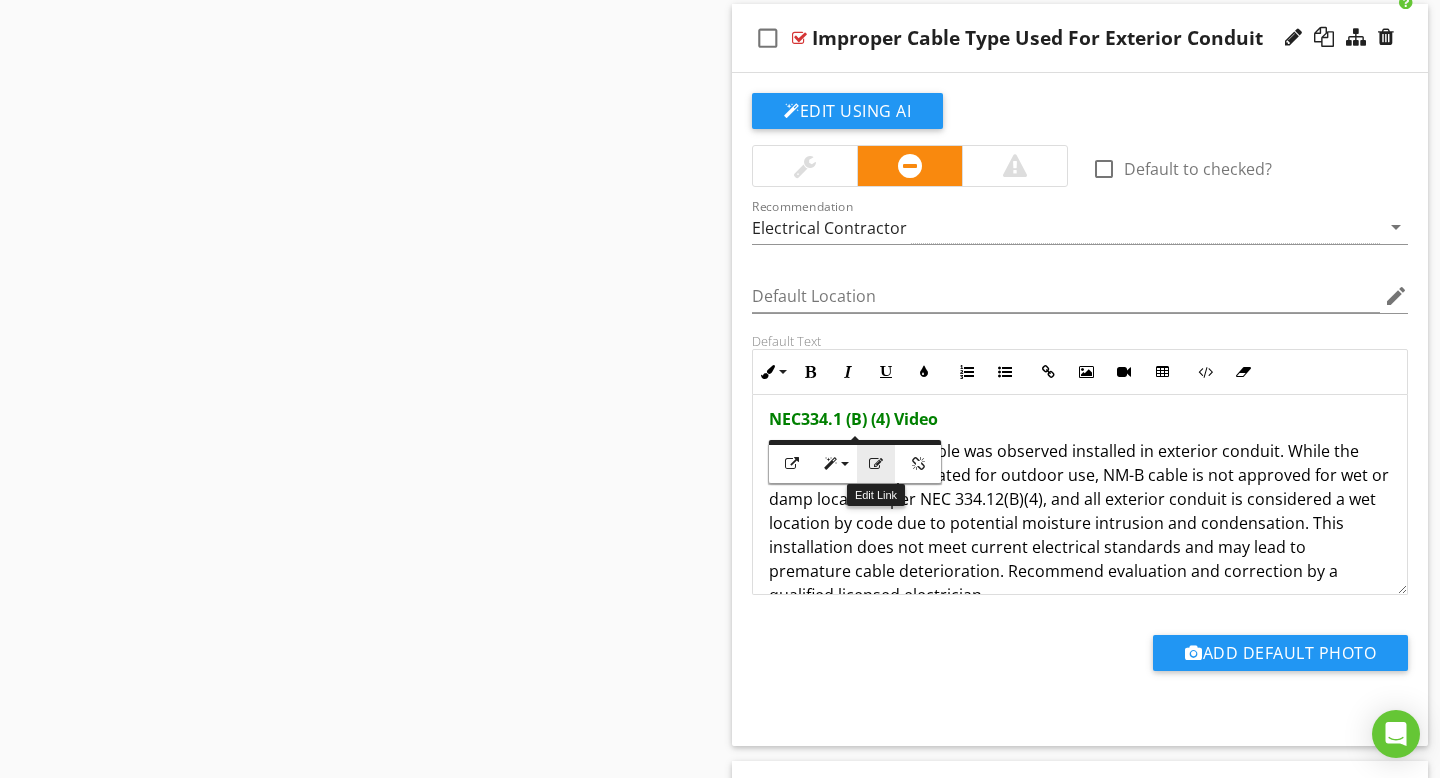 click at bounding box center [876, 464] 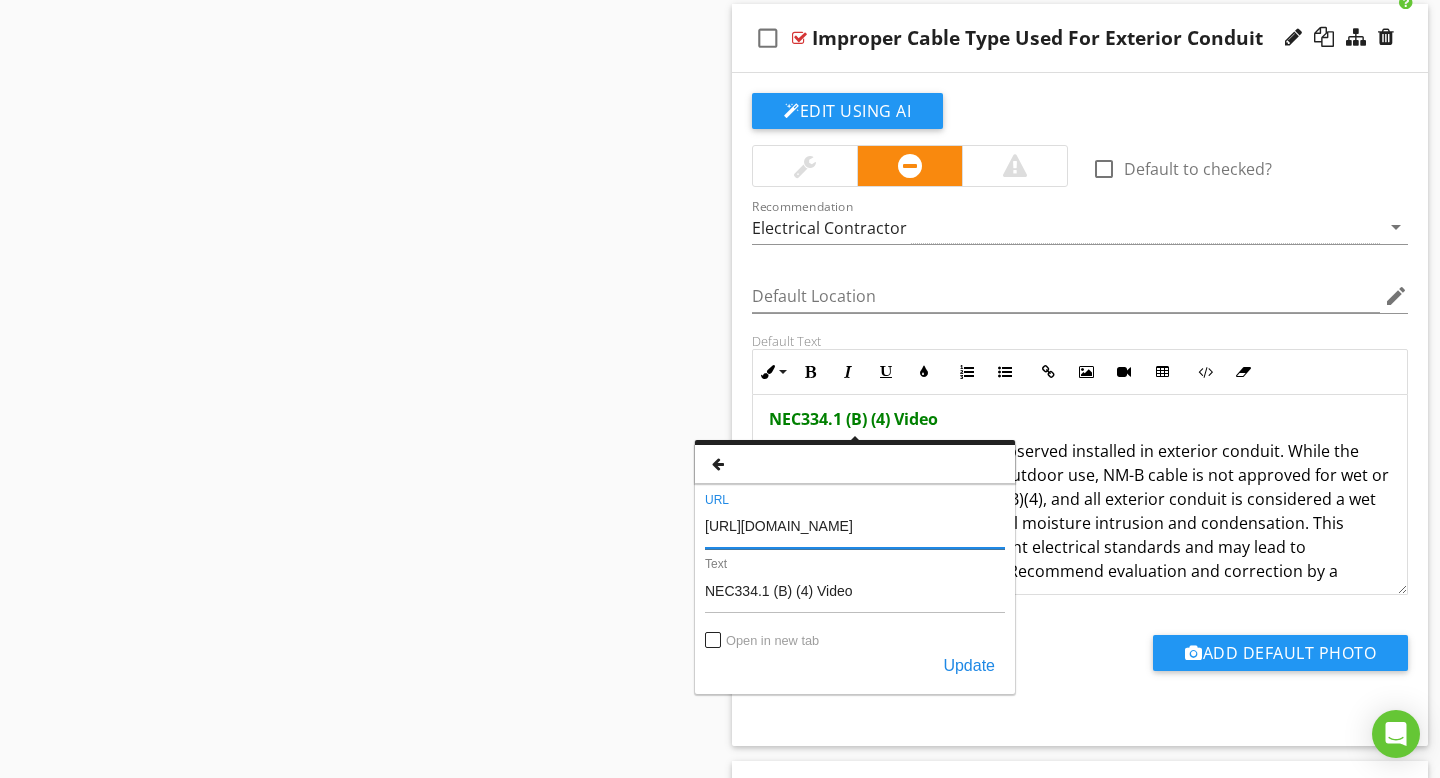 scroll, scrollTop: 0, scrollLeft: 109, axis: horizontal 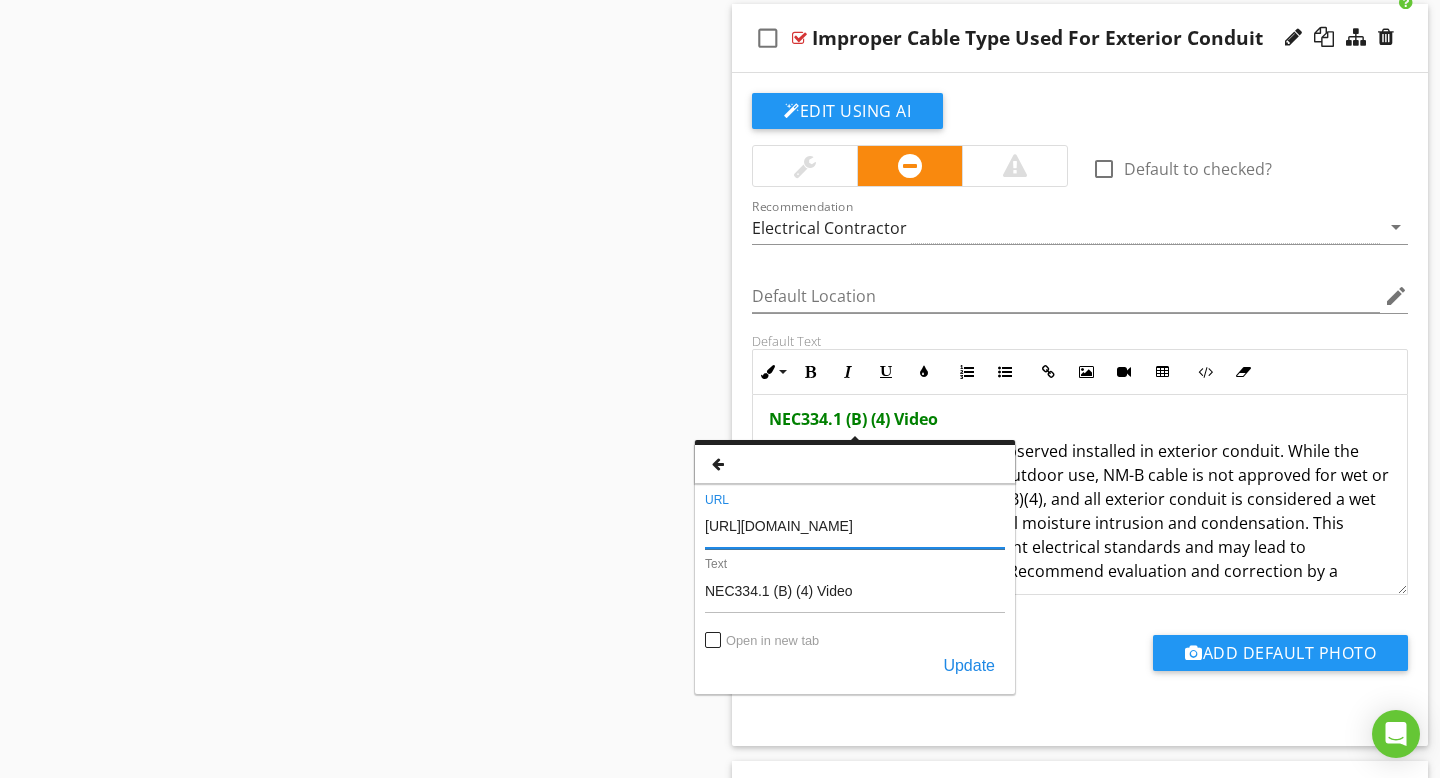 click on "https://www.facebook.com/share/r/1CFr6Cwdkc/?mibextid=wwXIfr" at bounding box center (855, 525) 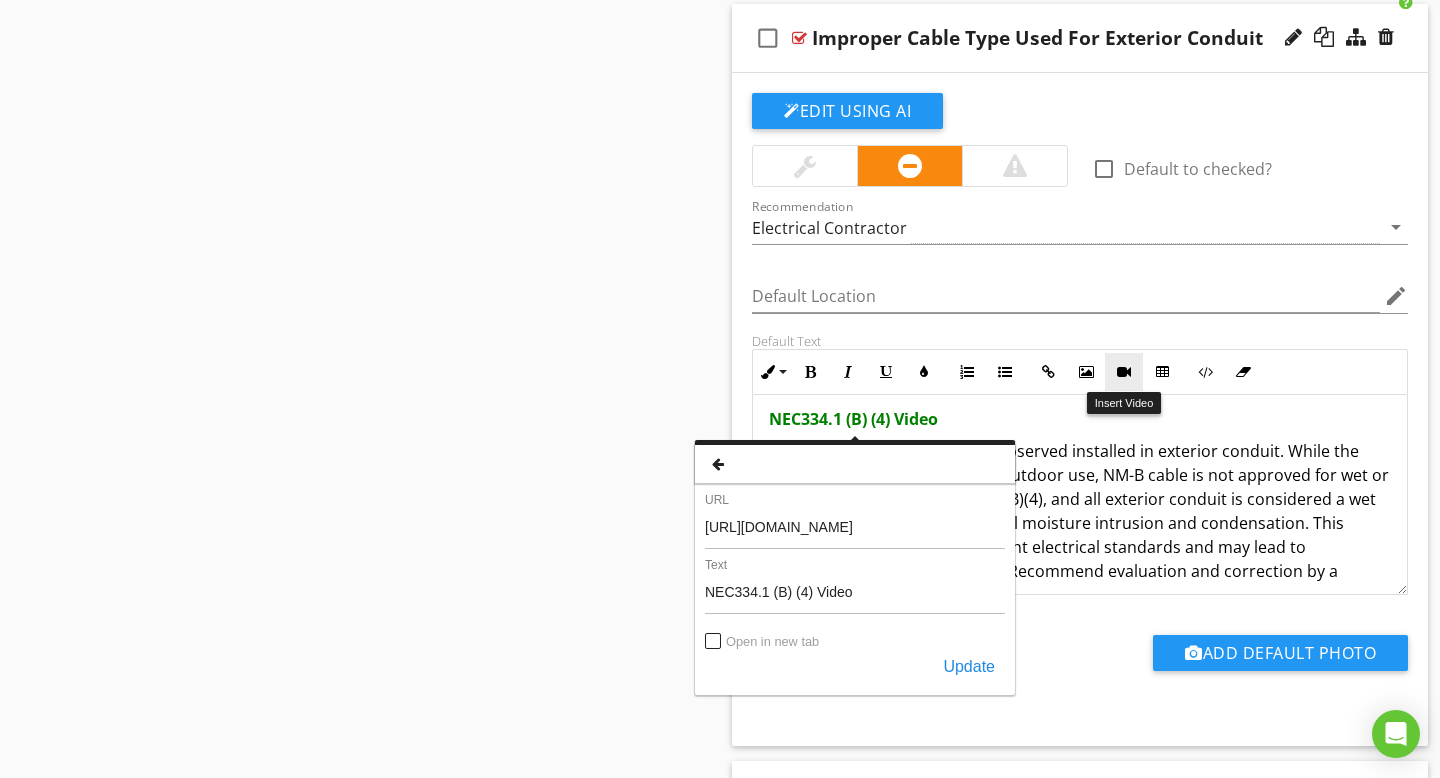 click at bounding box center (1124, 372) 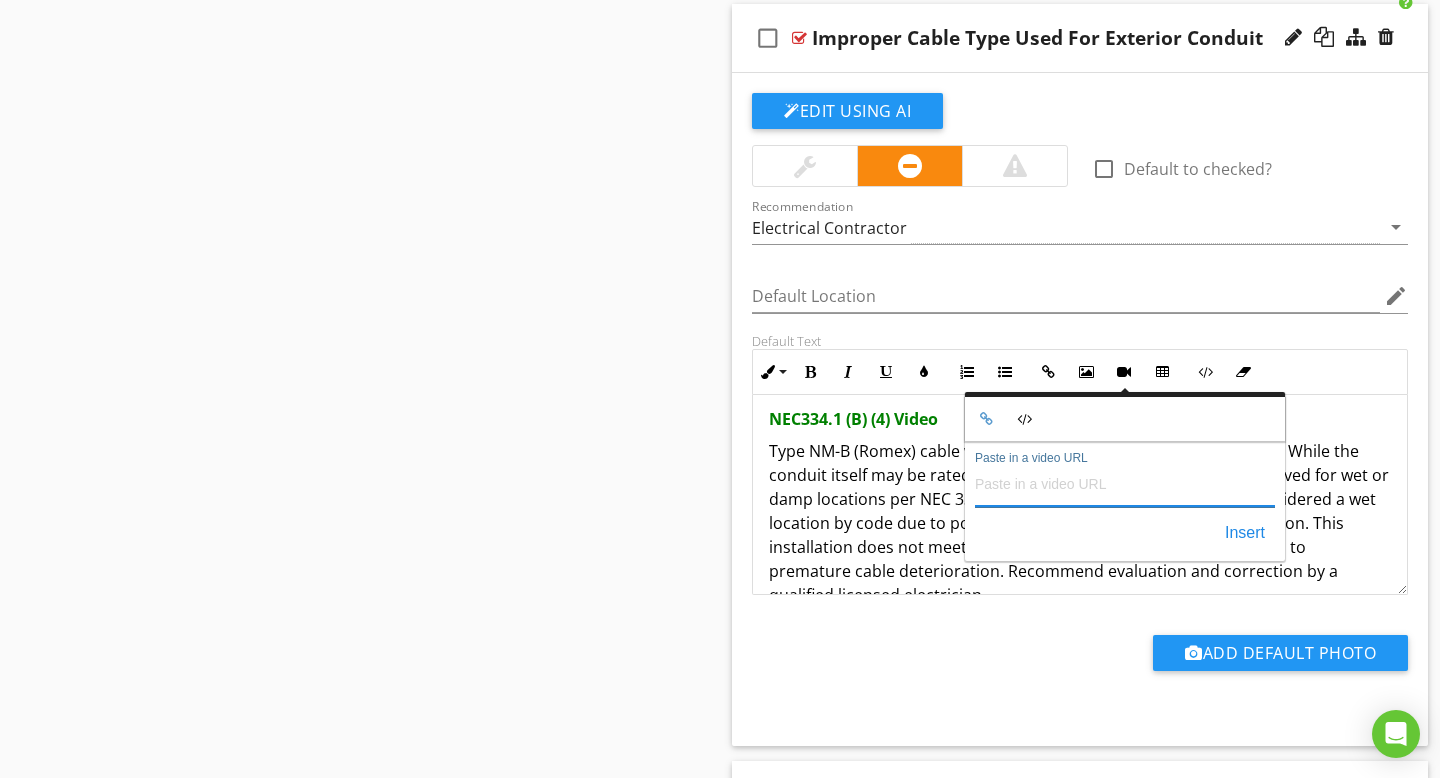 click on "Paste in a video URL" at bounding box center [1125, 483] 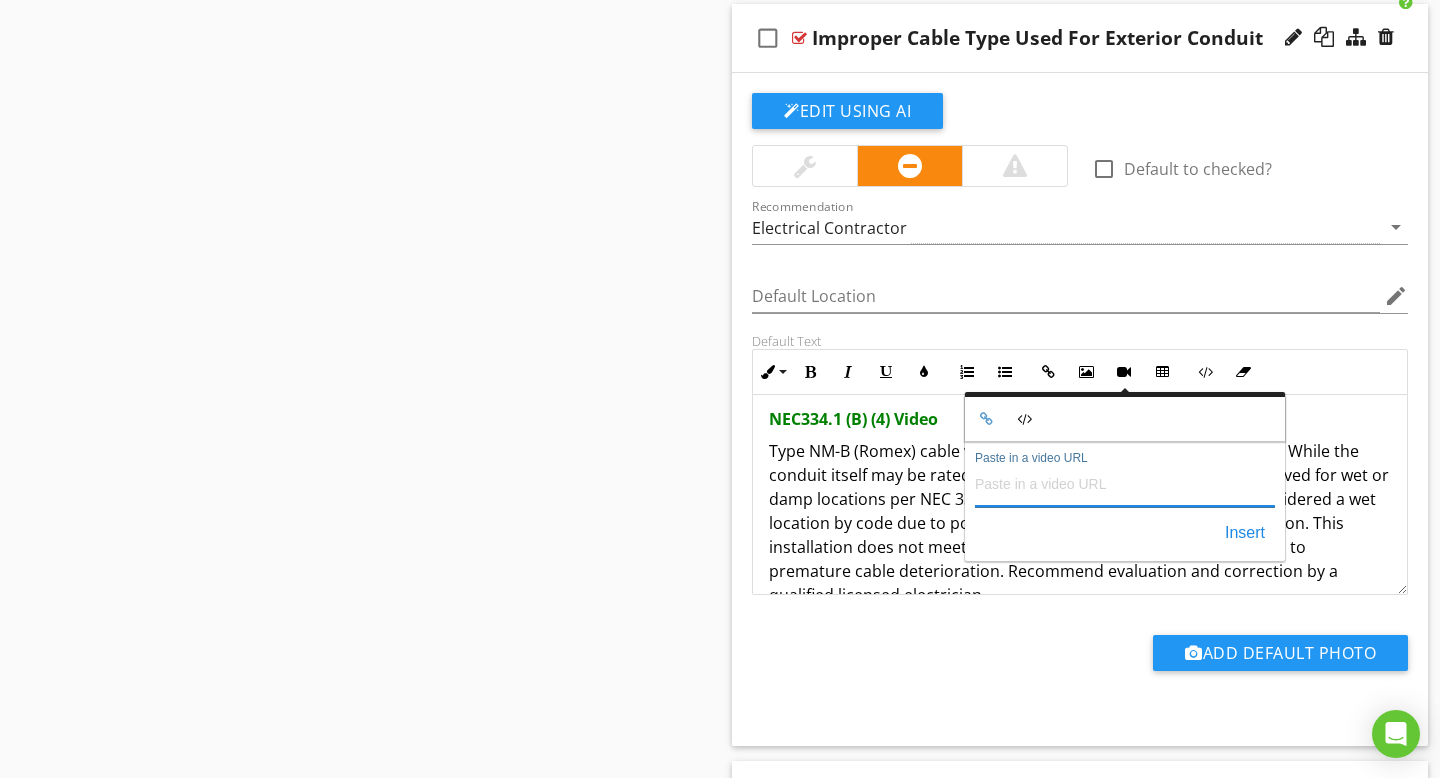 paste on "https://www.facebook.com/share/r/1CFr6Cwdkc/?mibextid=wwXIfr" 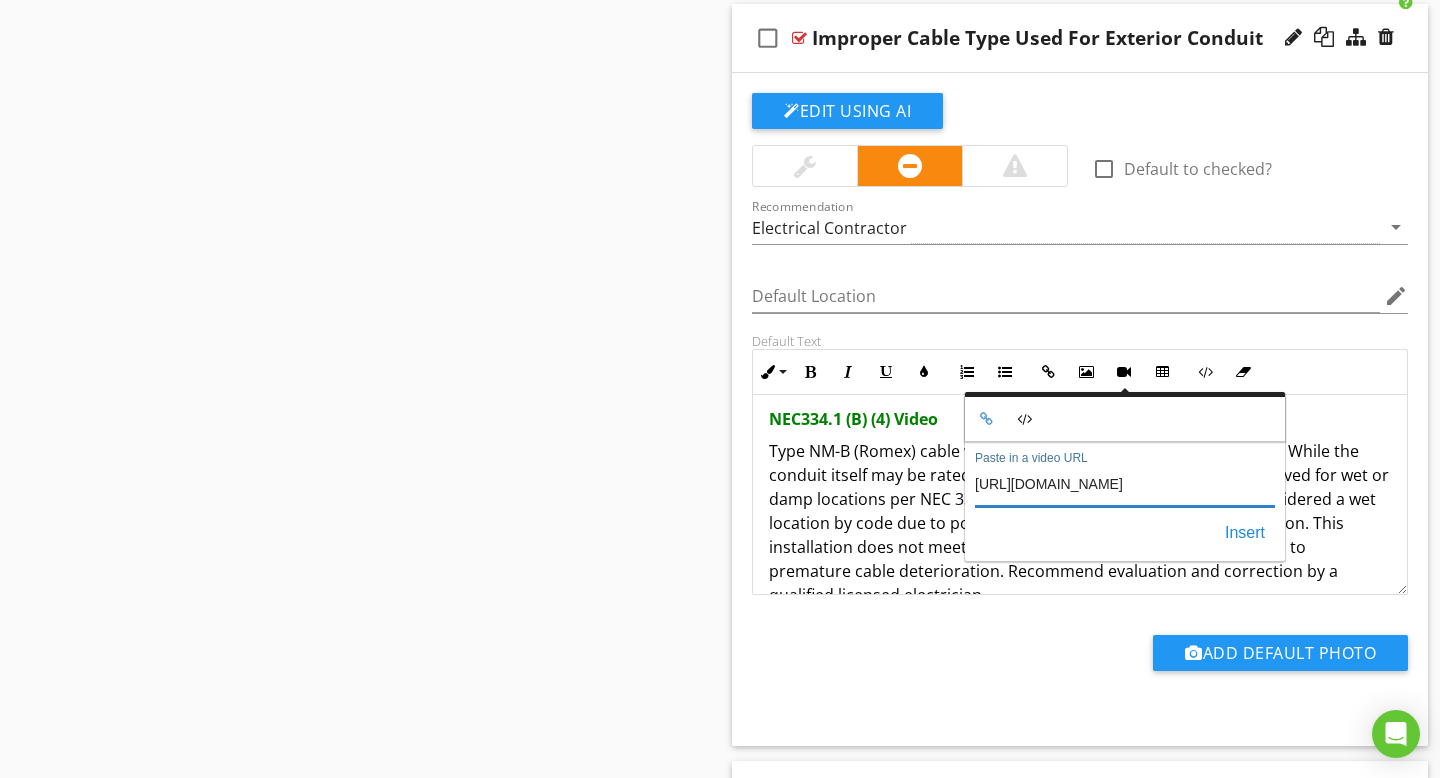 scroll, scrollTop: 0, scrollLeft: 108, axis: horizontal 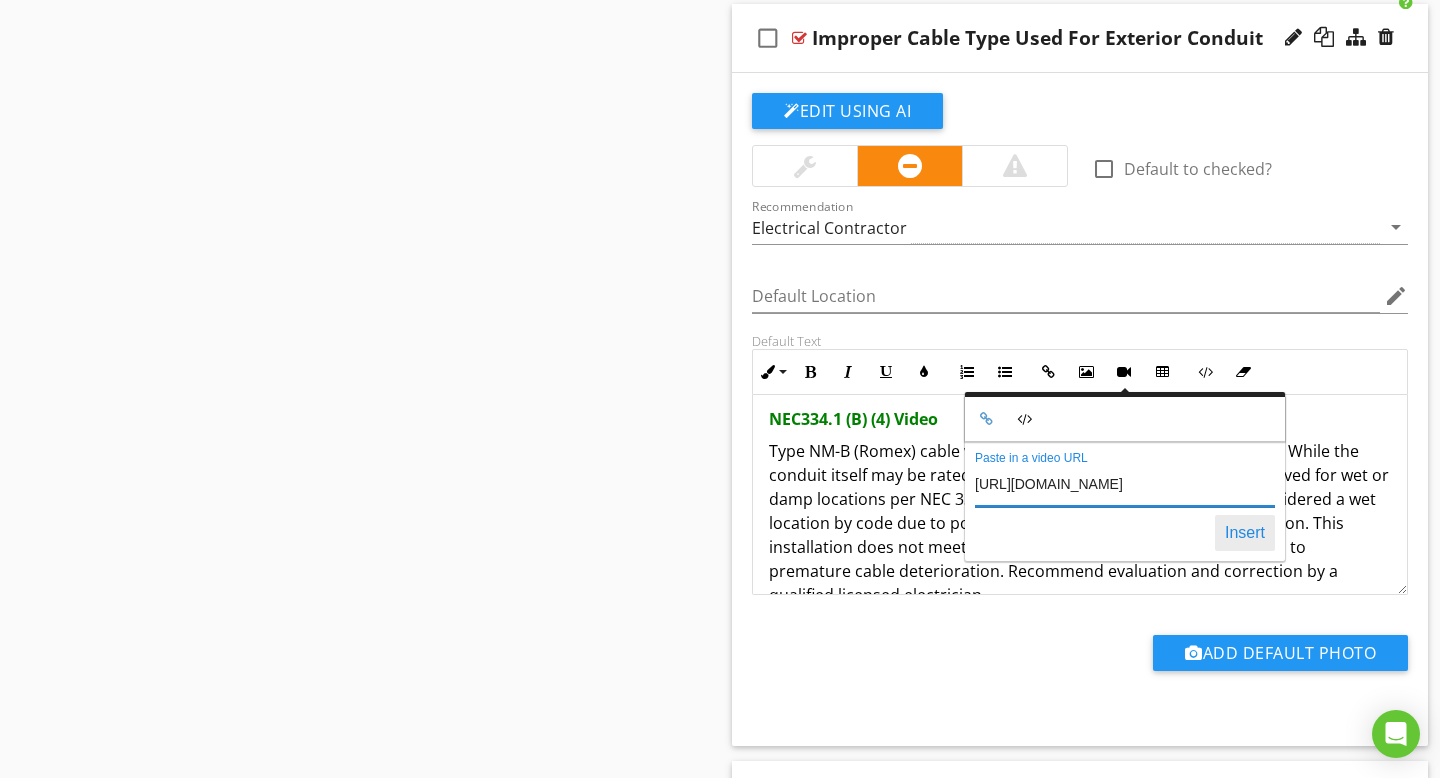 type on "https://www.facebook.com/share/r/1CFr6Cwdkc/?mibextid=wwXIfr" 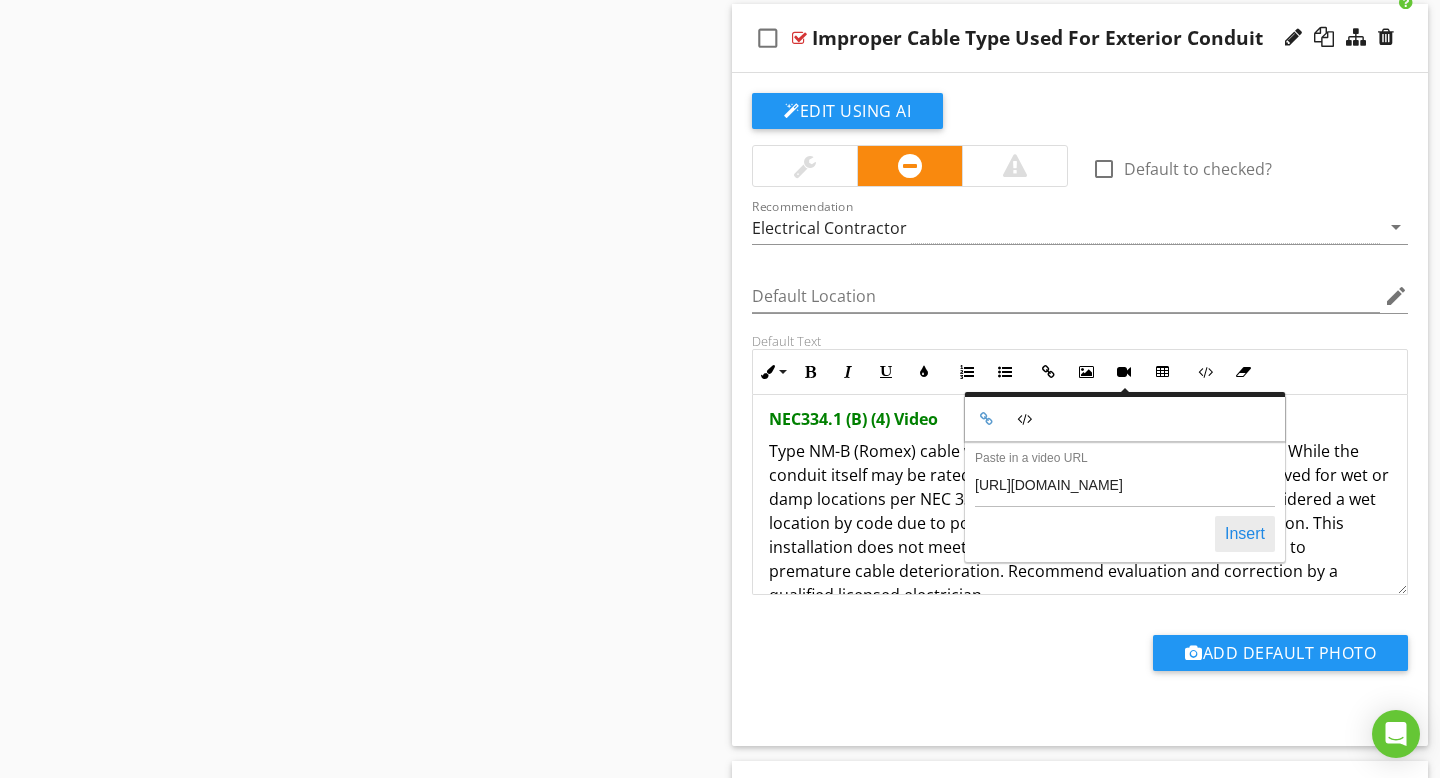 click on "Insert" at bounding box center (1245, 534) 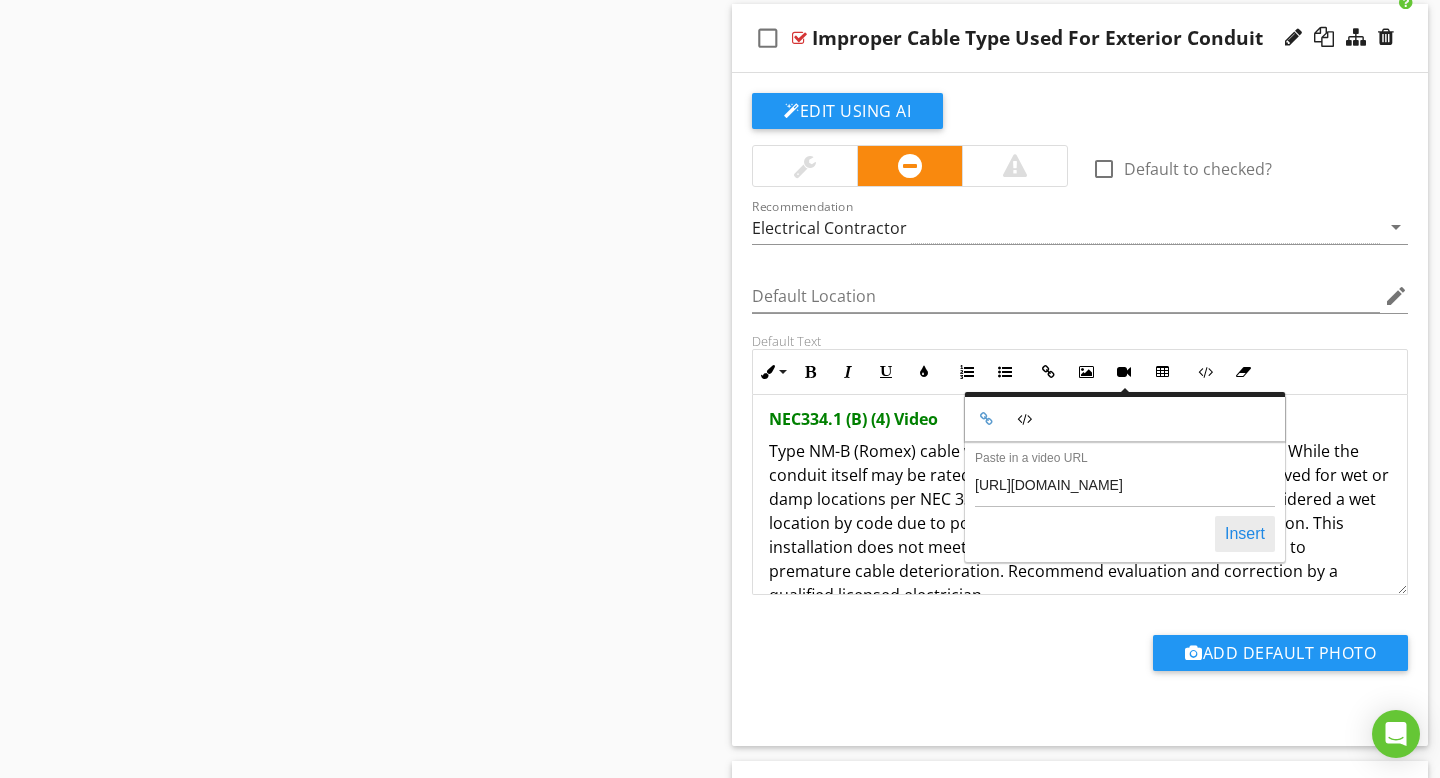 click on "Insert" at bounding box center (1245, 534) 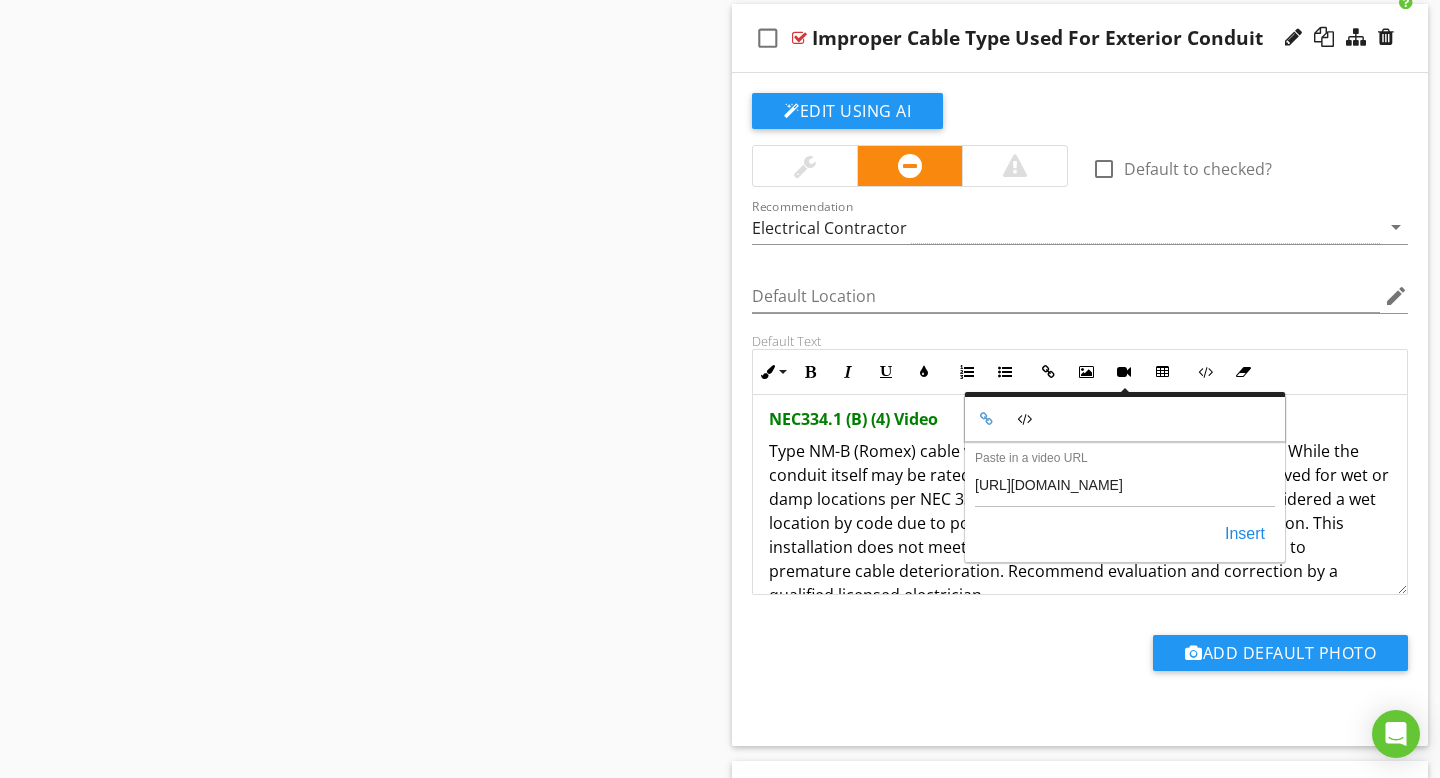 click on "NEC334.1 (B) (4) Video" at bounding box center [1080, 419] 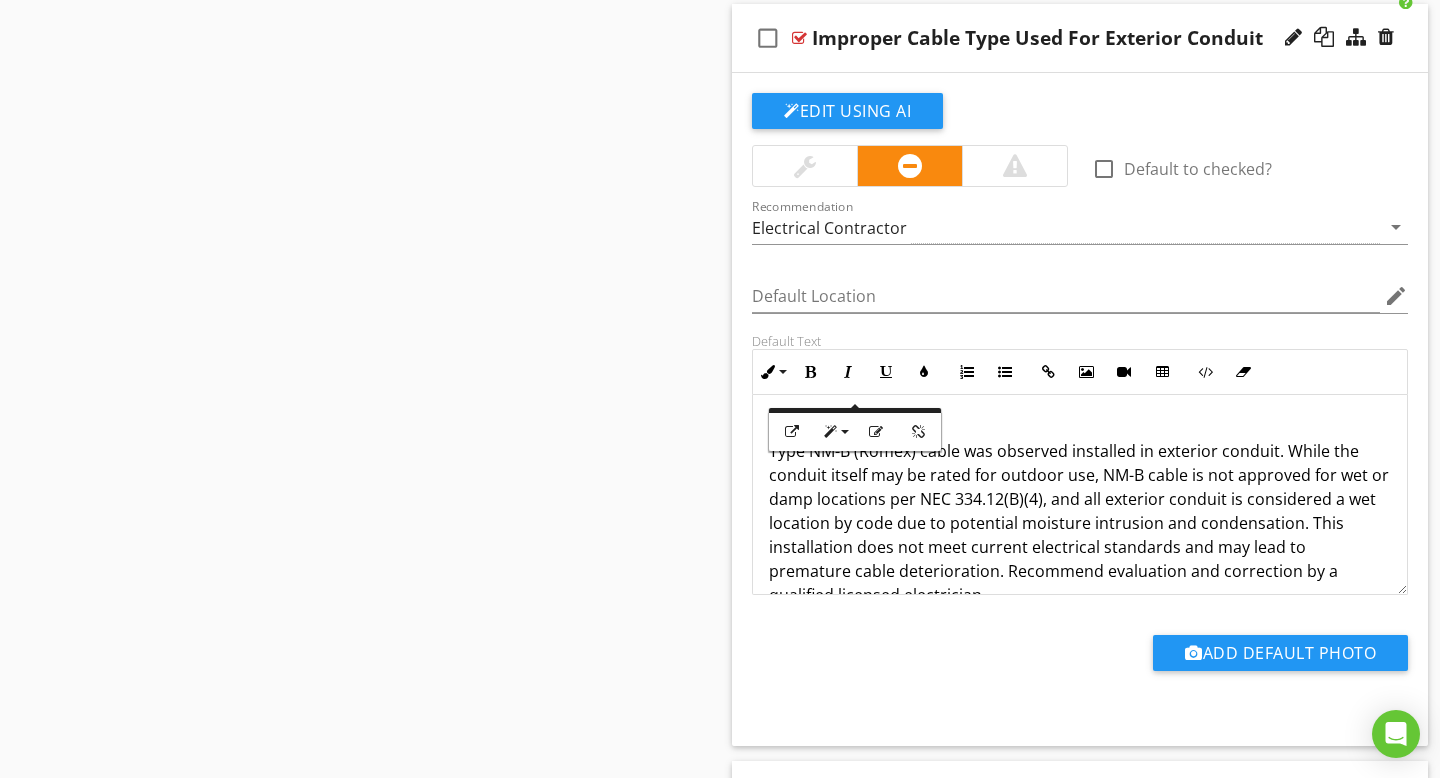 scroll, scrollTop: 169, scrollLeft: 0, axis: vertical 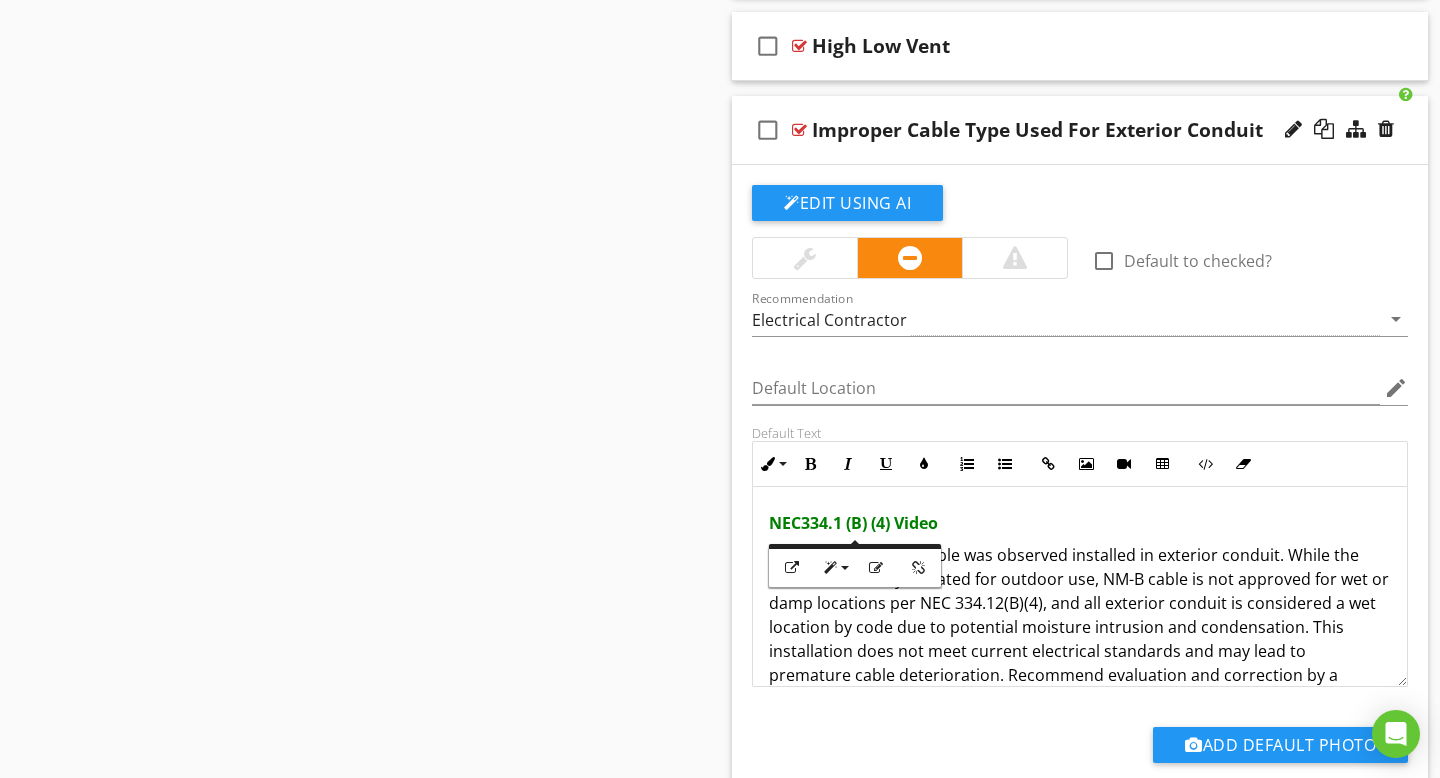click on "NEC334.1 (B) (4) Video" at bounding box center [1080, 523] 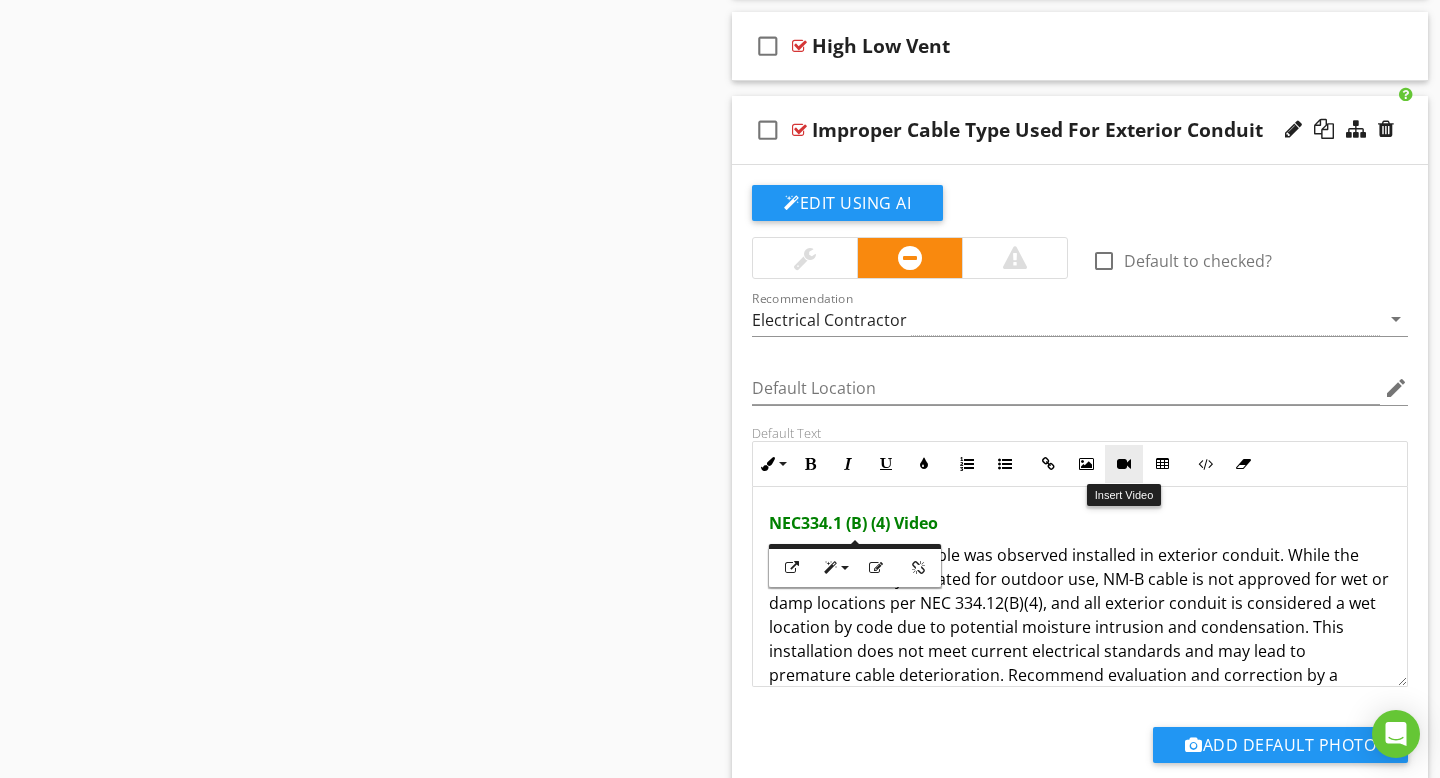 click at bounding box center (1124, 464) 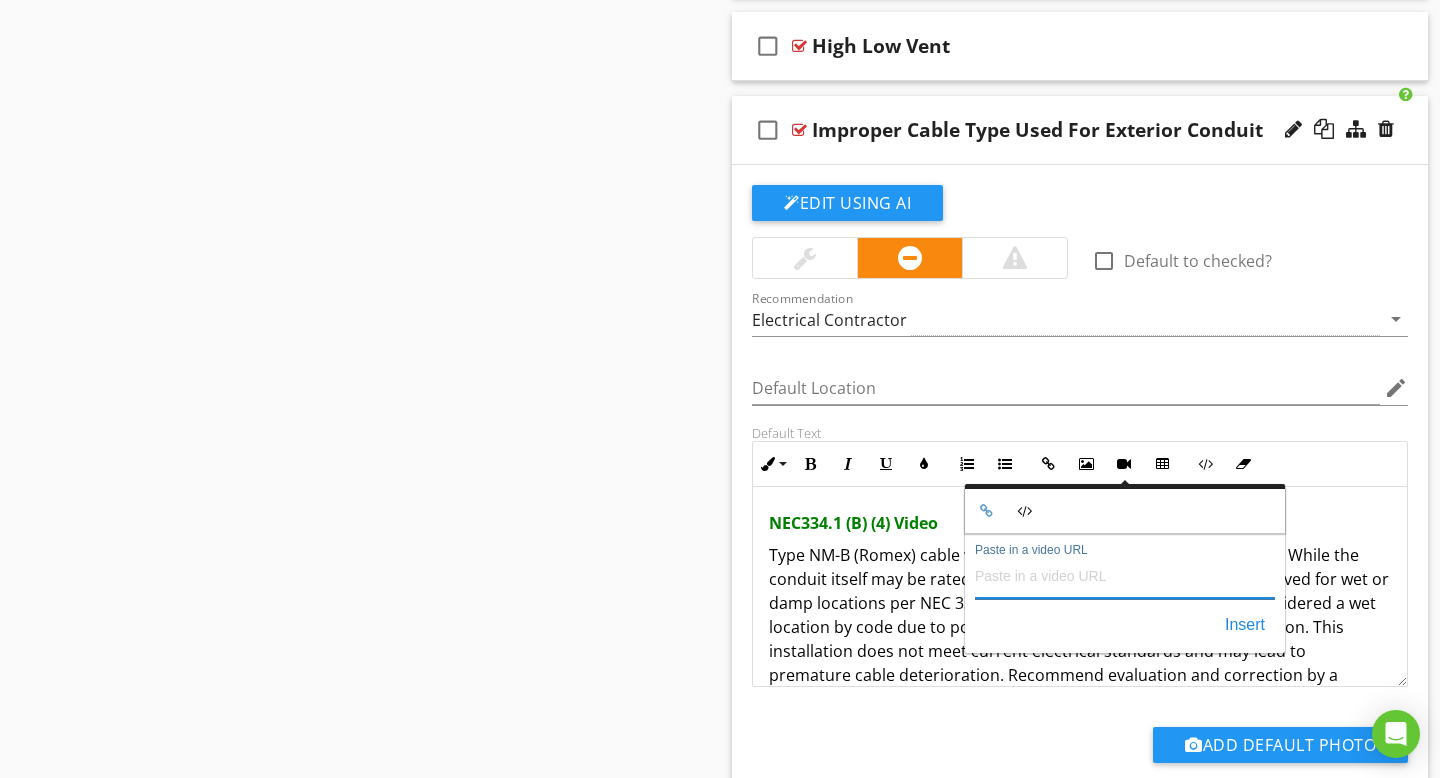 click on "Paste in a video URL" at bounding box center (1125, 575) 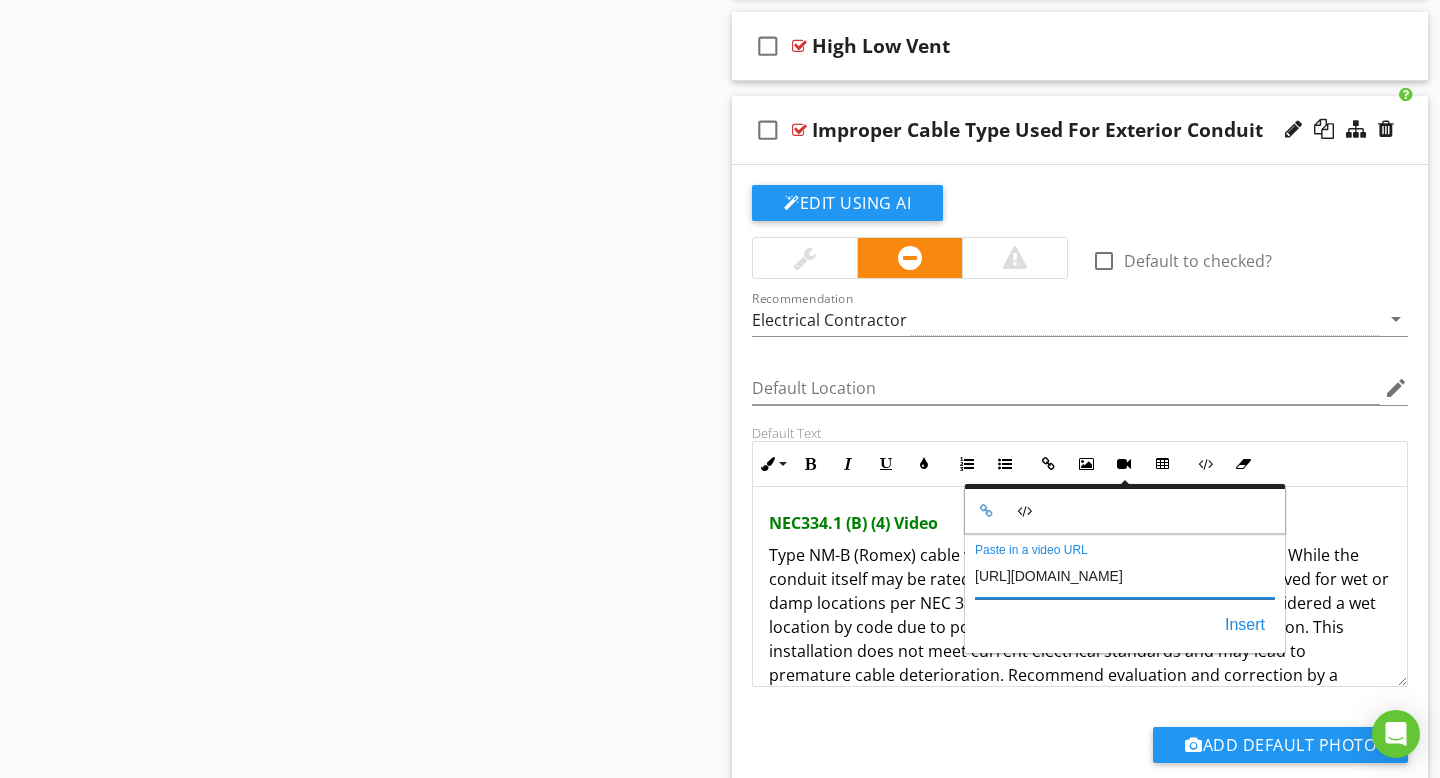 scroll, scrollTop: 0, scrollLeft: 108, axis: horizontal 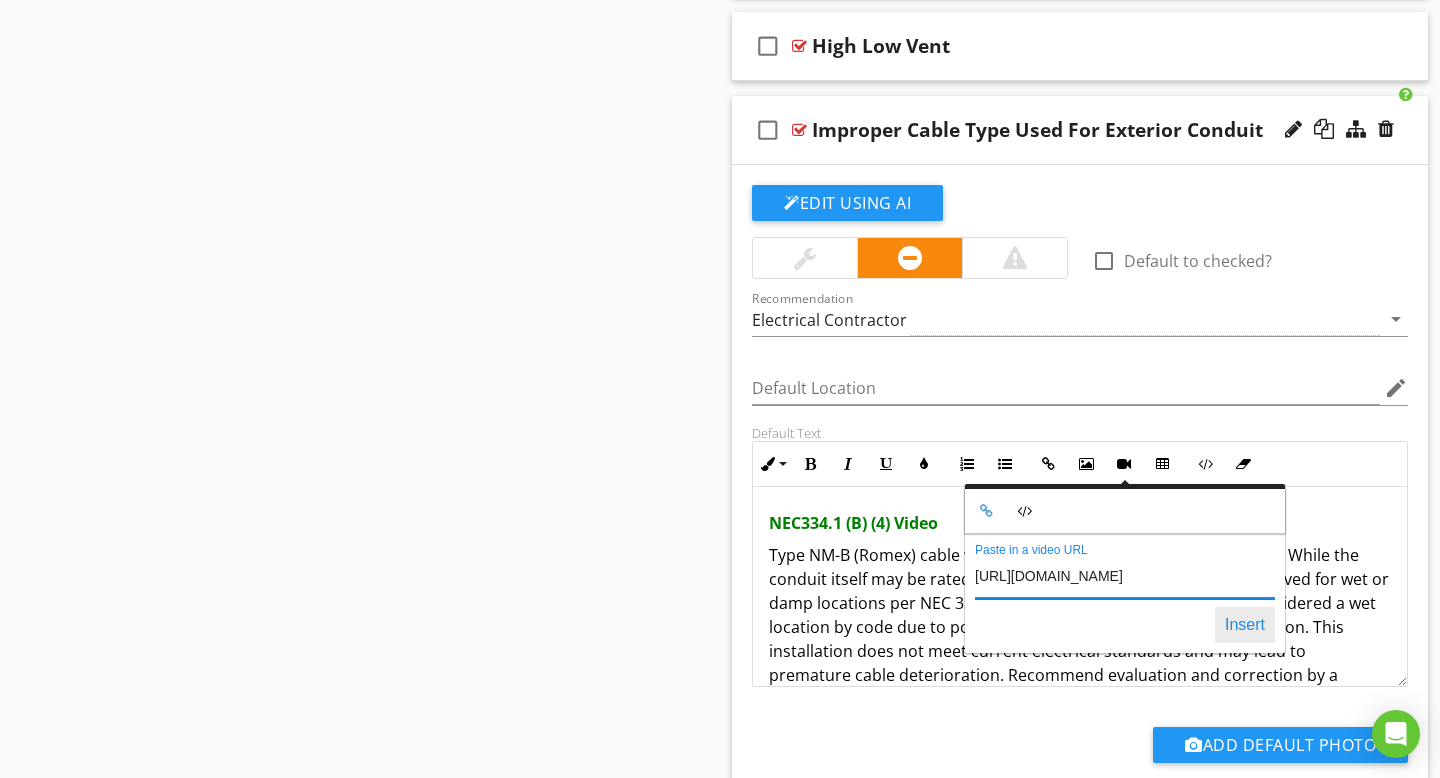 type on "https://www.facebook.com/share/r/1CFr6Cwdkc/?mibextid=wwXIfr" 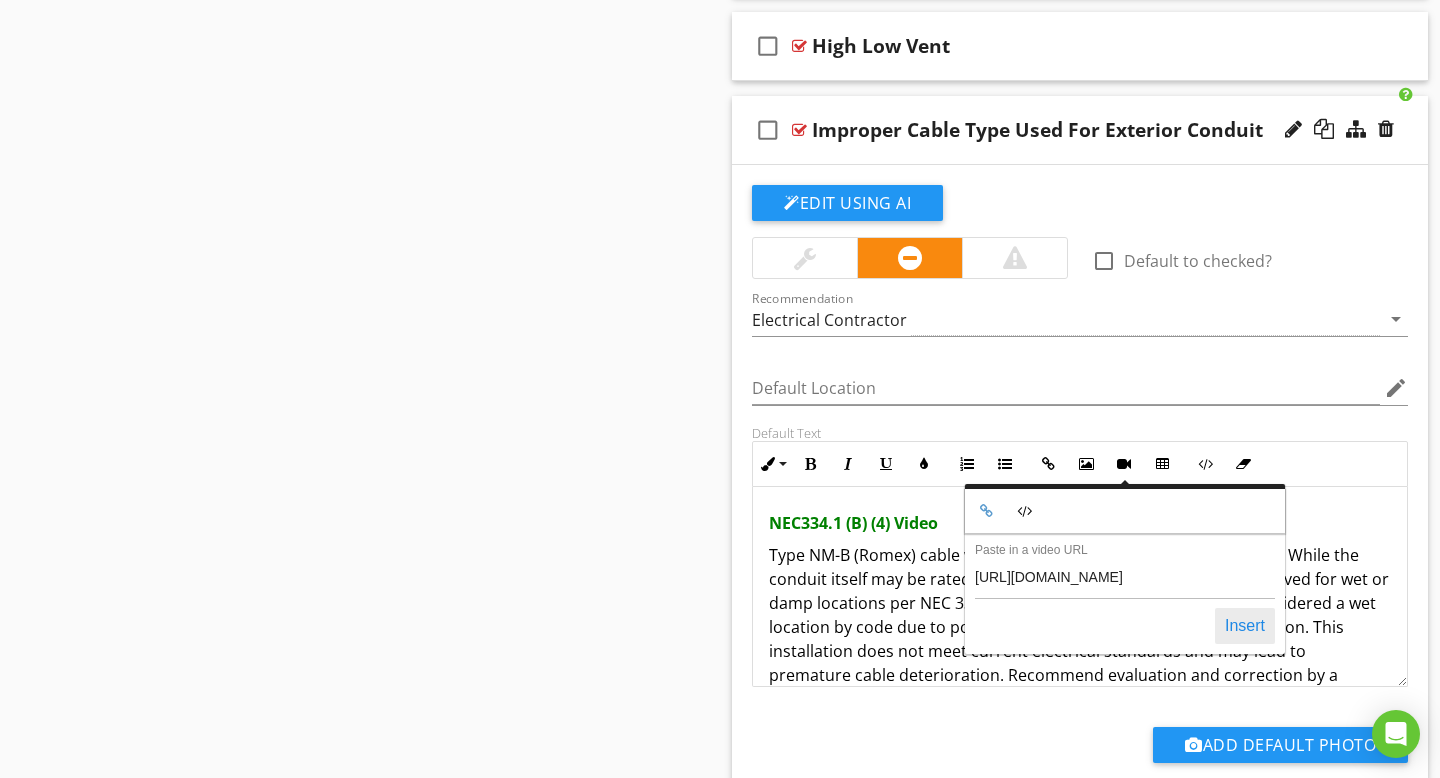 click on "Insert" at bounding box center (1245, 626) 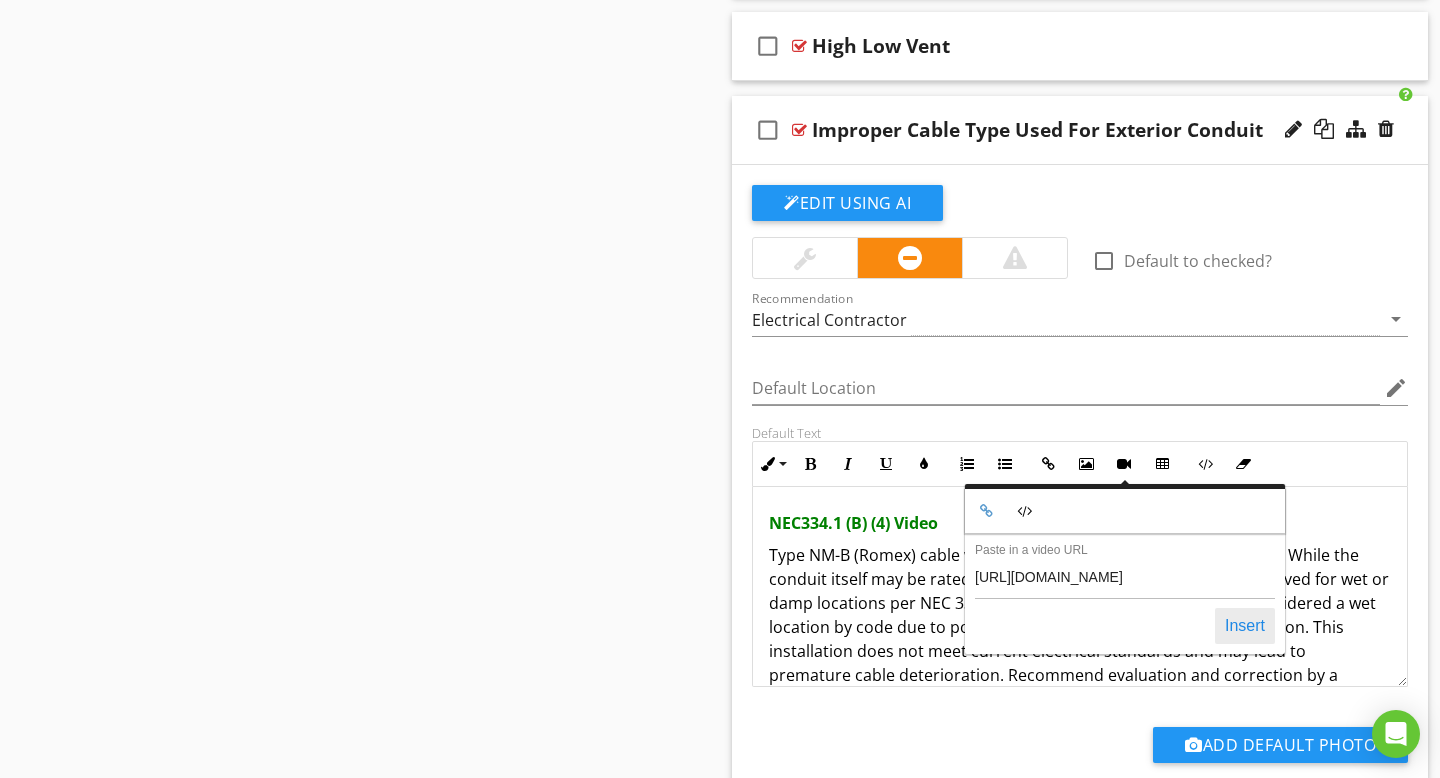 click on "Insert" at bounding box center [1245, 626] 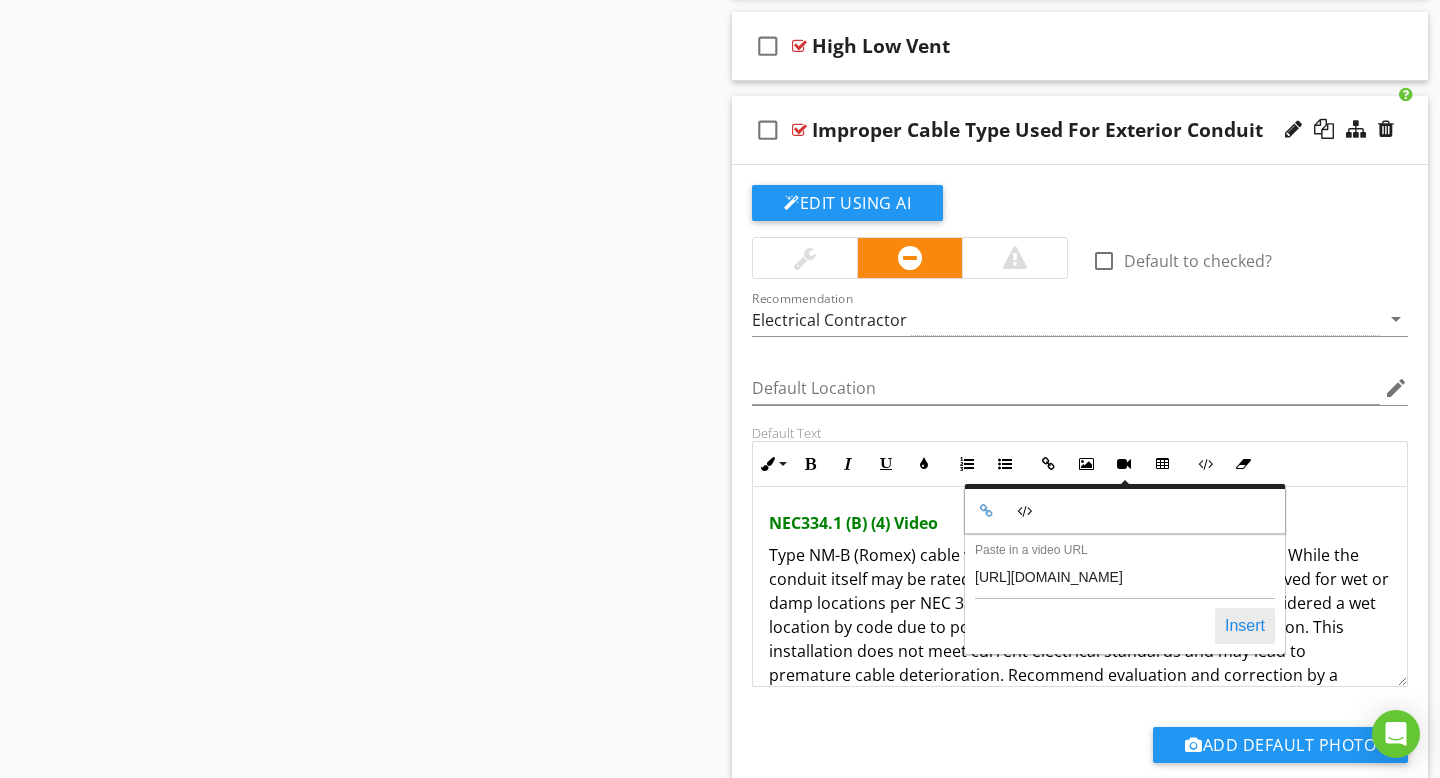 click on "Insert" at bounding box center (1245, 626) 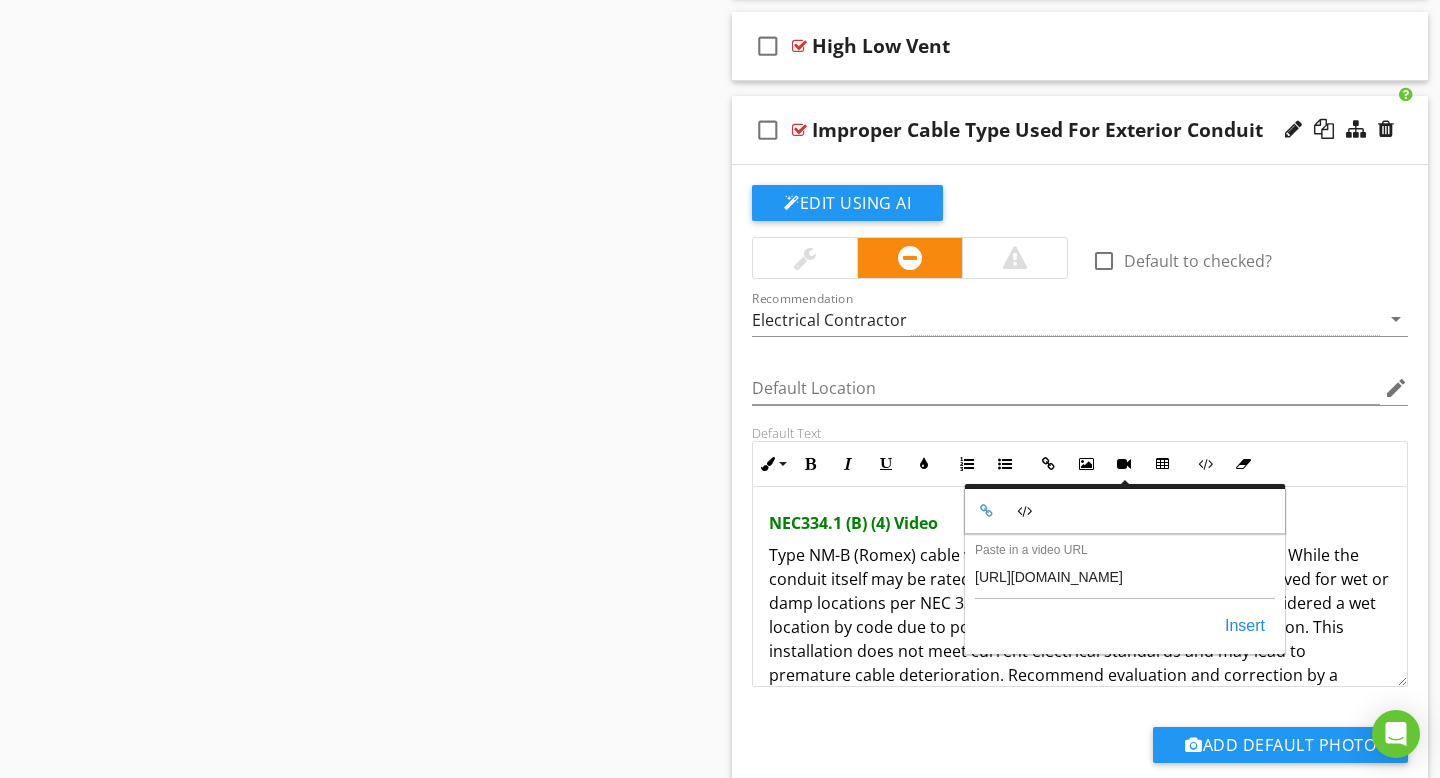 click on "NEC334.1 (B) (4) Video" at bounding box center [1080, 523] 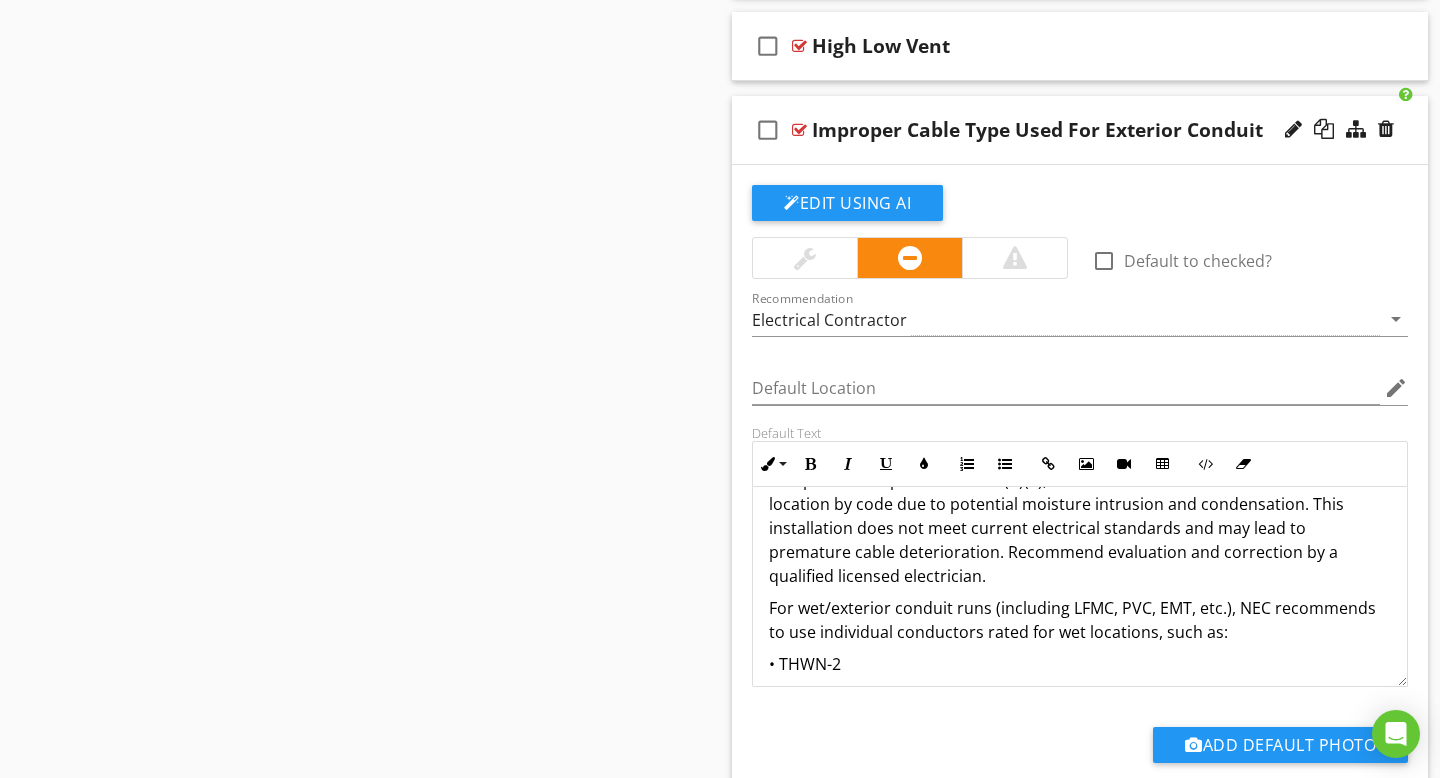 scroll, scrollTop: 169, scrollLeft: 0, axis: vertical 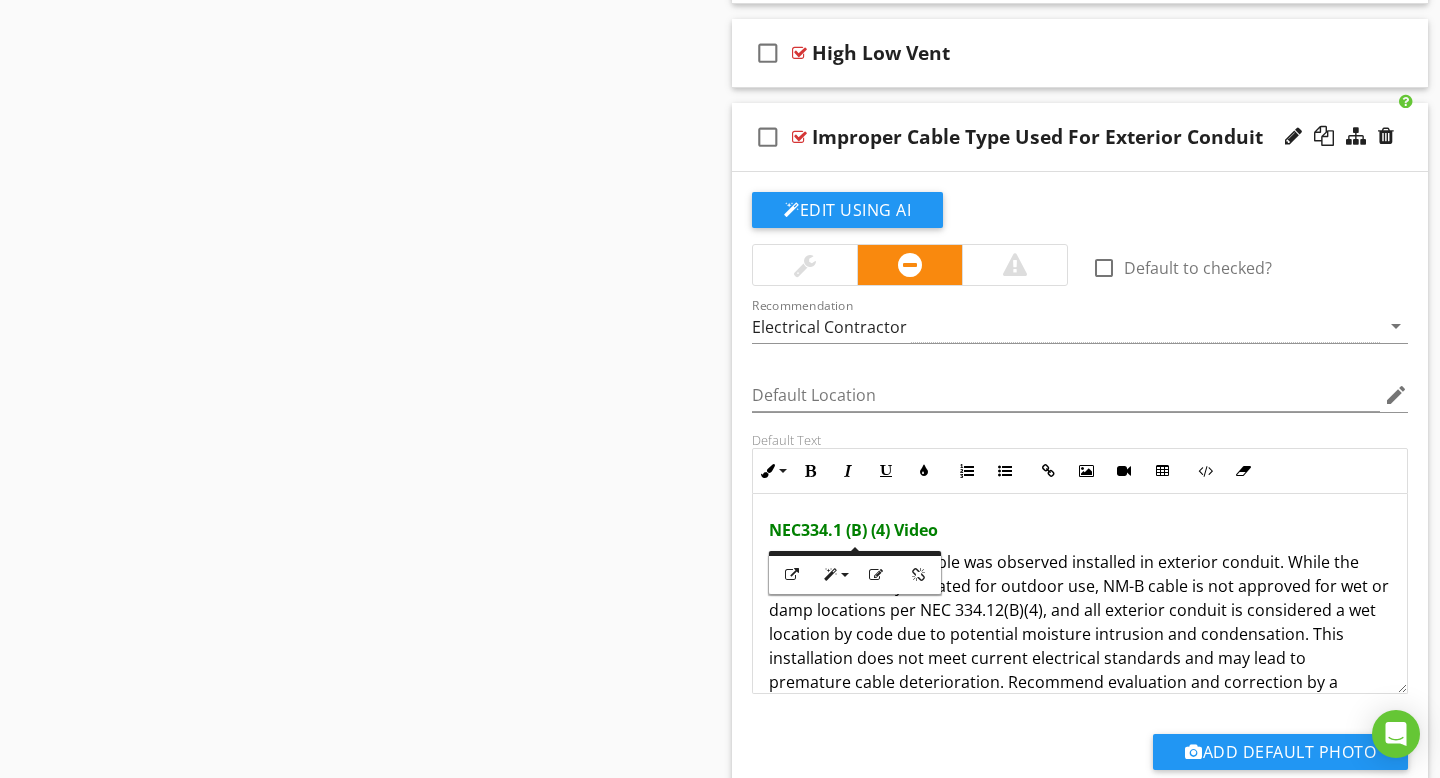 click on "NEC334.1 (B) (4) Video" at bounding box center (1080, 530) 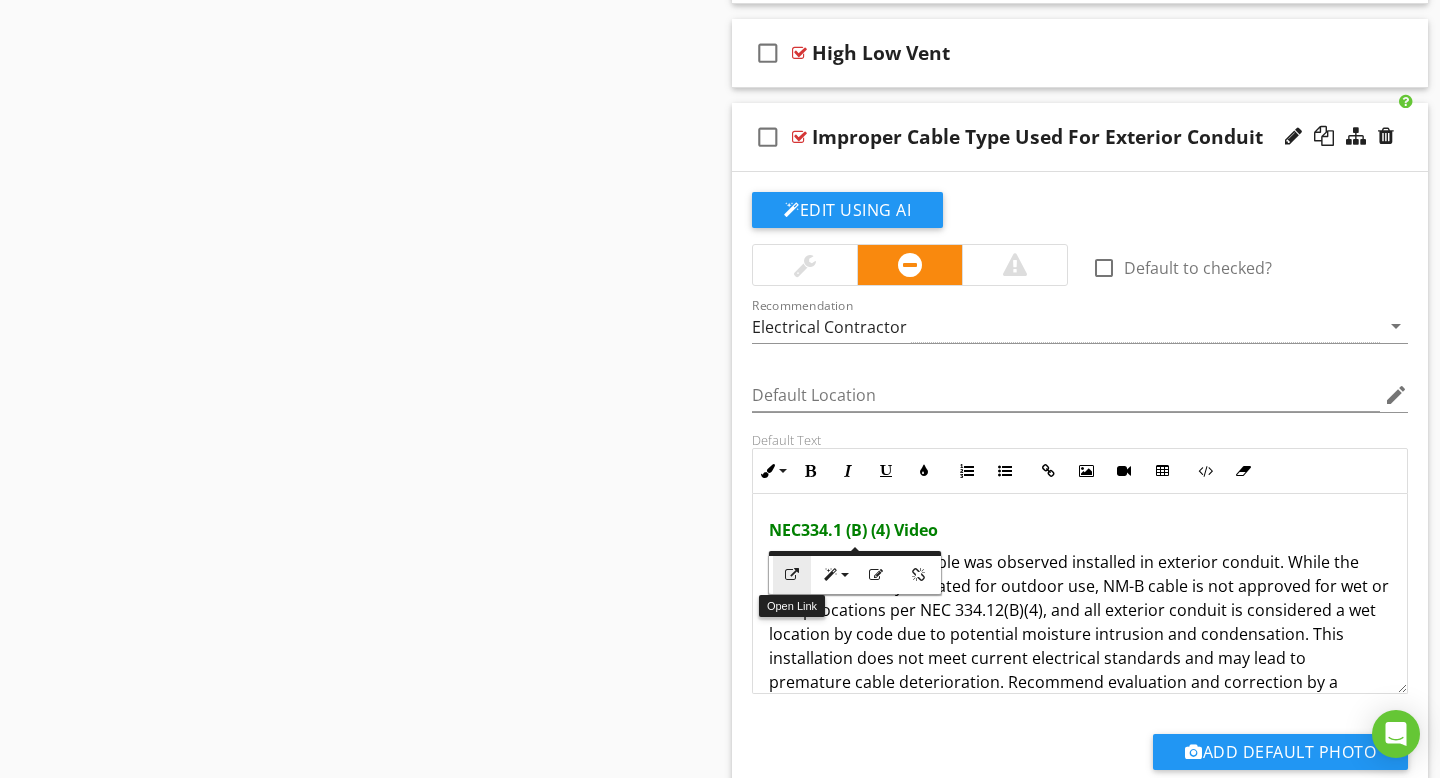 click at bounding box center (792, 575) 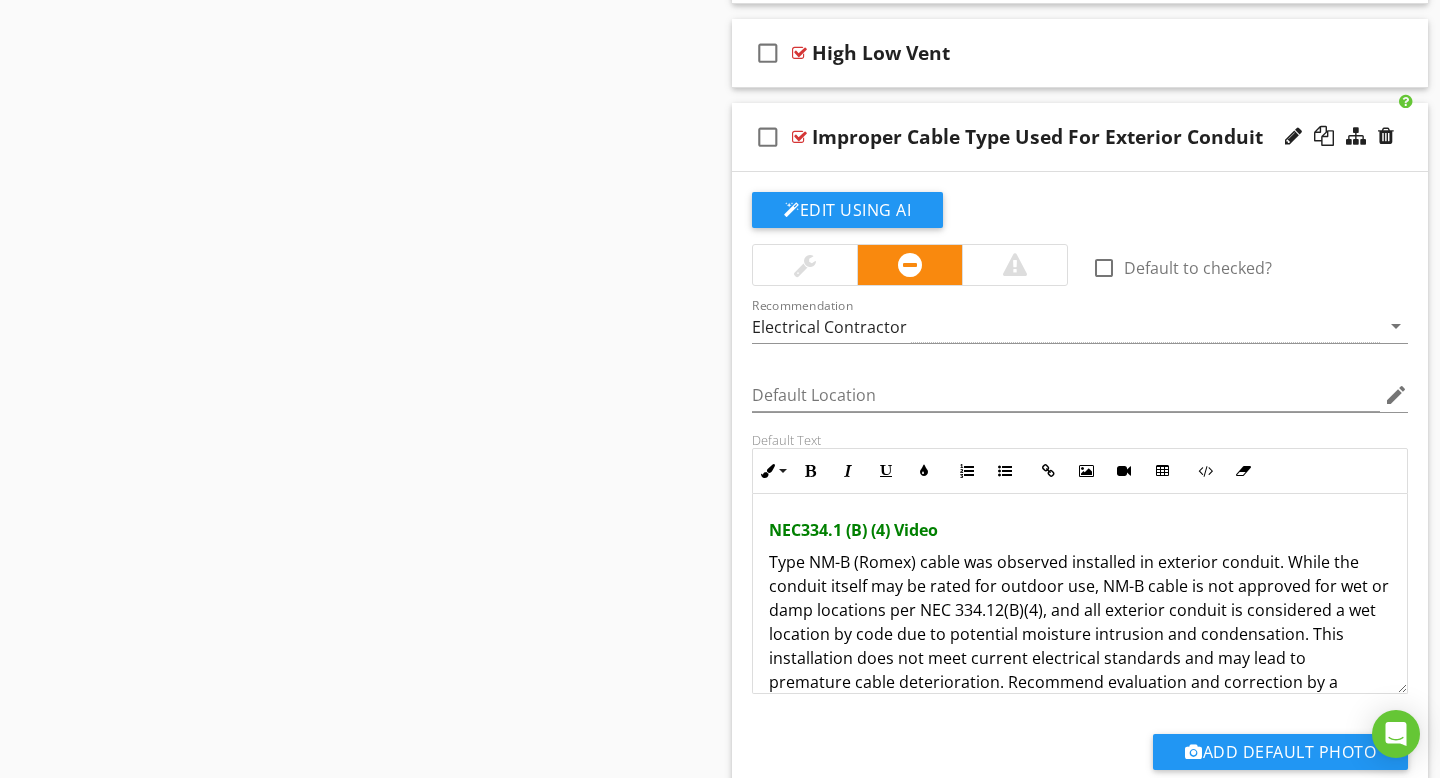 click on "NEC334.1 (B) (4) Video" at bounding box center [1080, 530] 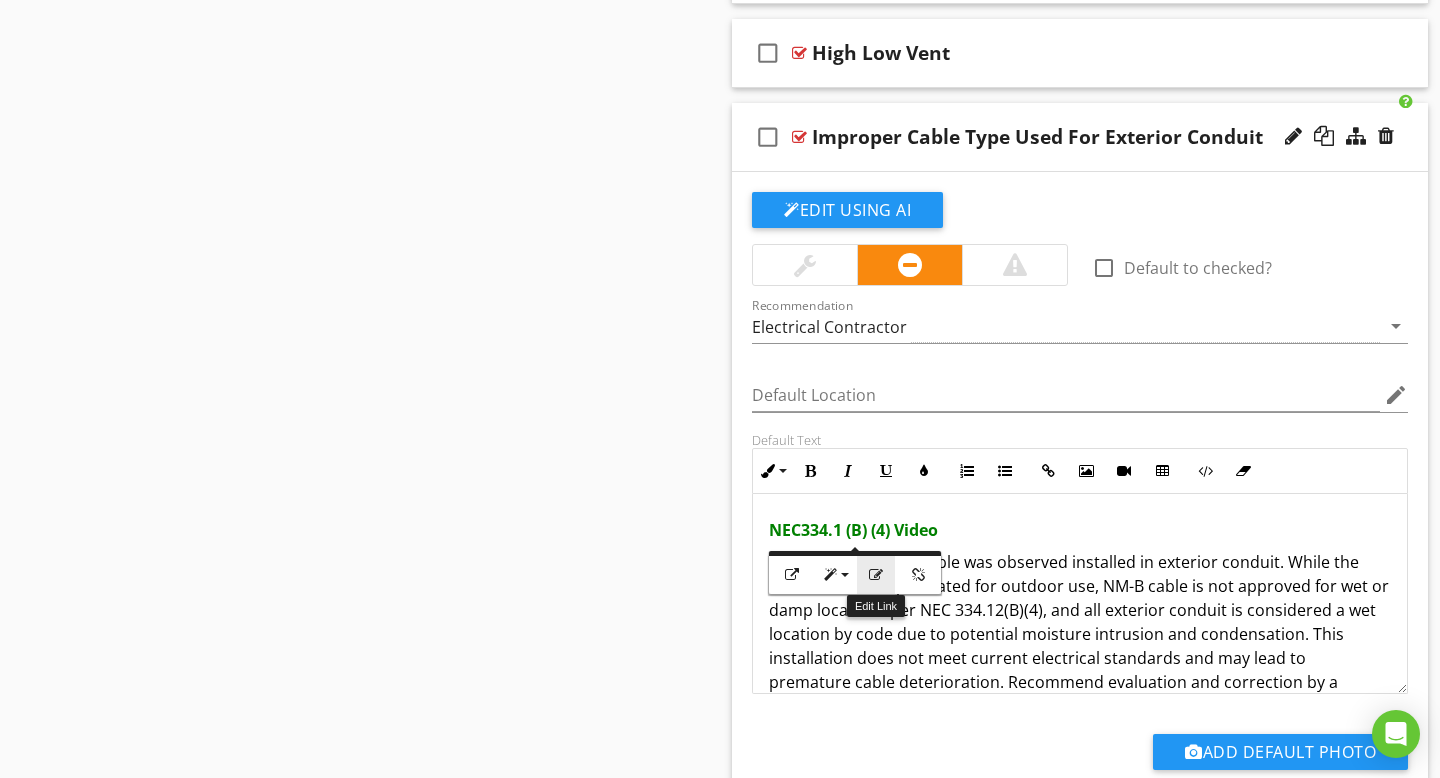 click at bounding box center [876, 575] 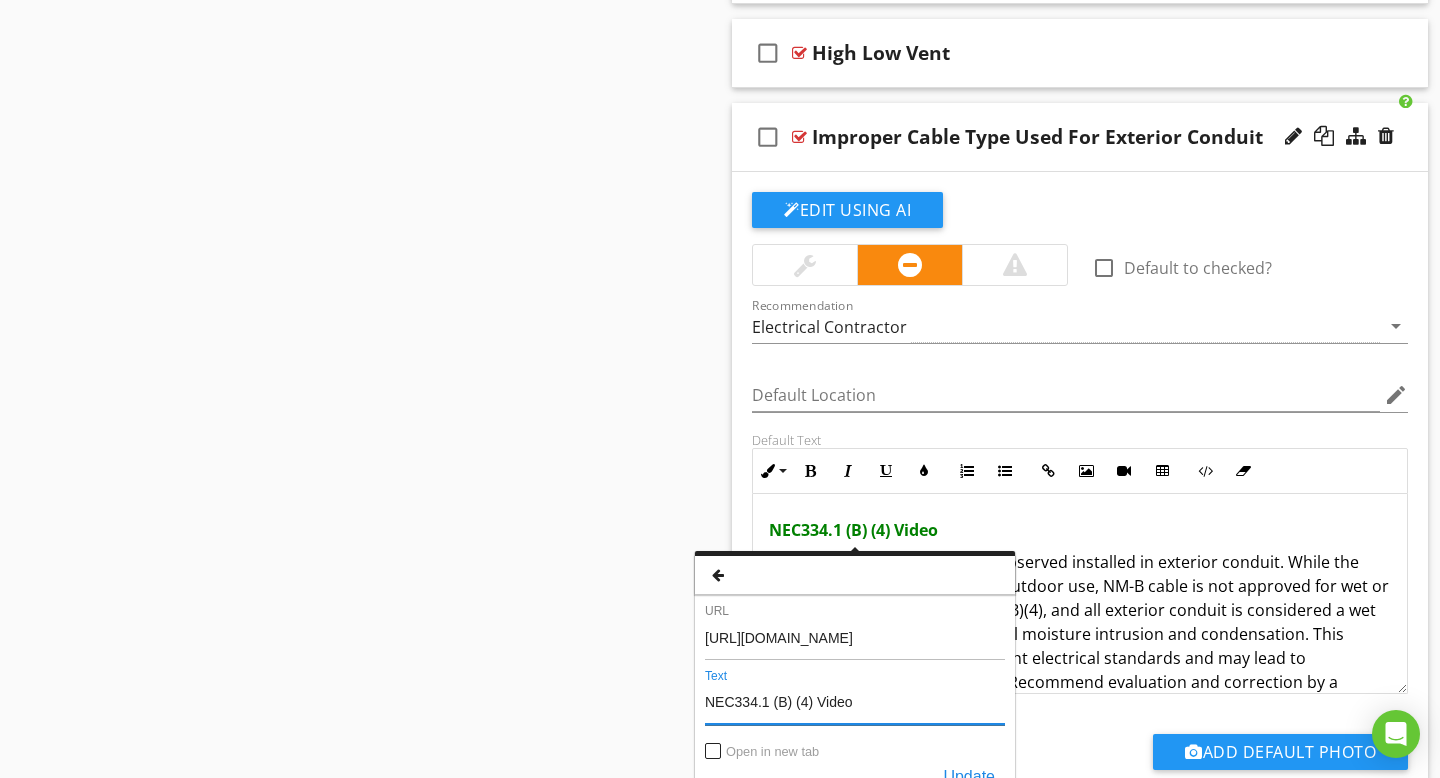 drag, startPoint x: 859, startPoint y: 708, endPoint x: 697, endPoint y: 700, distance: 162.19742 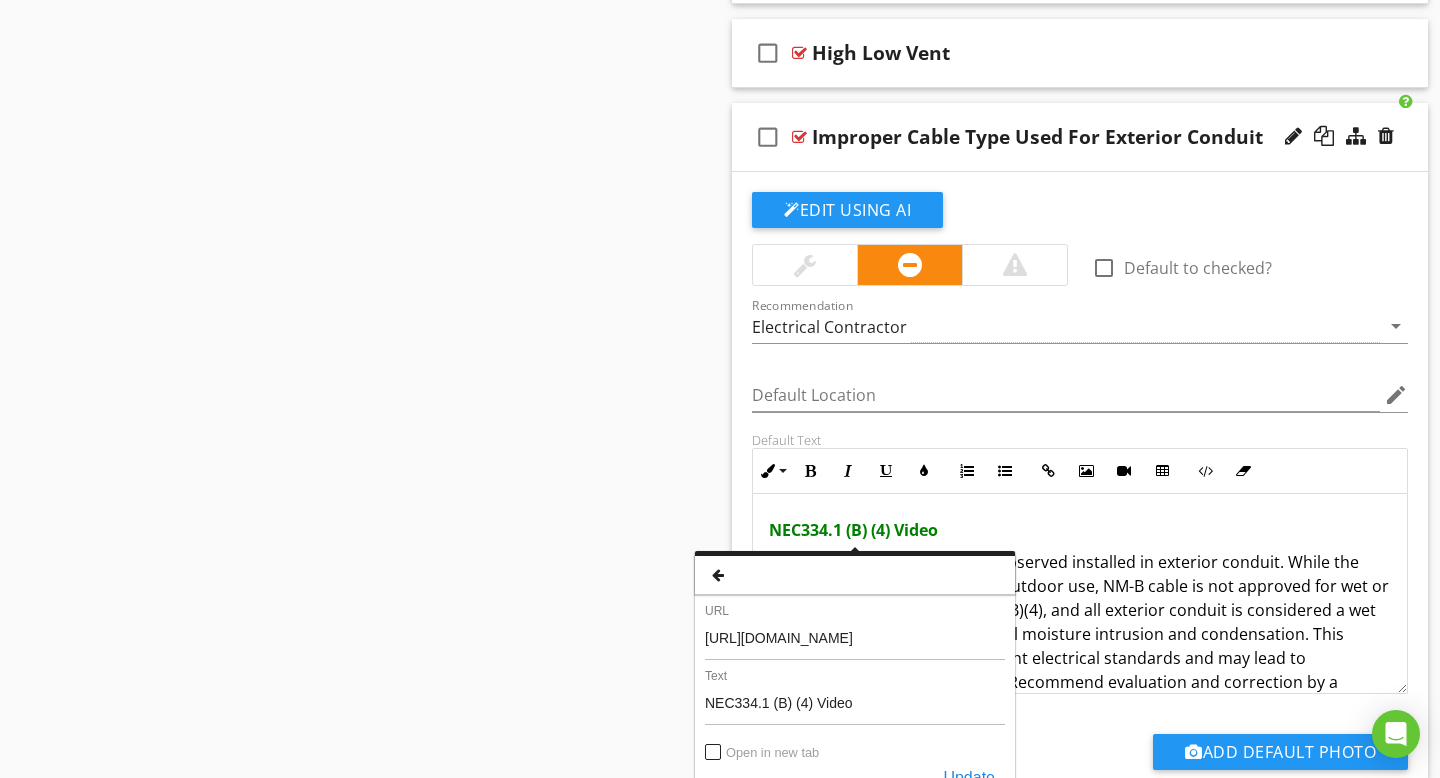 click on "Sections
Inspection Details           Exterior           Cooling           Swimming Pools and Spas           Electrical           Roof           Garage/Carport           Foundation, Structure , Basement, & Crawlspace            Attic, Insulation & Ventilation           Heating           Laundry Room           Kitchen           Living Room/Dining Room           General Bathrooms            General Bedrooms           Hallways           Plumbing           Fireplace
Section
Attachments
Attachment
Items
General           Drain, Waste, & Vent Systems           Water Heater           Fuel Storage & Distribution Systems           Sump Pump           Fire Sprinkler Systems
Item
Comments
New
Informational   check_box_outline_blank     Select All       check_box_outline_blank" at bounding box center [720, 828] 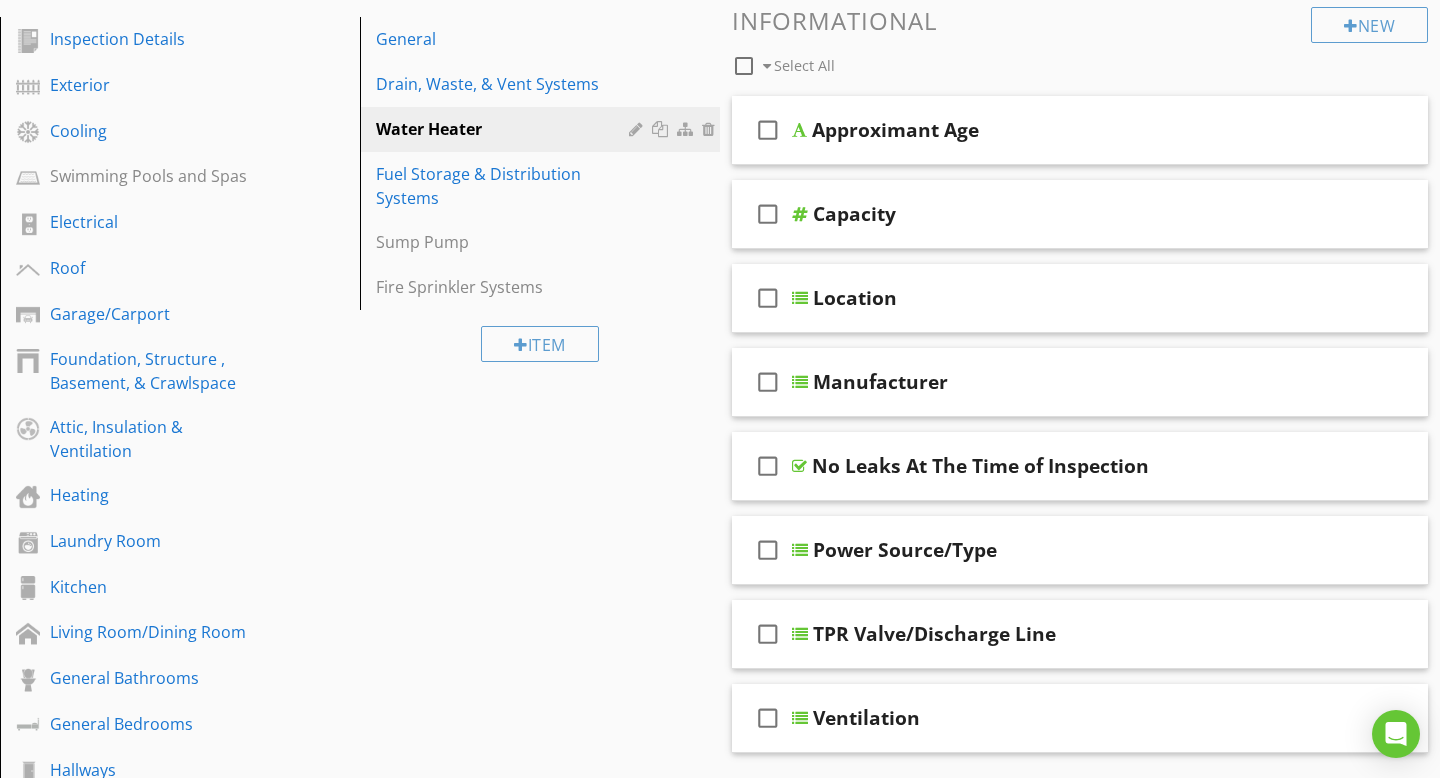 scroll, scrollTop: 146, scrollLeft: 0, axis: vertical 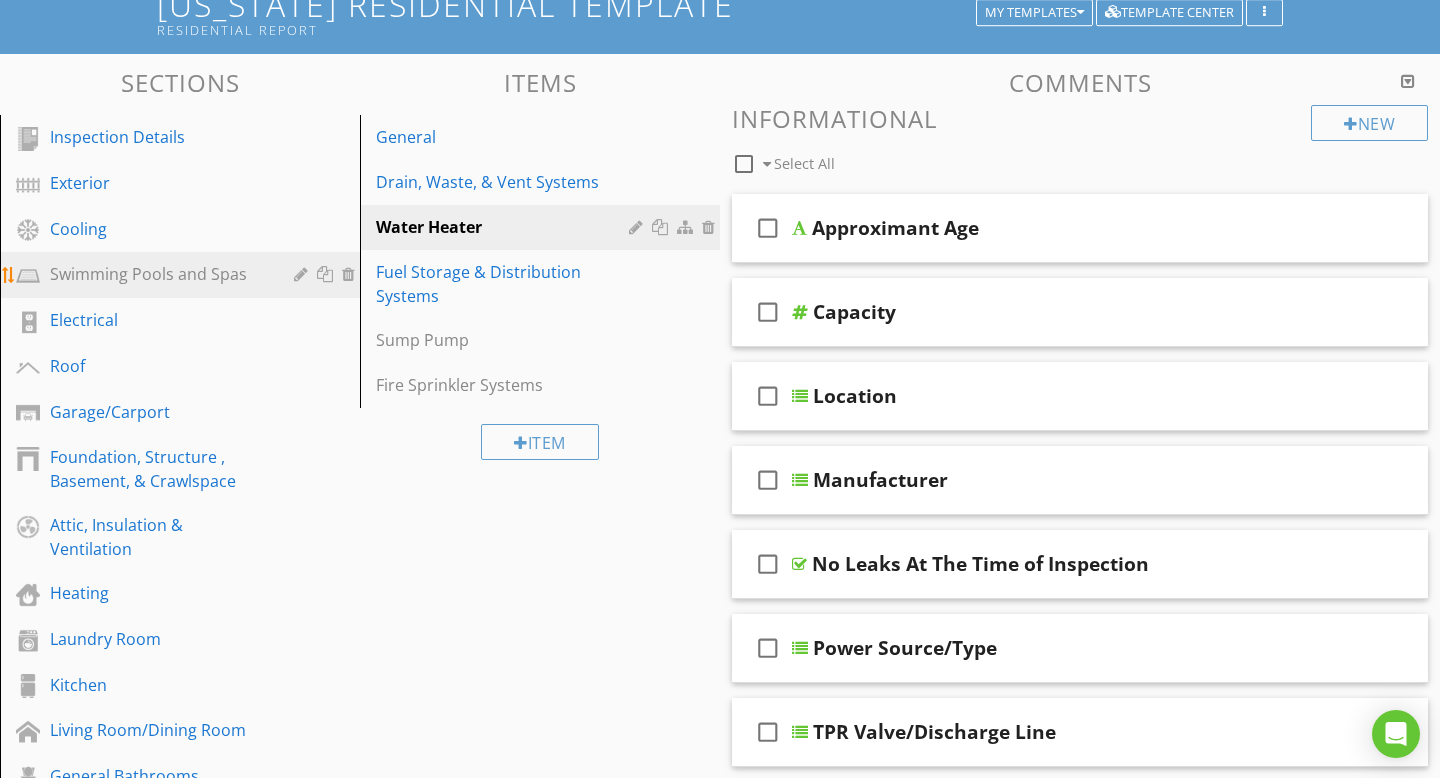 click on "Swimming Pools and Spas" at bounding box center (157, 274) 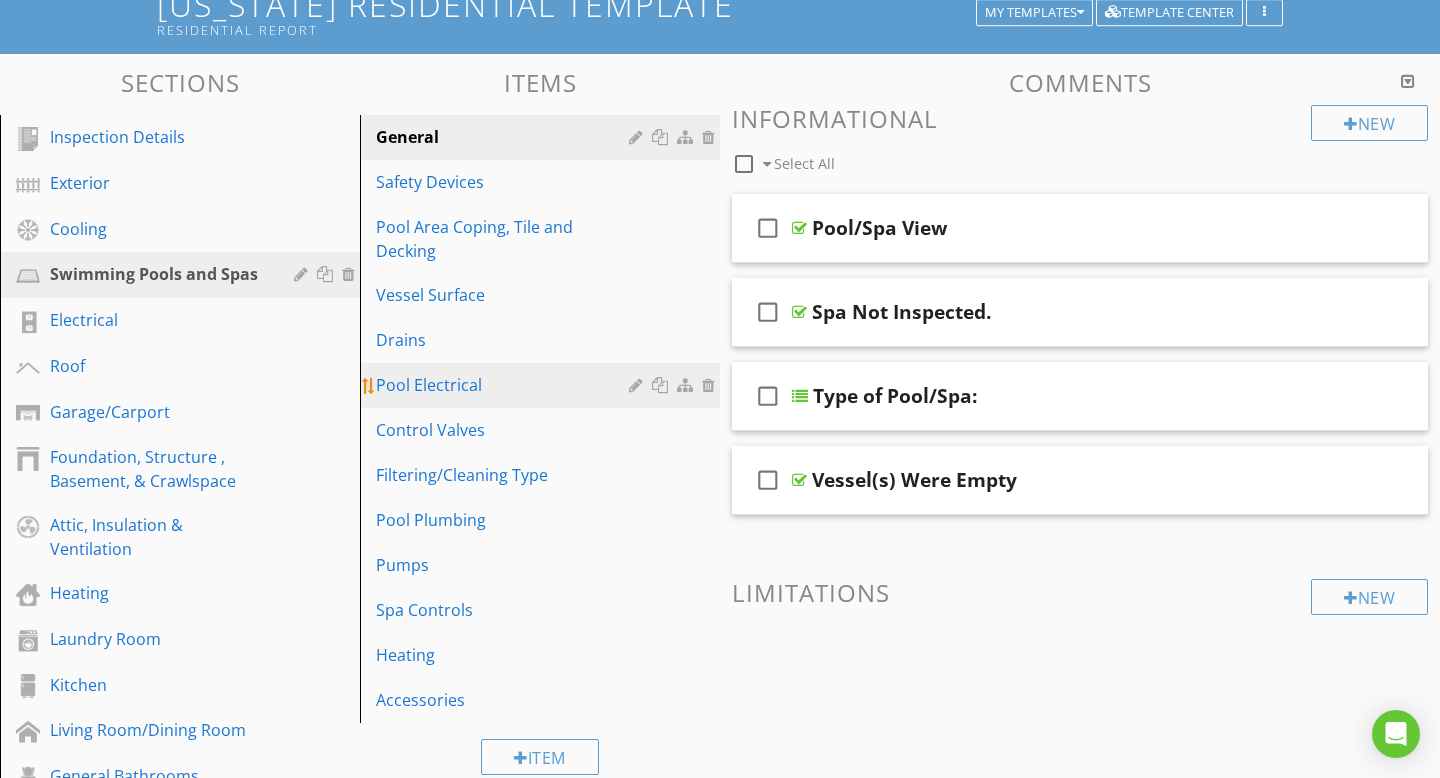 click on "Pool Electrical" at bounding box center (505, 385) 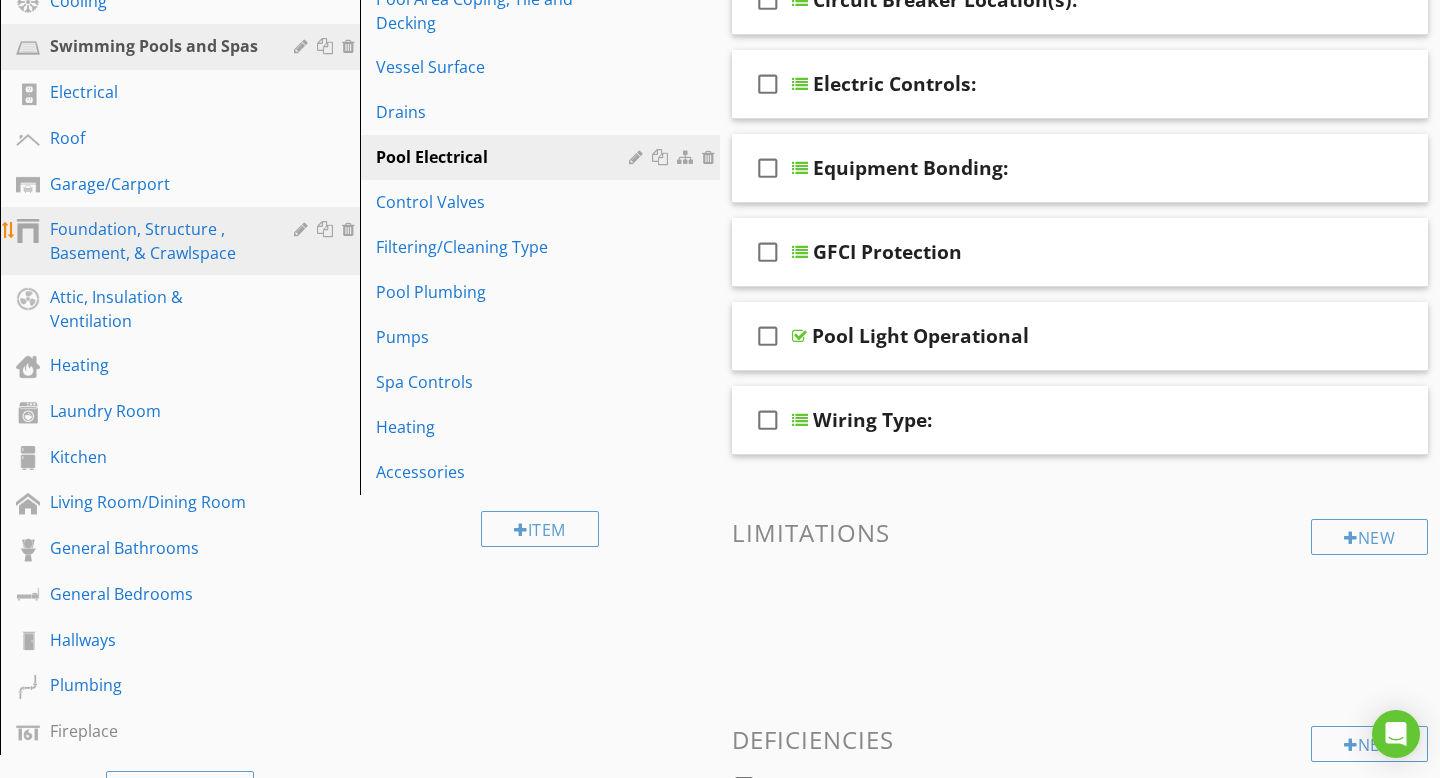scroll, scrollTop: 371, scrollLeft: 0, axis: vertical 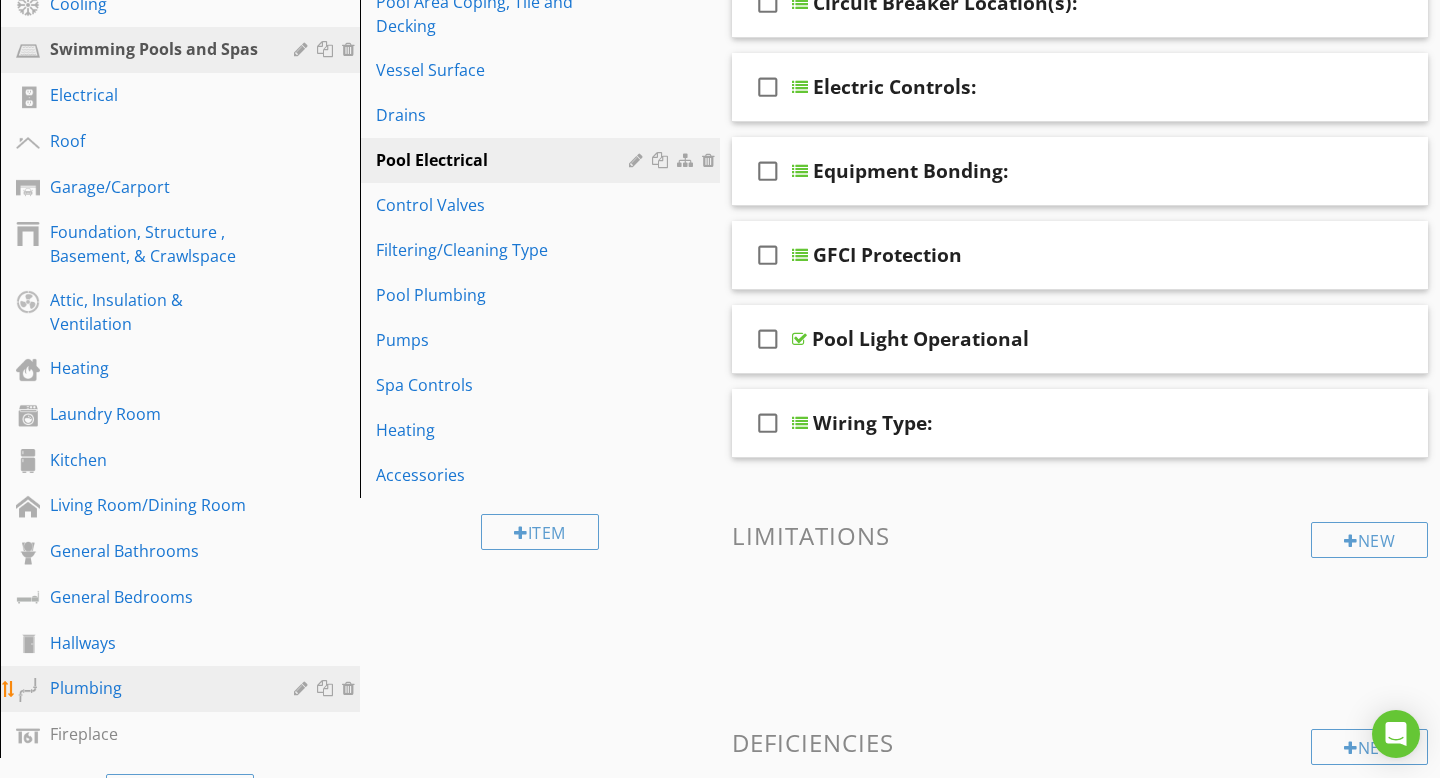 click on "Plumbing" at bounding box center (157, 688) 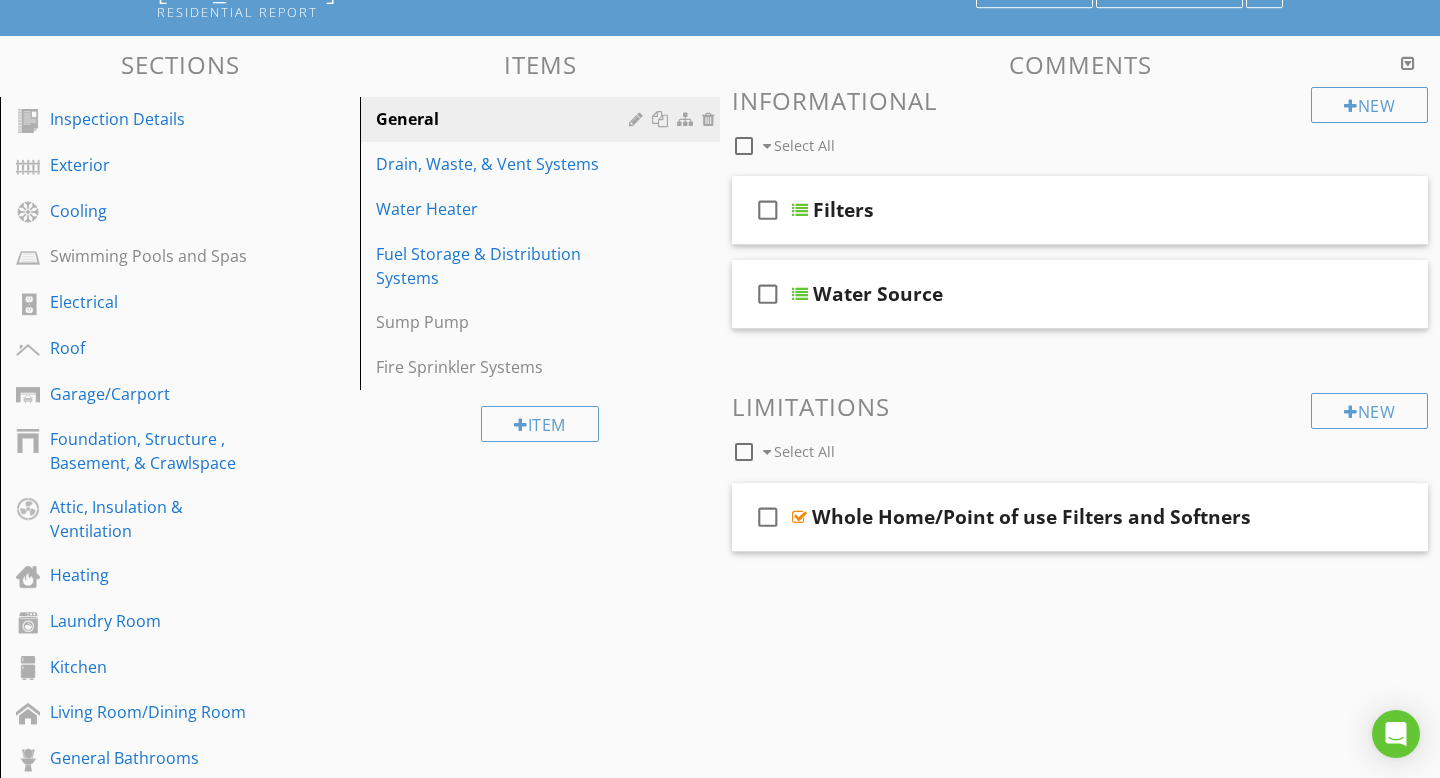 scroll, scrollTop: 163, scrollLeft: 0, axis: vertical 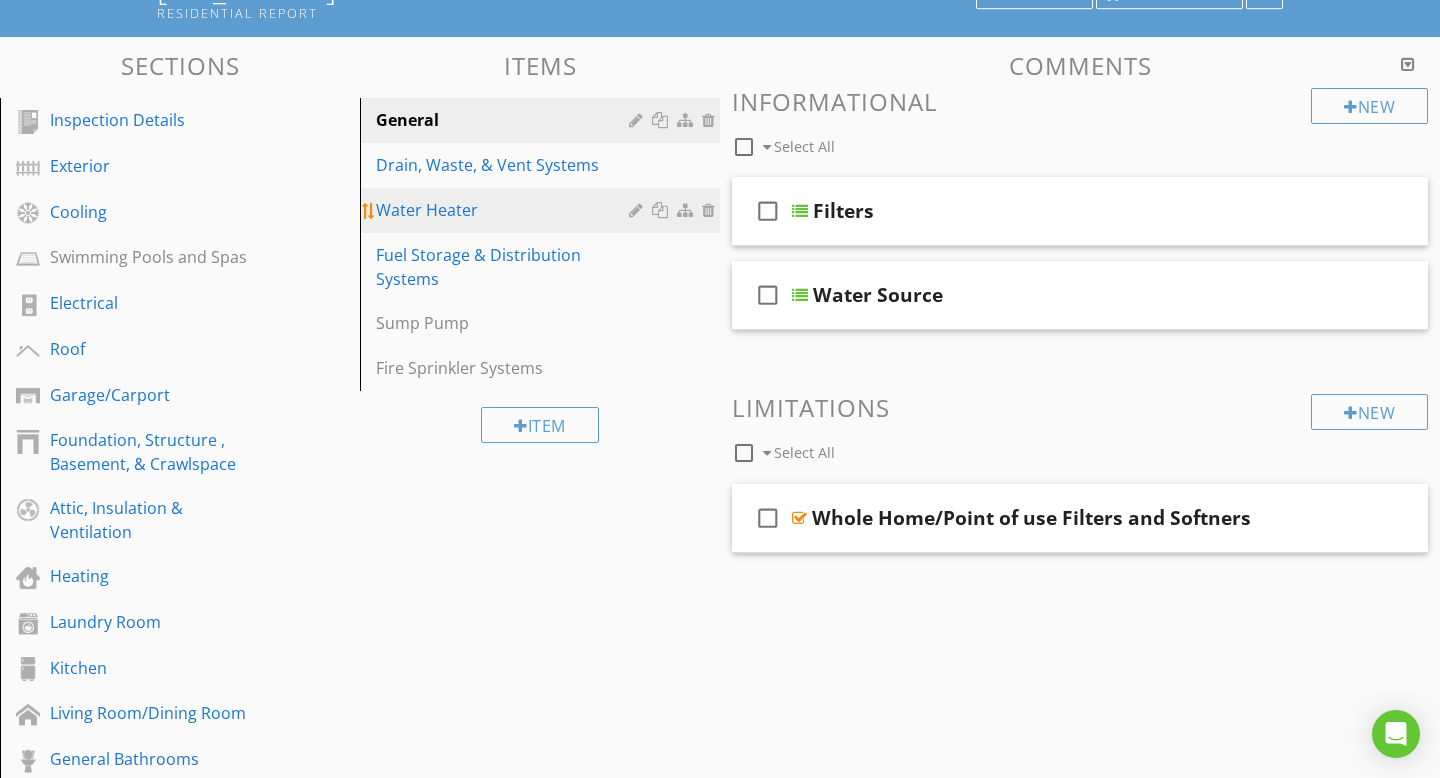 click on "Water Heater" at bounding box center (505, 210) 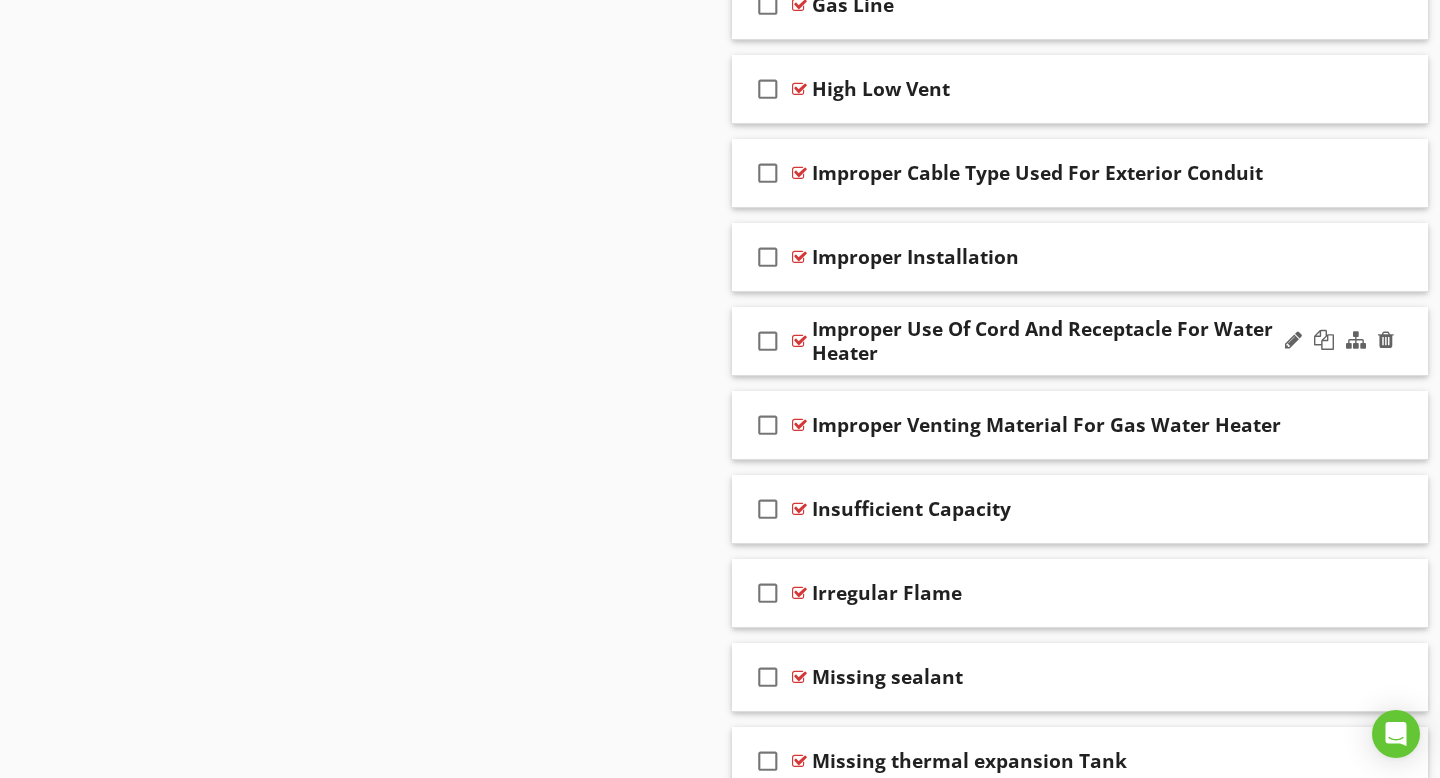 scroll, scrollTop: 1934, scrollLeft: 0, axis: vertical 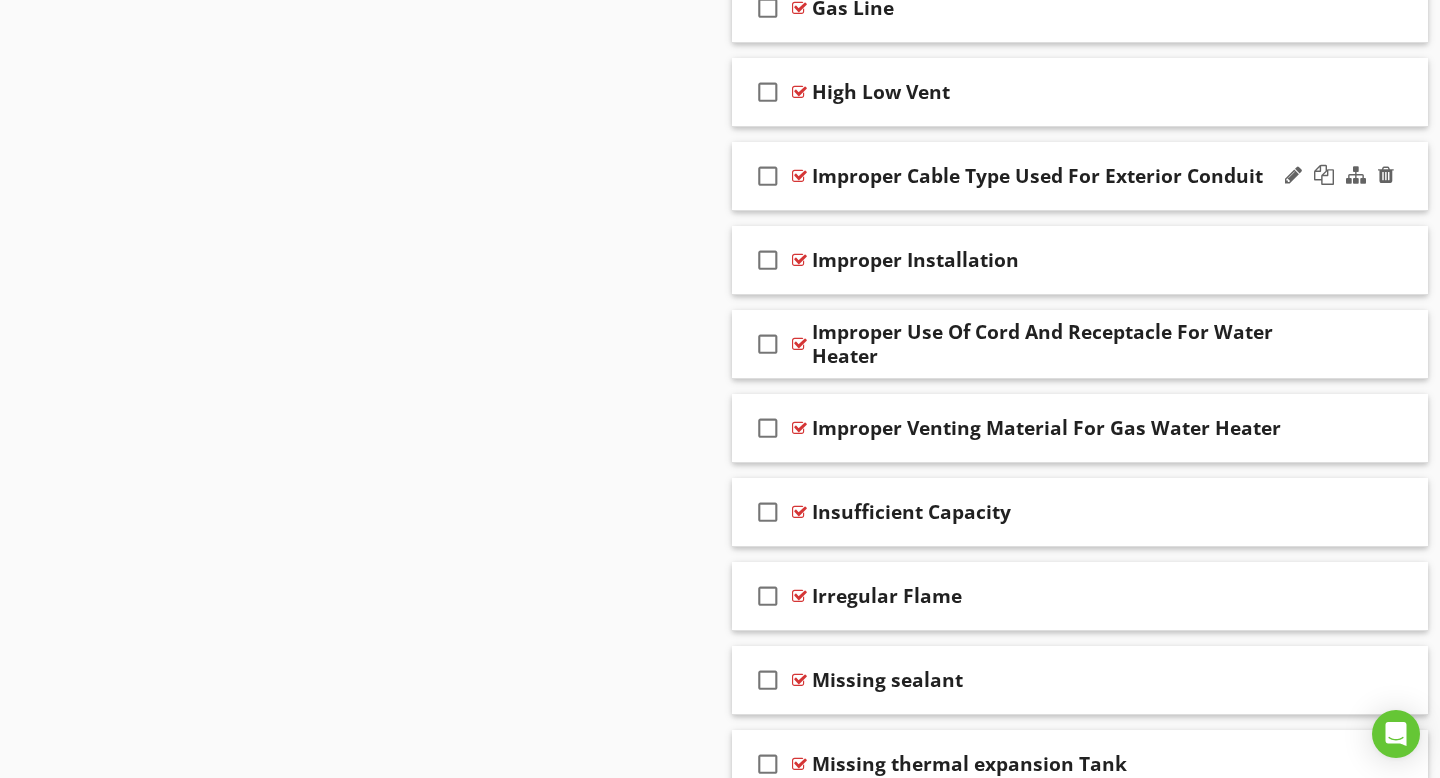 click on "Improper Cable Type Used For Exterior Conduit" at bounding box center (1037, 176) 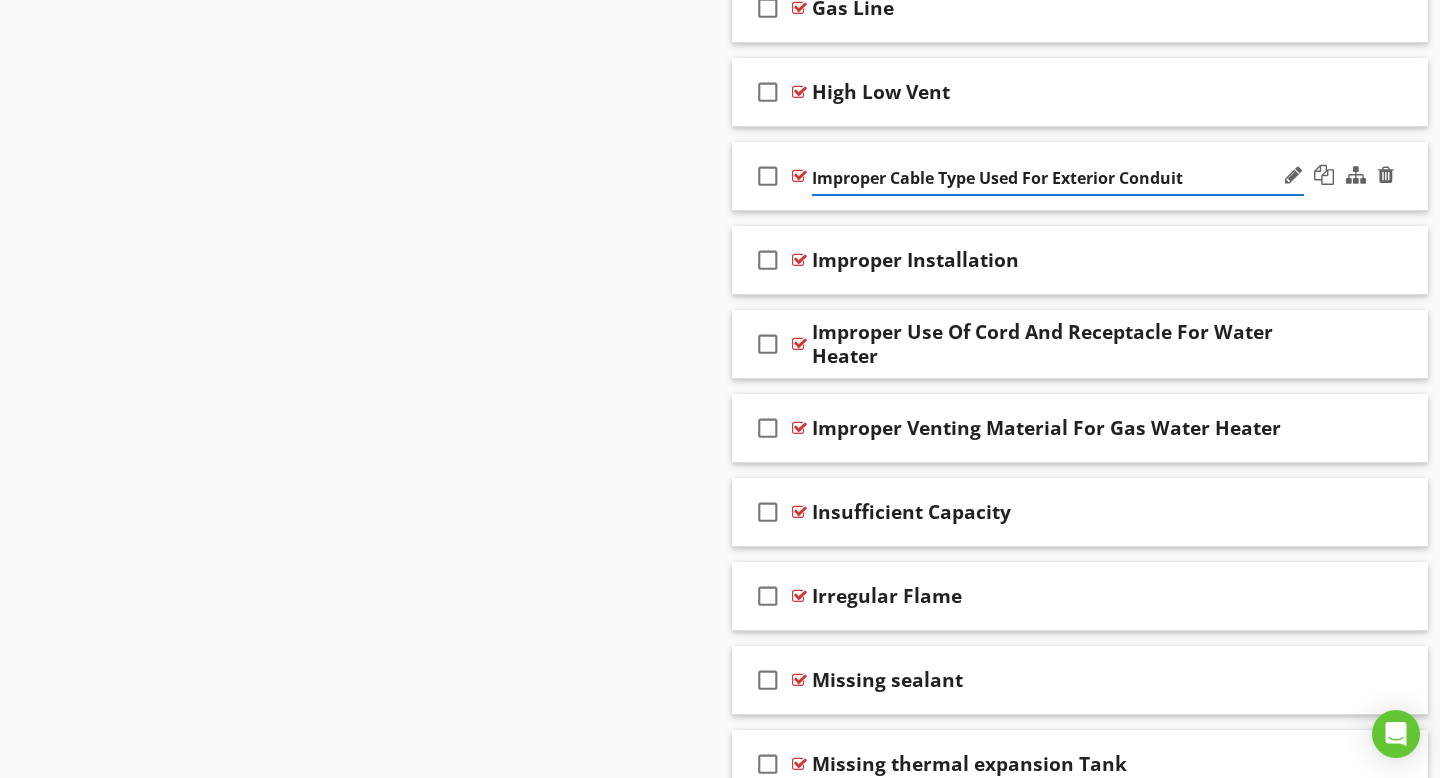 click on "check_box_outline_blank         Improper Cable Type Used For Exterior Conduit" at bounding box center (1080, 176) 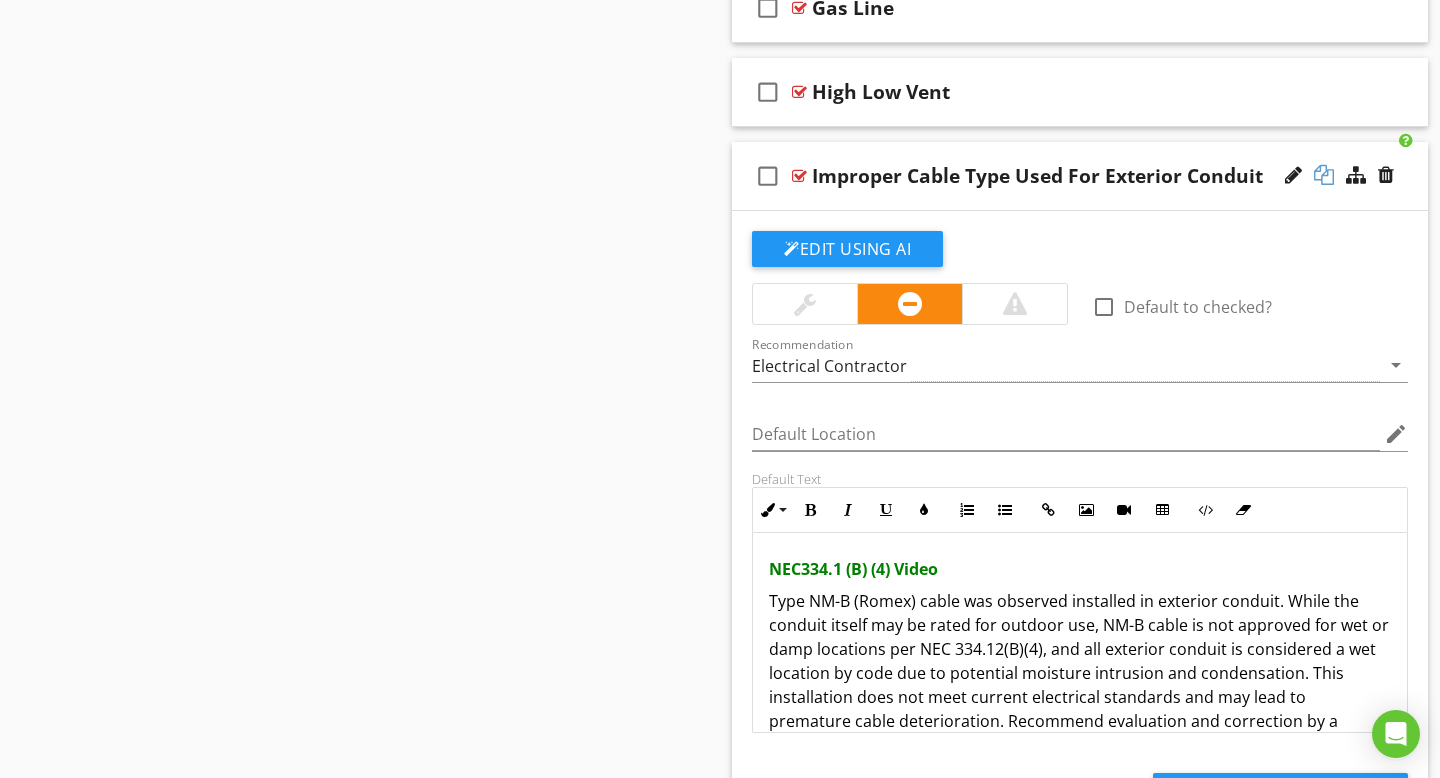 click at bounding box center (1324, 175) 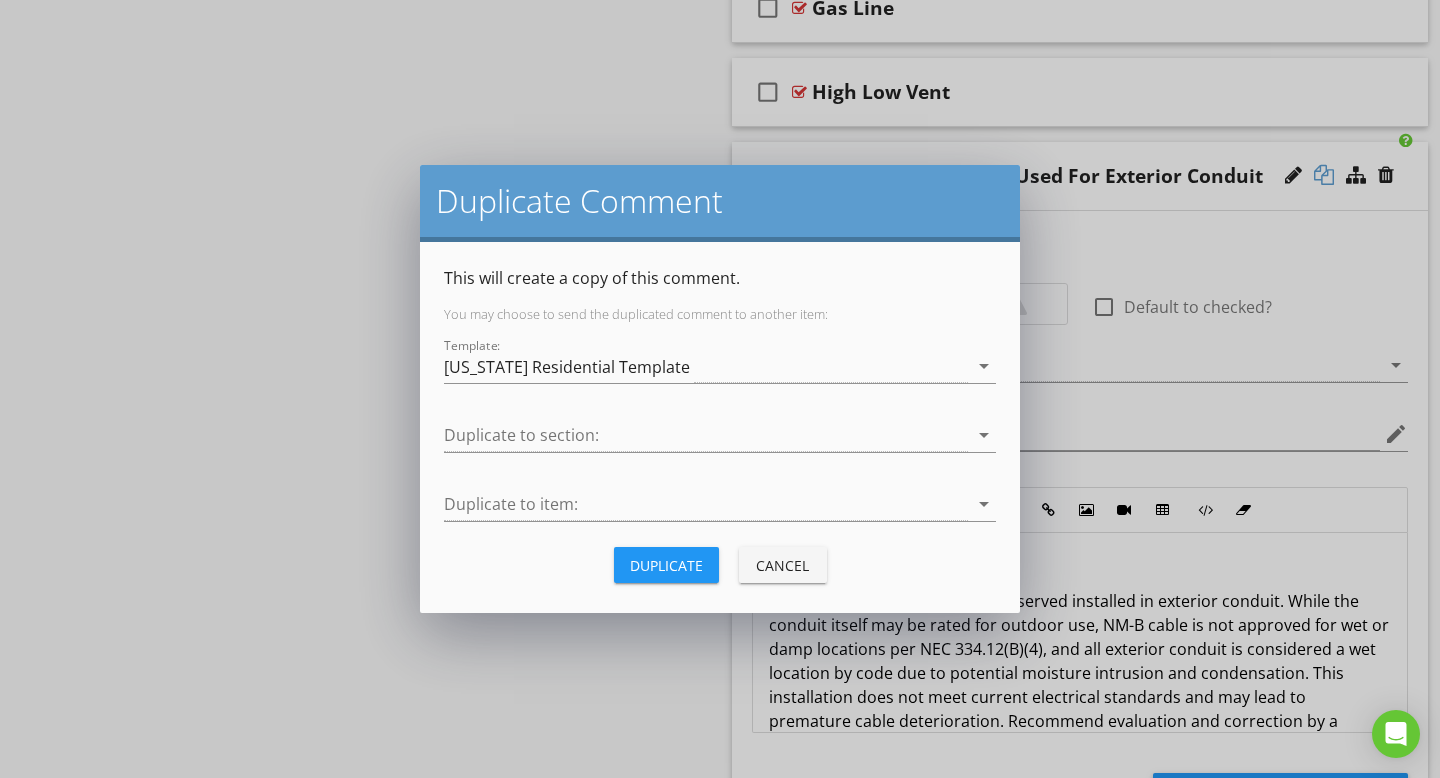 type on "<p id="isPasted"><a draggable="false" fr-original-class="fr-strong fr-green" fr-original-style="" href="https://www.facebook.com/share/r/1CFr6Cwdkc/?mibextid=wwXIfr" style="color: rgb(25, 118, 210);">NEC334.1 (B) (4) Video</a></p><p><span style="-webkit-text-size-adjust: 100%;">Type NM-B (Romex) cable was observed installed in exterior conduit. While the conduit itself may be rated for outdoor use, NM-B cable is not approved for wet or damp locations per NEC 334.12(B)(4), and all exterior conduit is considered a wet location by code due to potential moisture intrusion and condensation. This installation does not meet current electrical standards and may lead to premature cable deterioration. Recommend evaluation and correction by a qualified licensed electrician.</span></p><p>For wet/exterior conduit runs (including LFMC, PVC, EMT, etc.), NEC recommends to use individual conductors rated for wet locations, such as:</p><p>• THWN-2</p><p>• XHHW-2</p>" 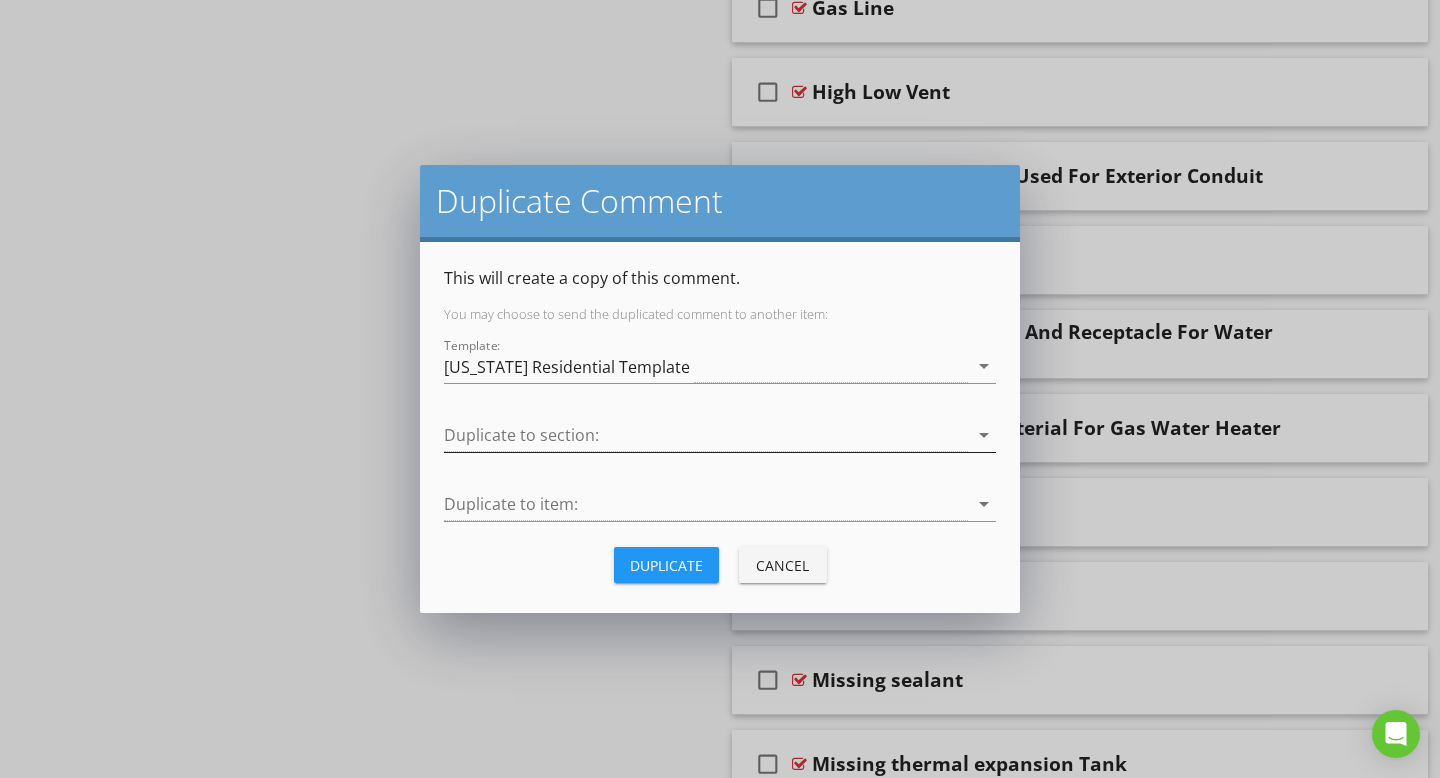click at bounding box center (706, 435) 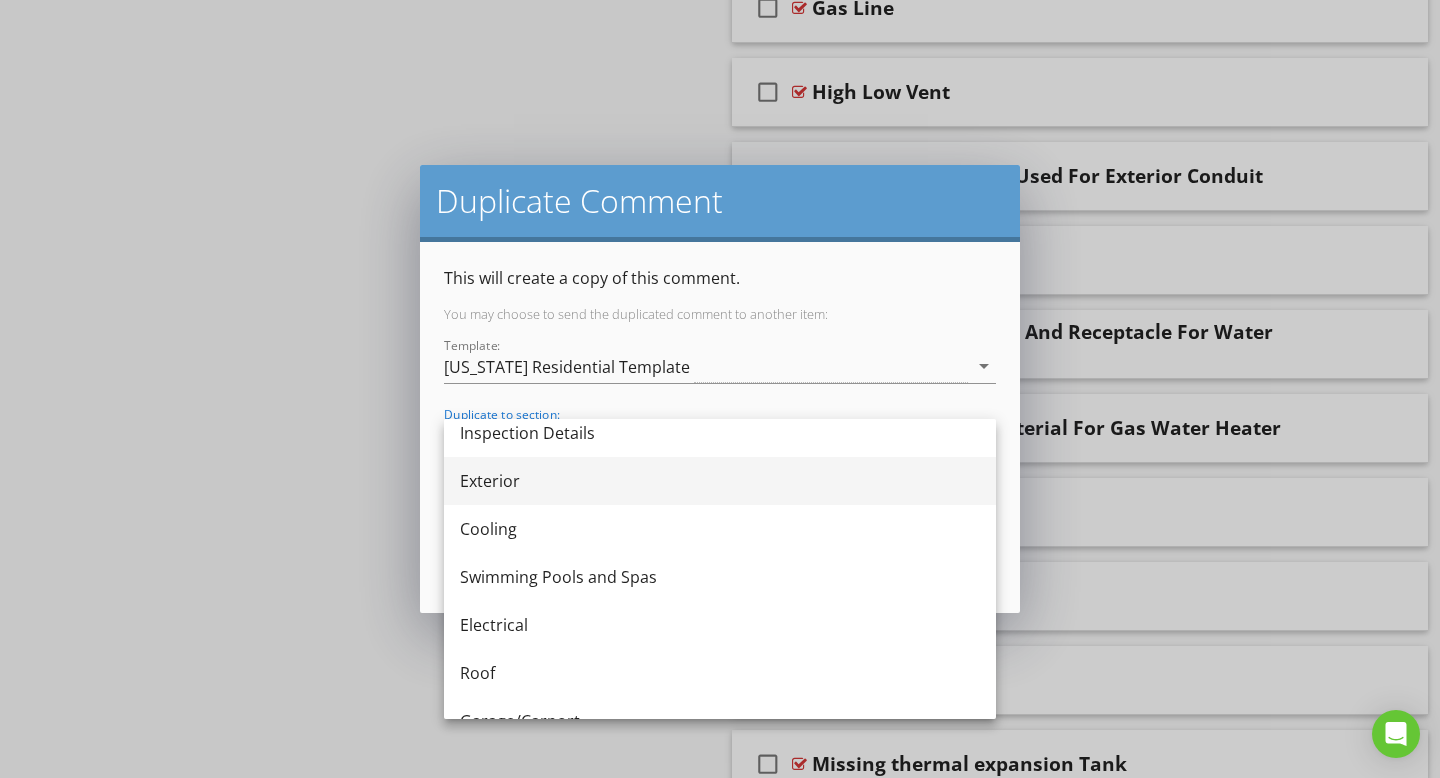 scroll, scrollTop: 13, scrollLeft: 0, axis: vertical 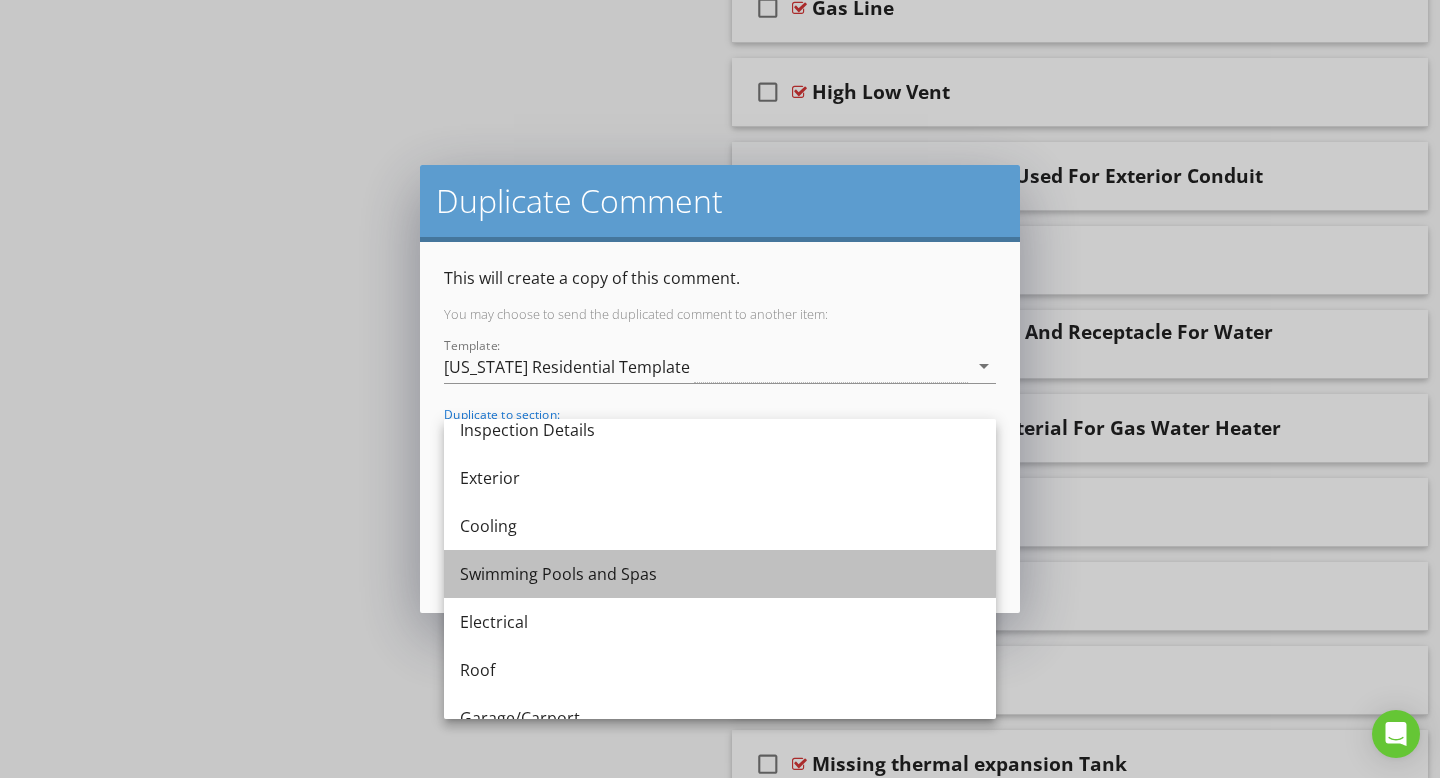 click on "Swimming Pools and Spas" at bounding box center [720, 574] 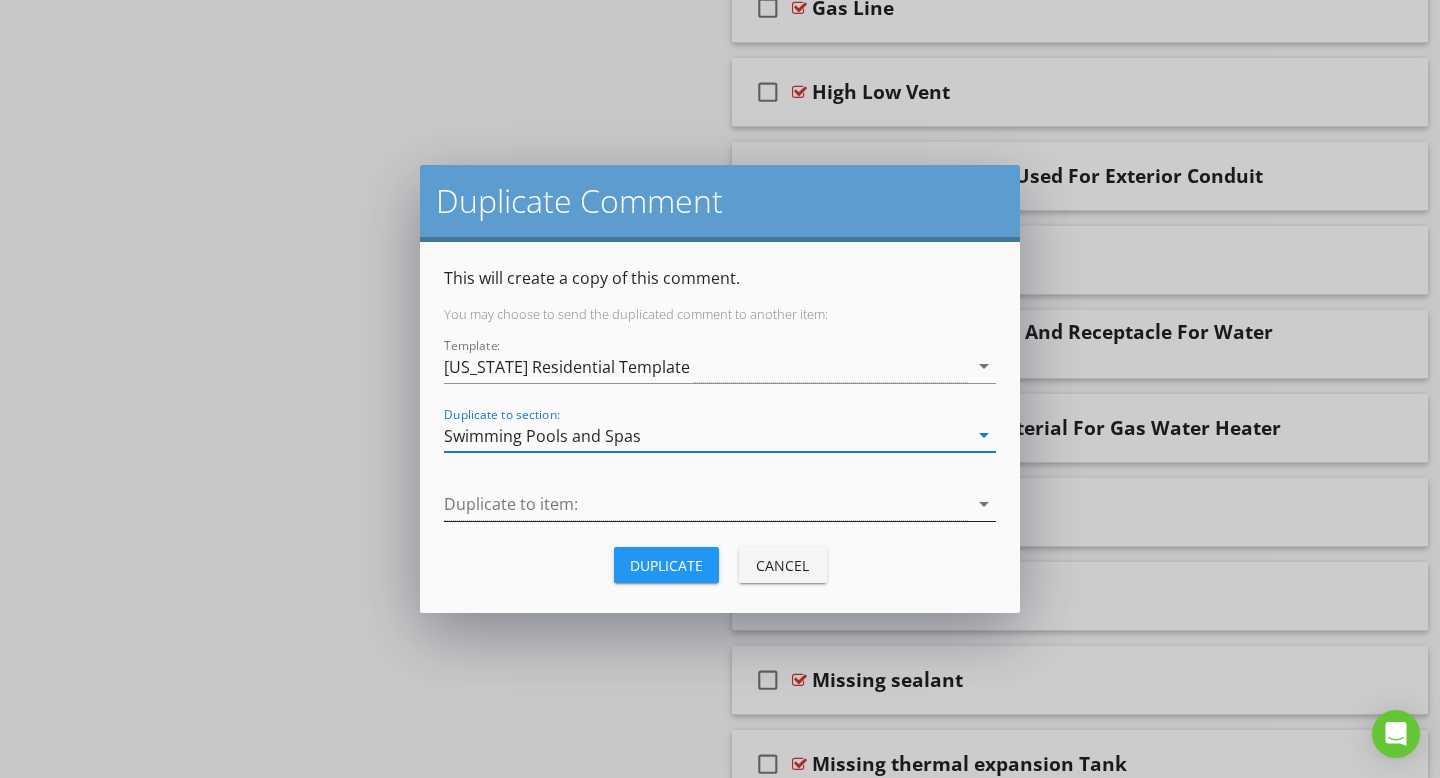 click at bounding box center [706, 504] 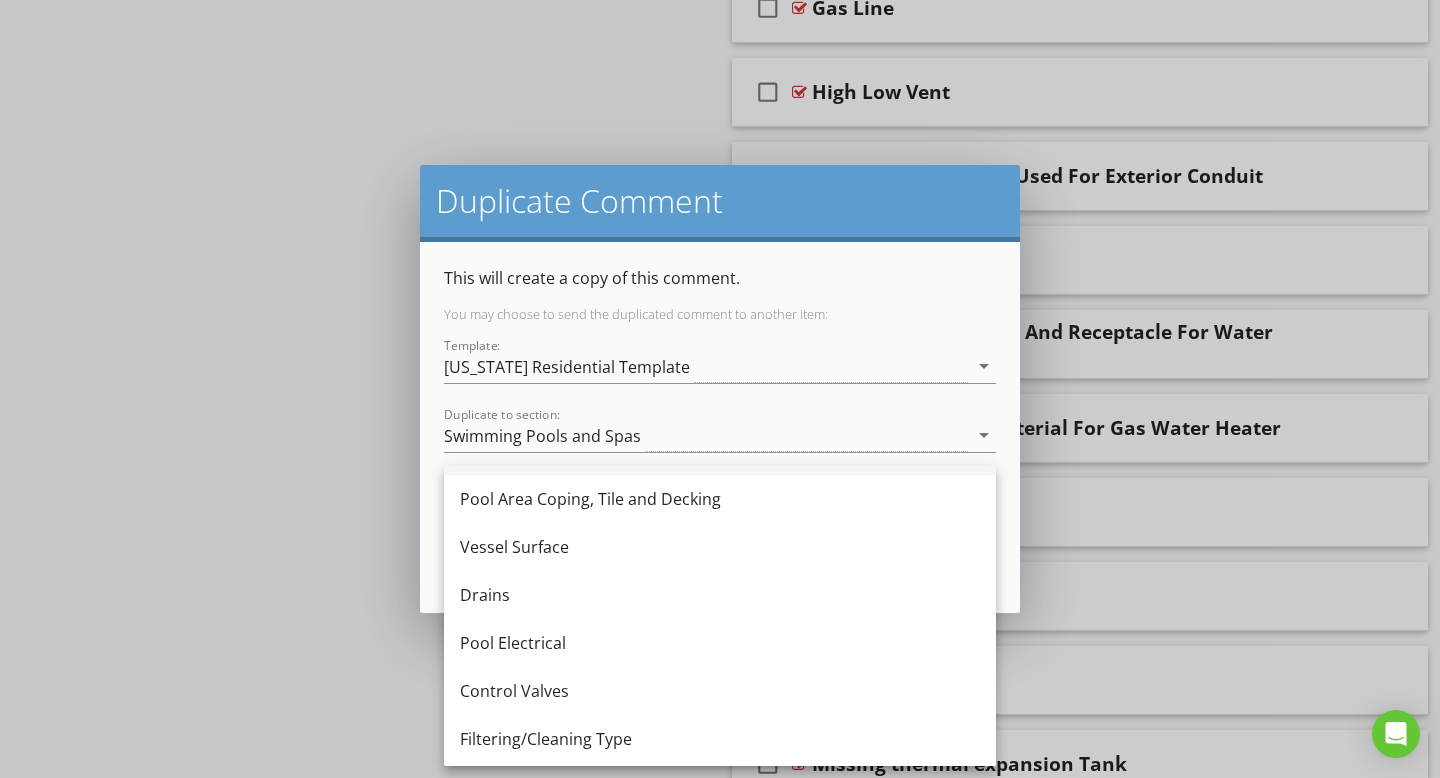 scroll, scrollTop: 83, scrollLeft: 0, axis: vertical 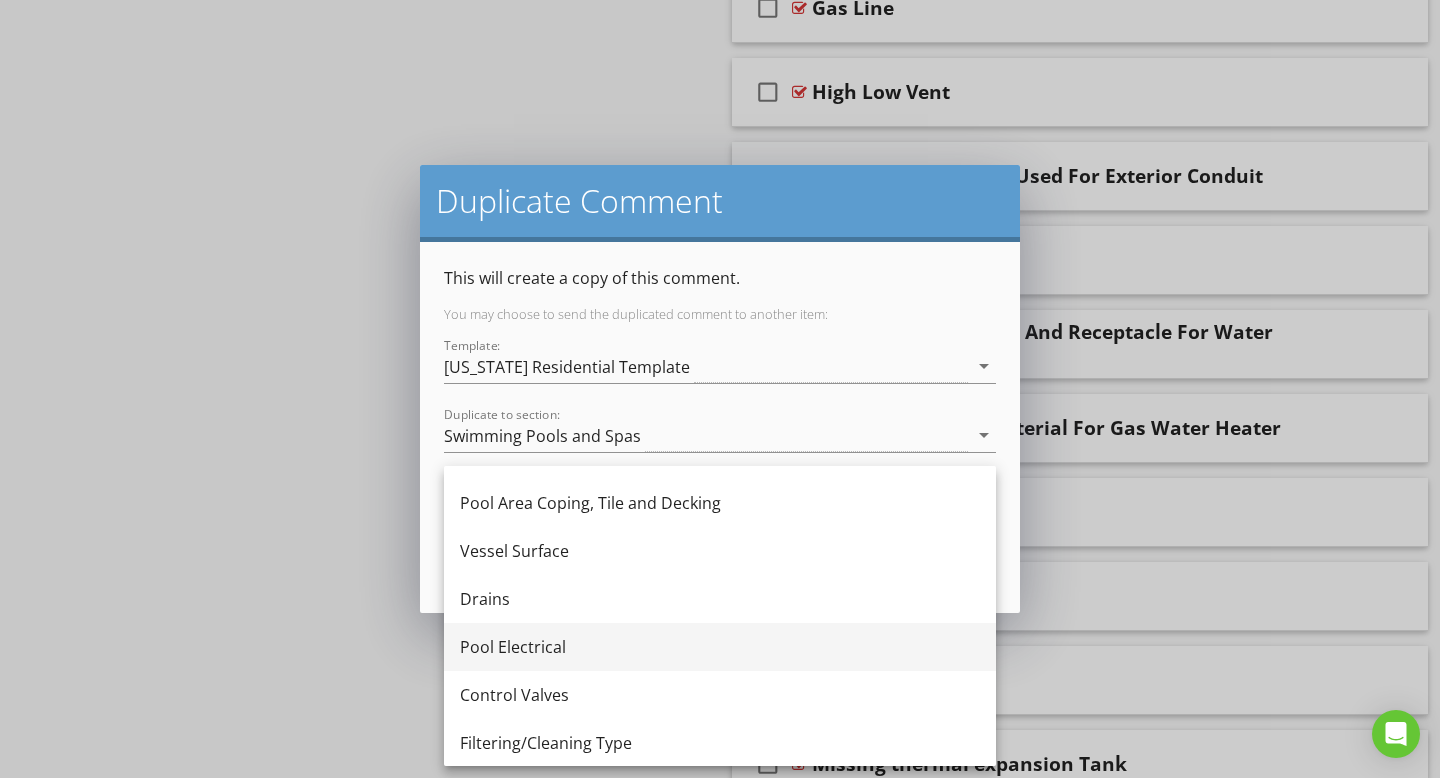 click on "Pool Electrical" at bounding box center (720, 647) 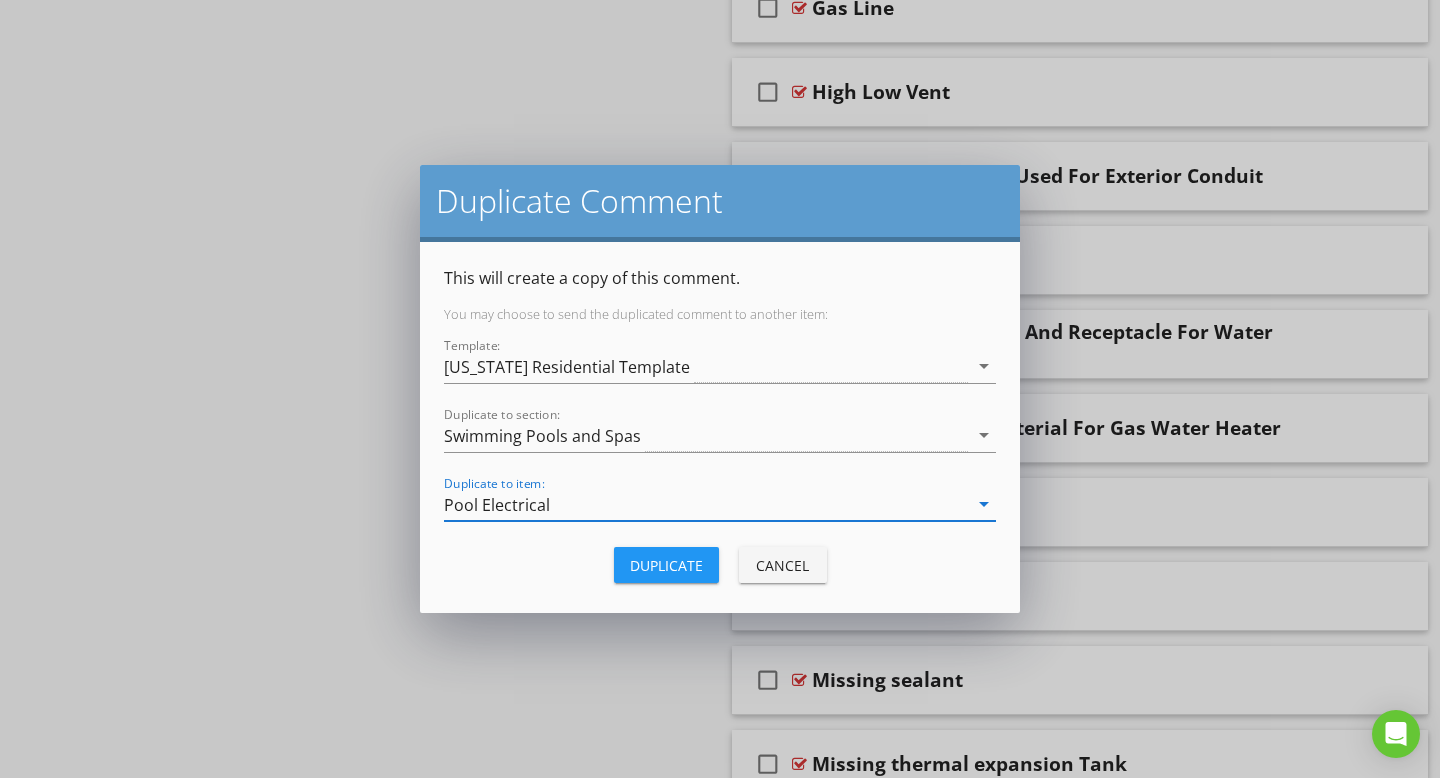 click on "Duplicate" at bounding box center (666, 565) 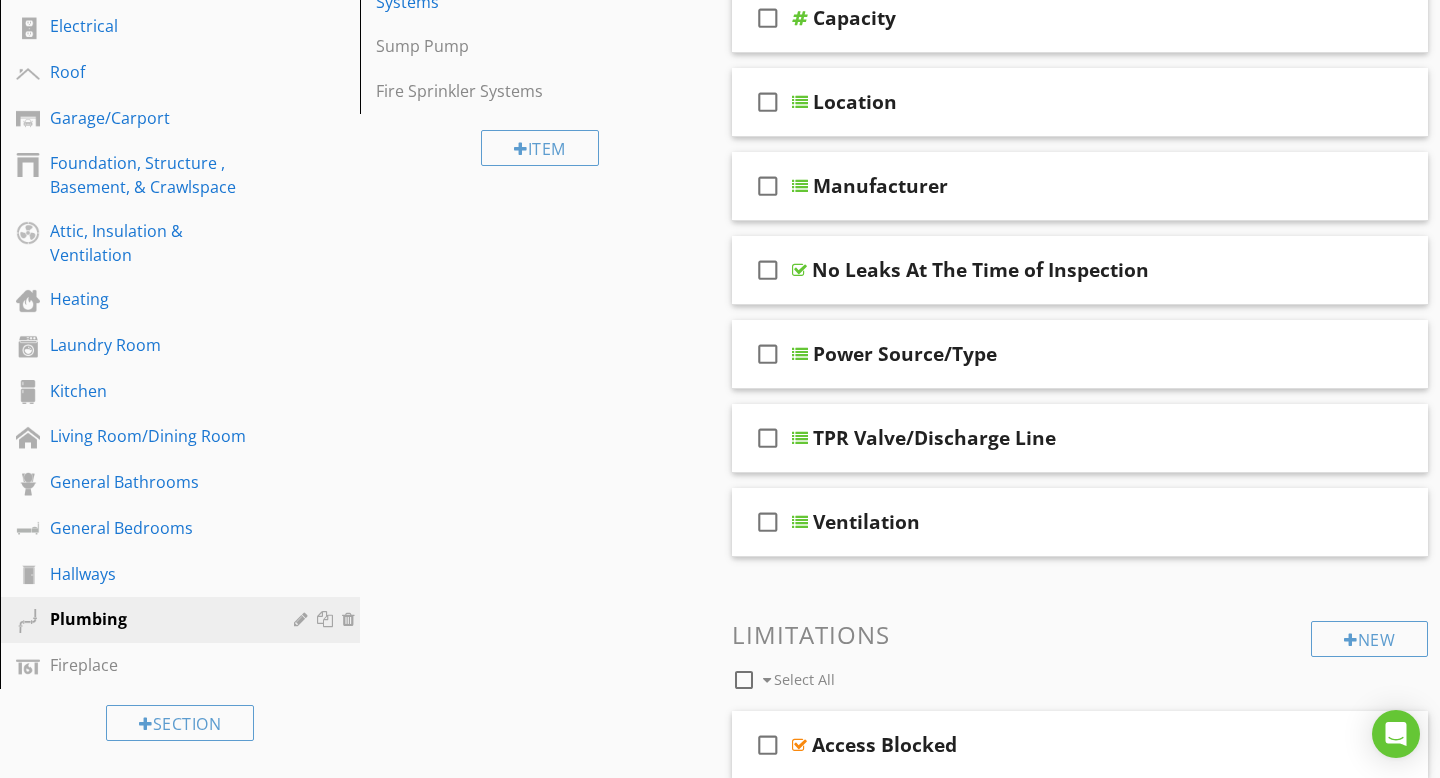 scroll, scrollTop: 0, scrollLeft: 0, axis: both 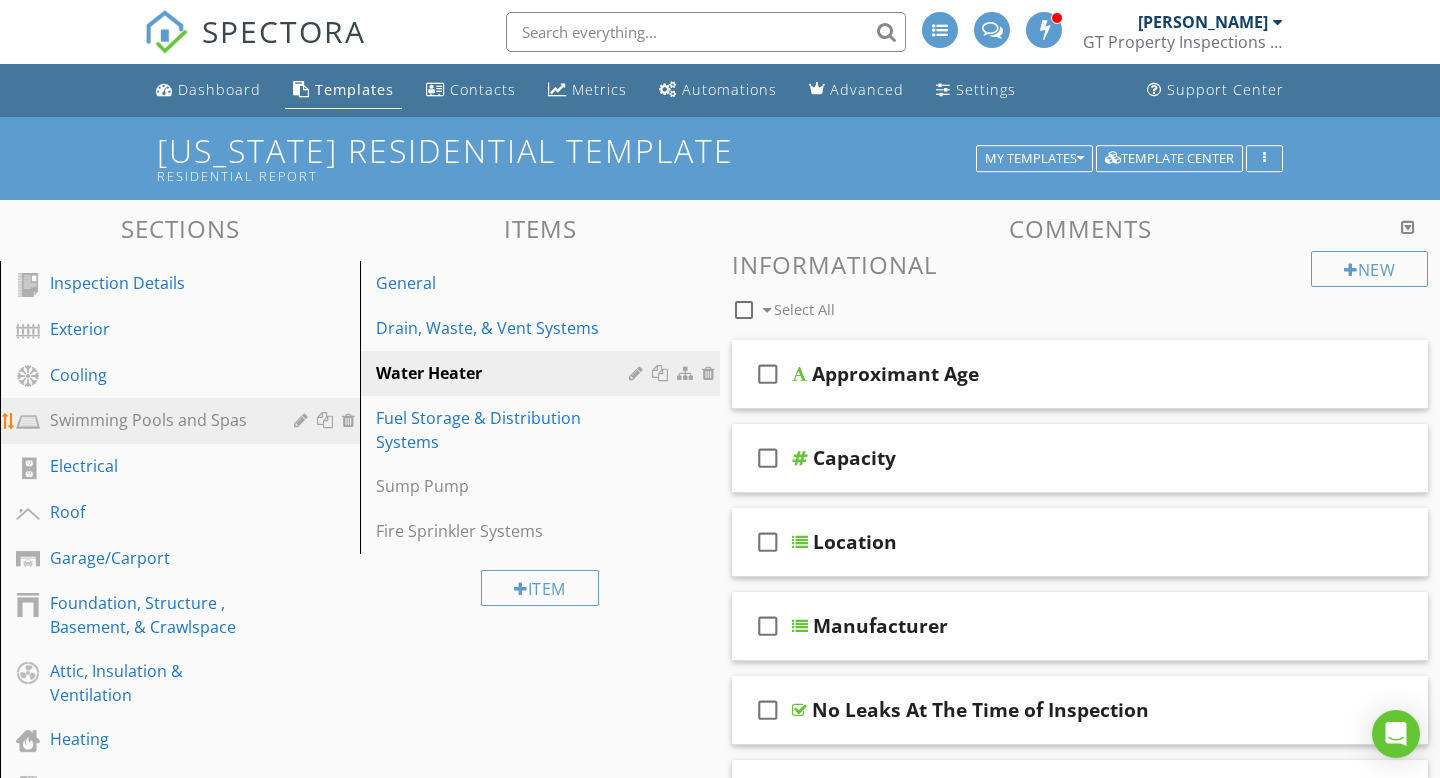 click on "Swimming Pools and Spas" at bounding box center [195, 421] 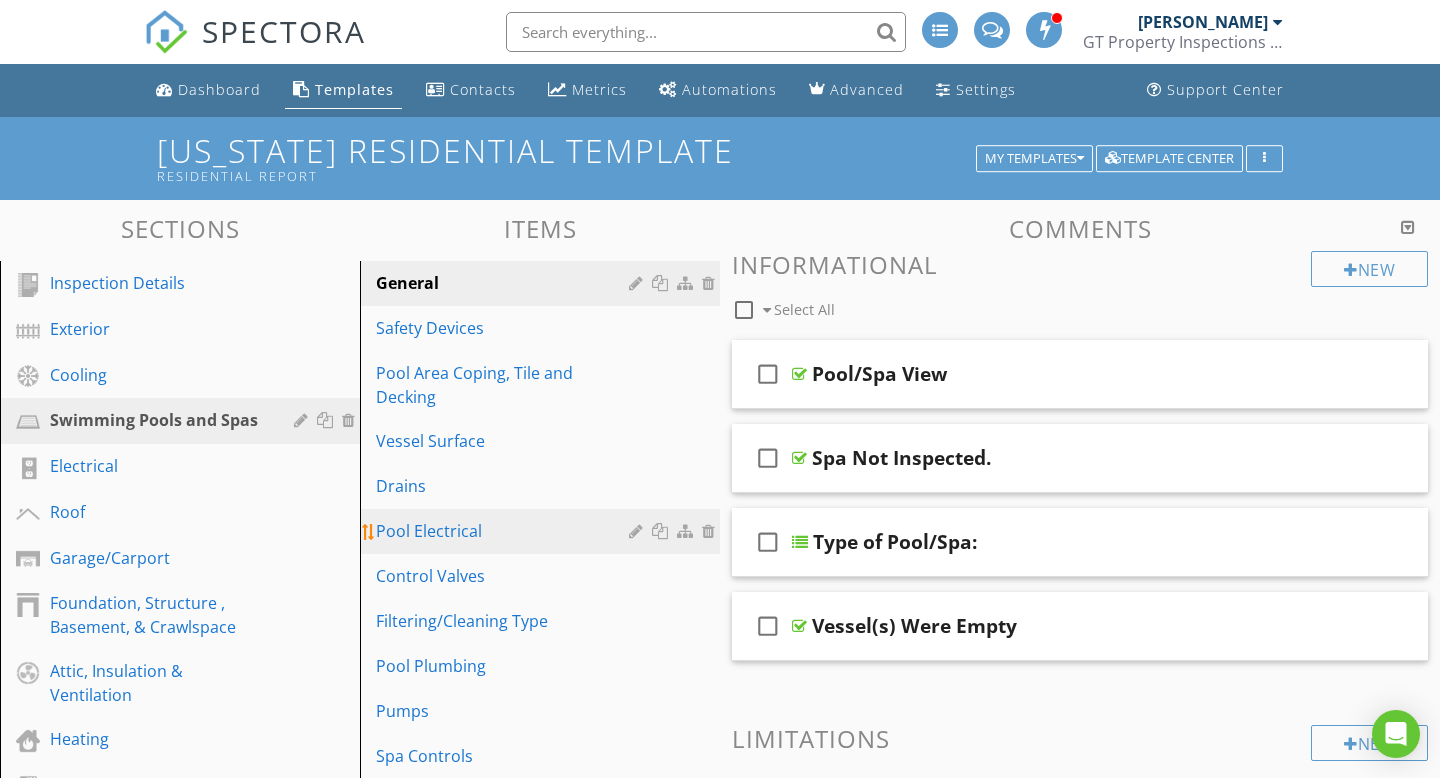 click on "Pool Electrical" at bounding box center (505, 531) 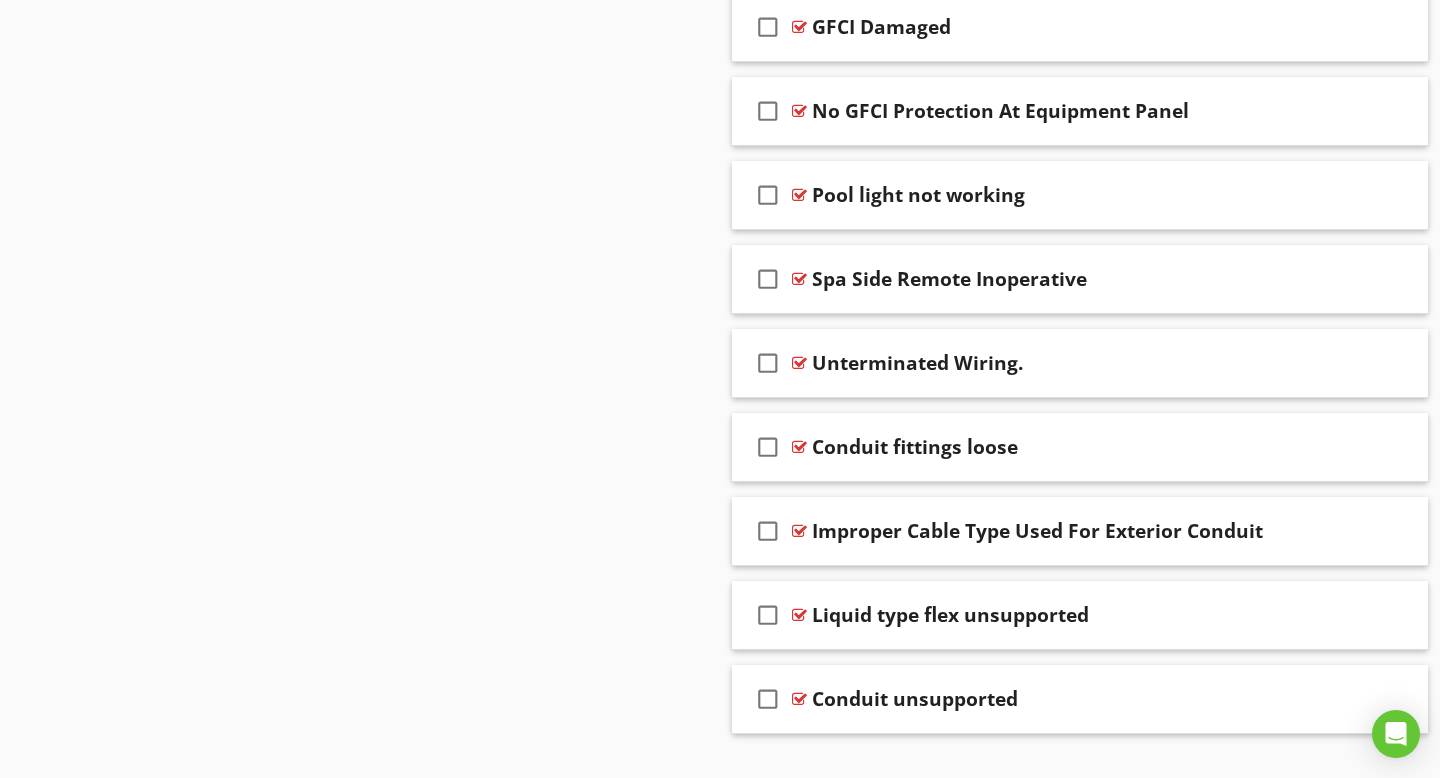 scroll, scrollTop: 1454, scrollLeft: 0, axis: vertical 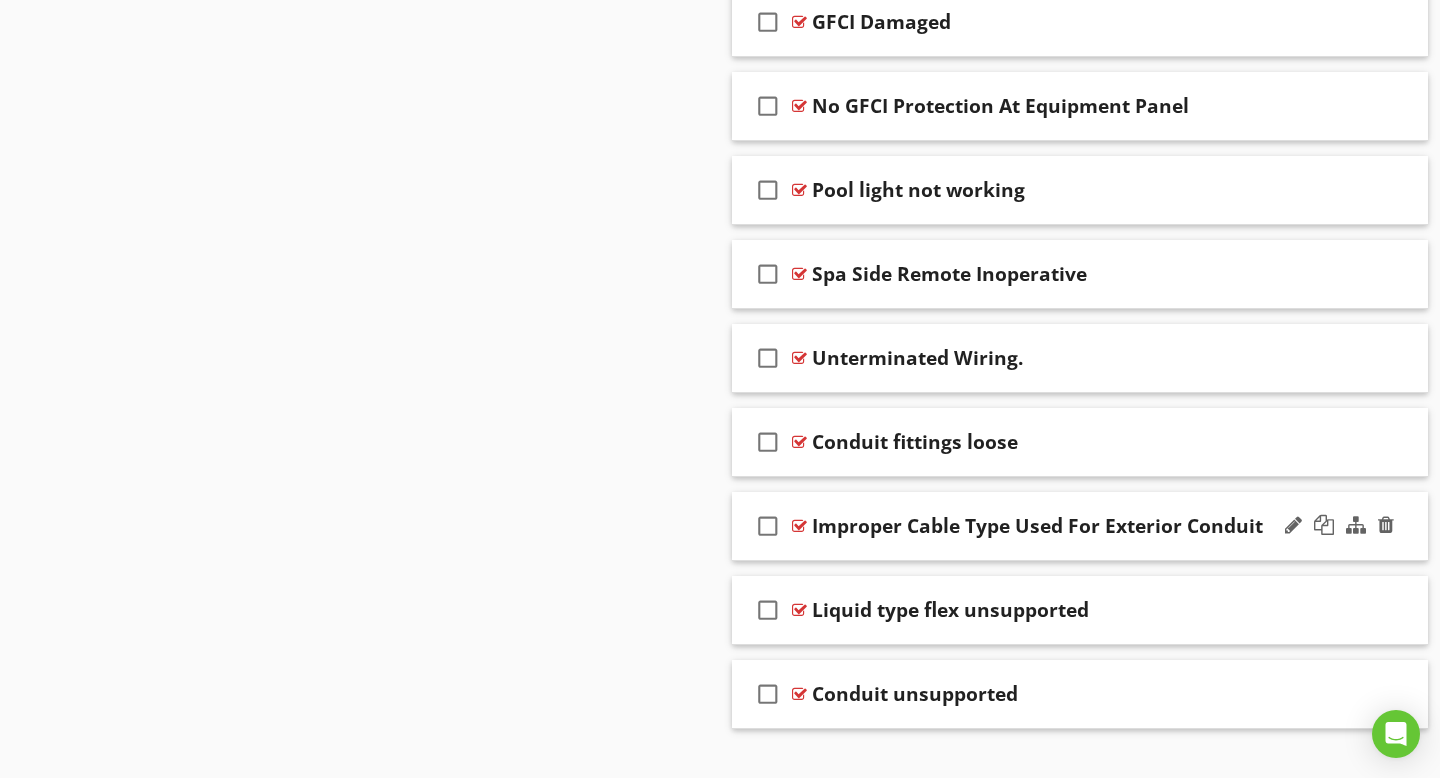 click on "check_box_outline_blank
Improper Cable Type Used For Exterior Conduit" at bounding box center [1080, 526] 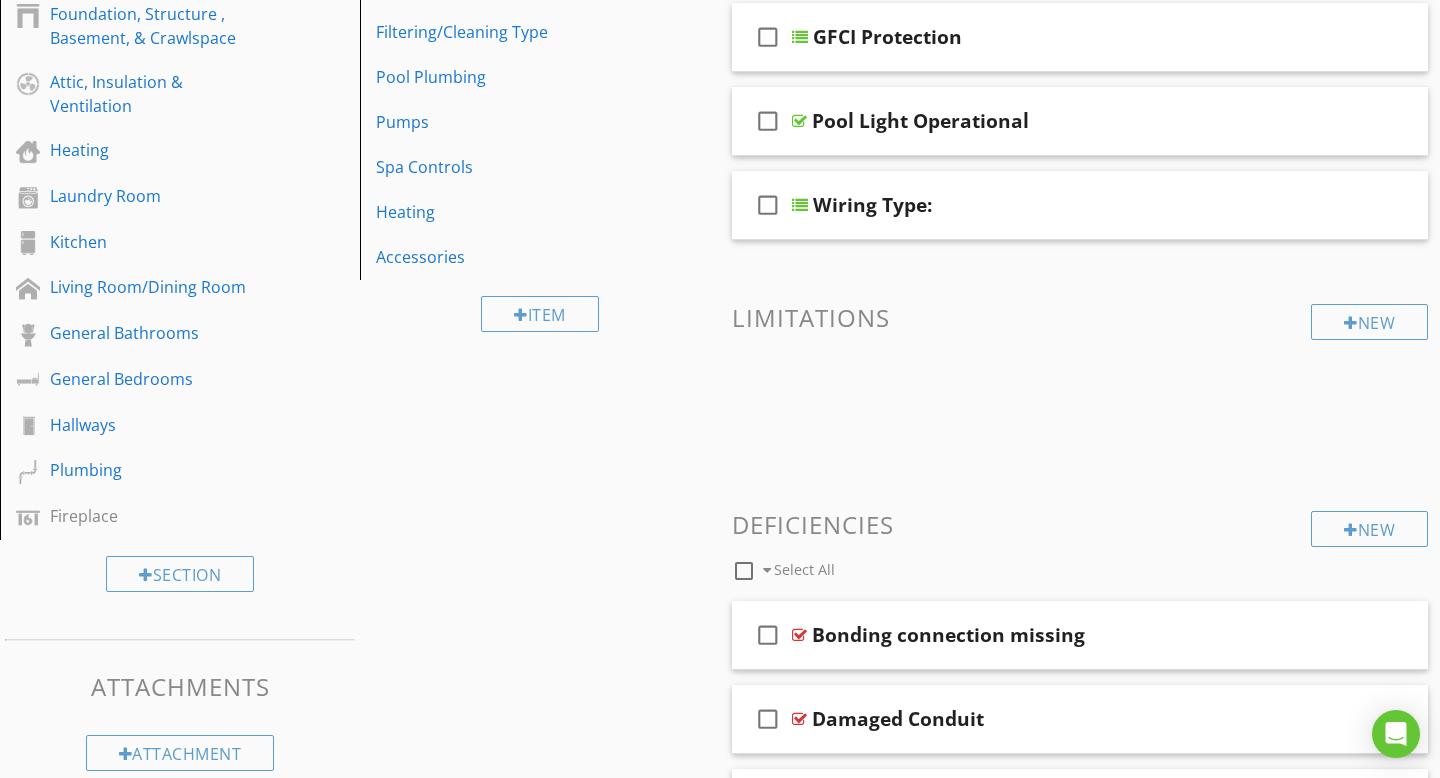 scroll, scrollTop: 327, scrollLeft: 0, axis: vertical 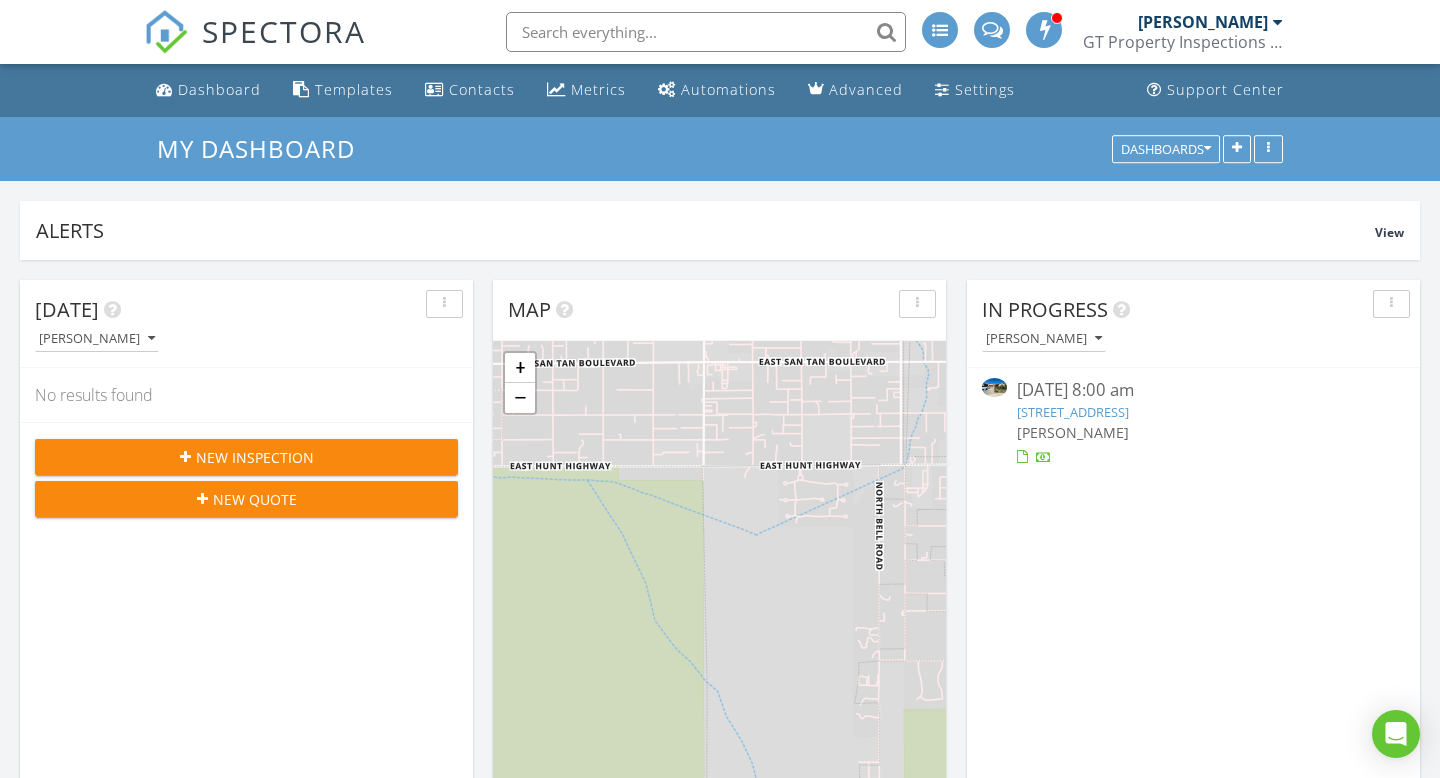 click on "[STREET_ADDRESS]" at bounding box center [1073, 412] 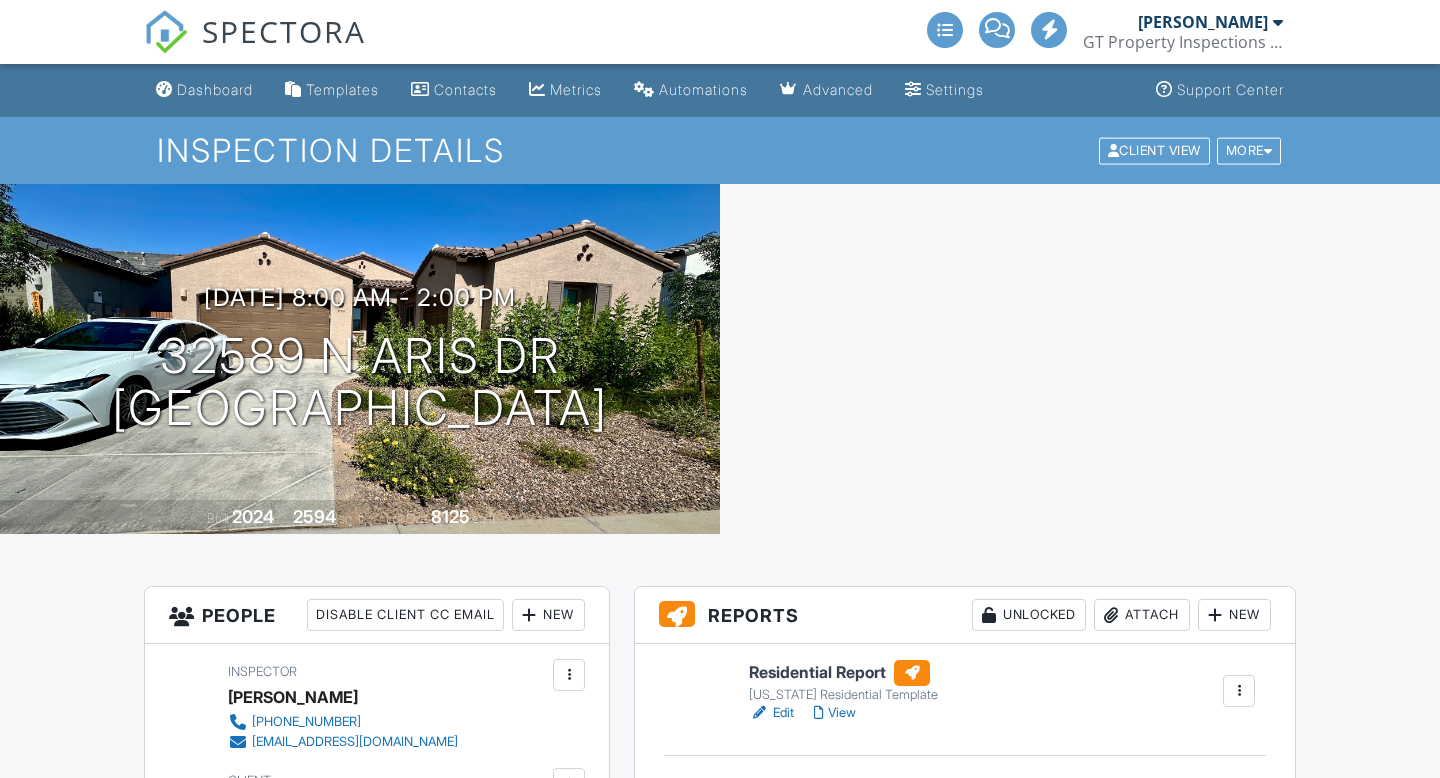 scroll, scrollTop: 0, scrollLeft: 0, axis: both 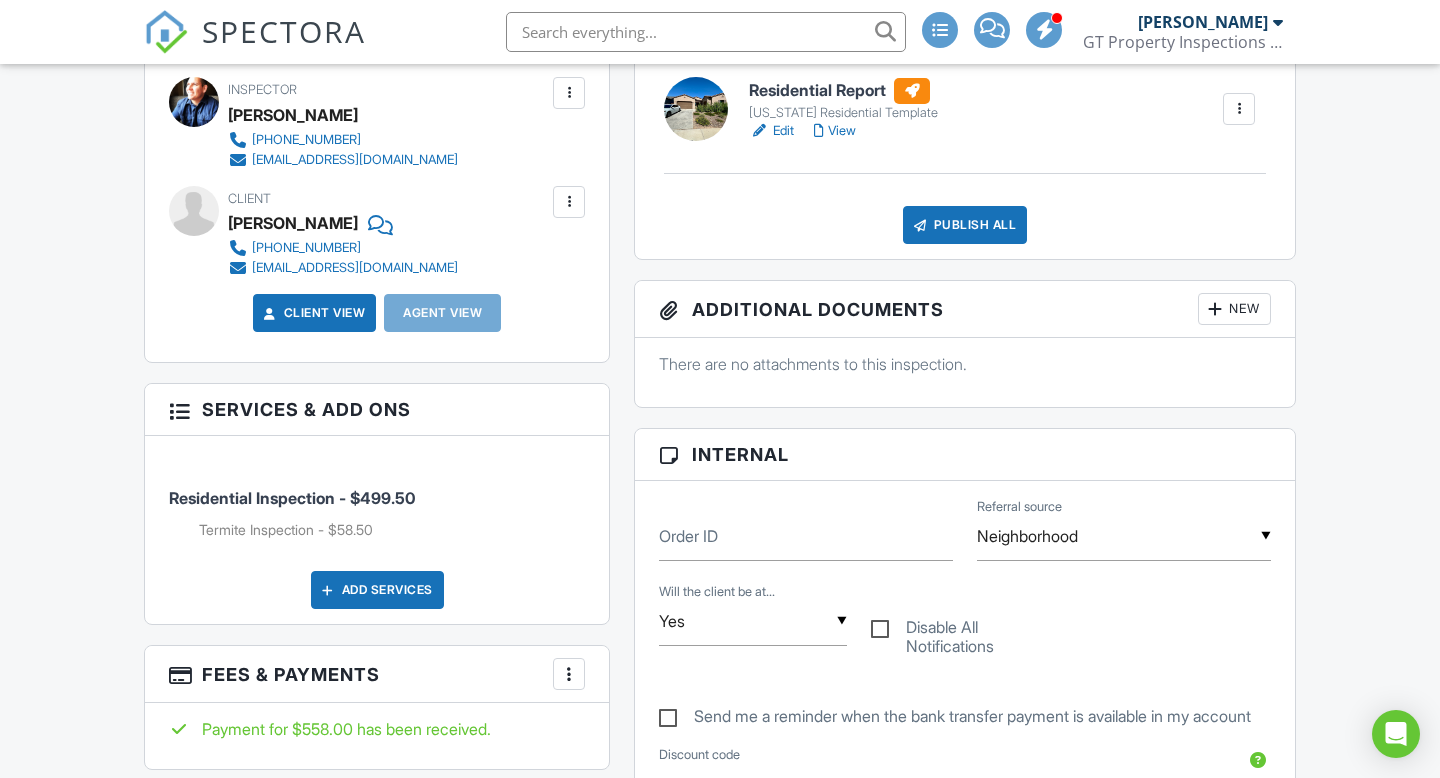 click on "New" at bounding box center [1234, 309] 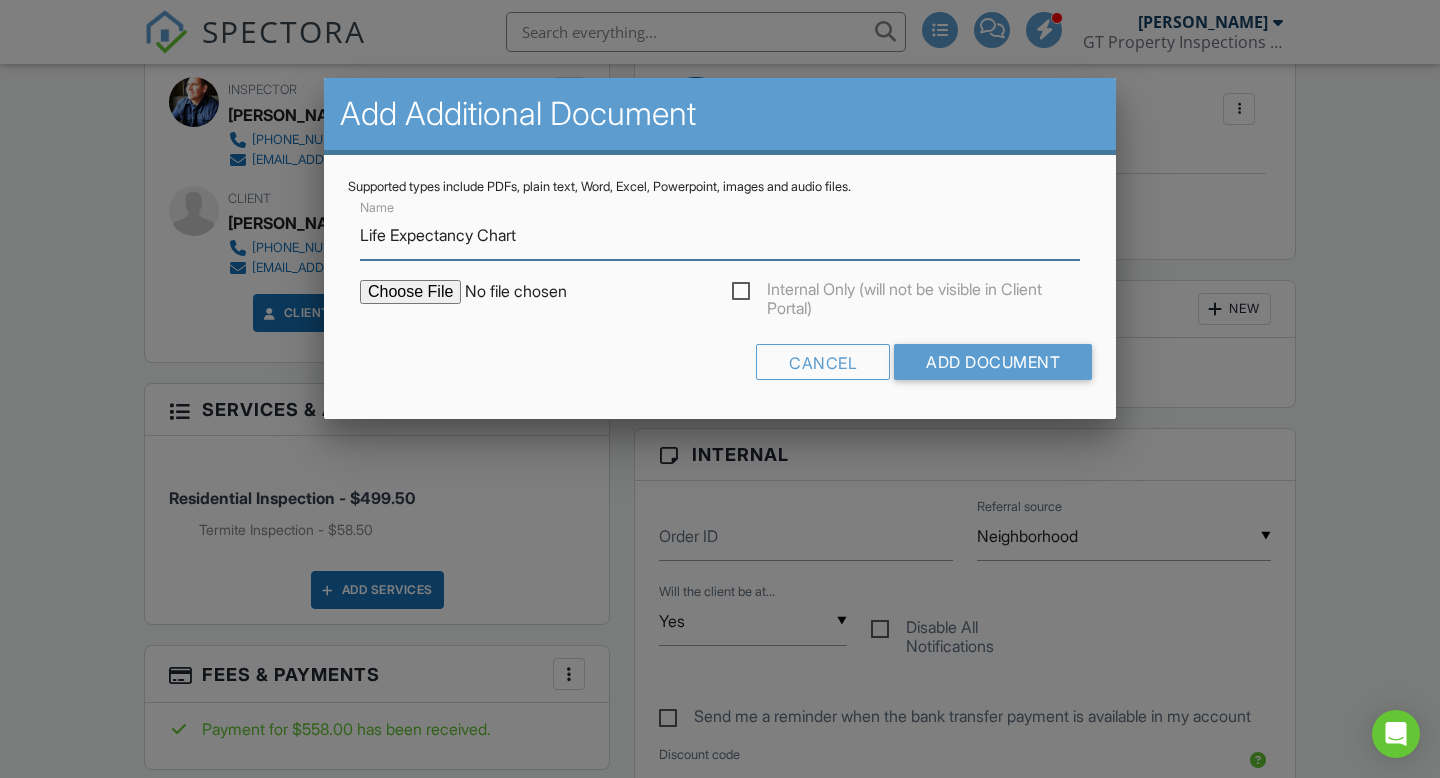 type on "Life Expectancy Chart" 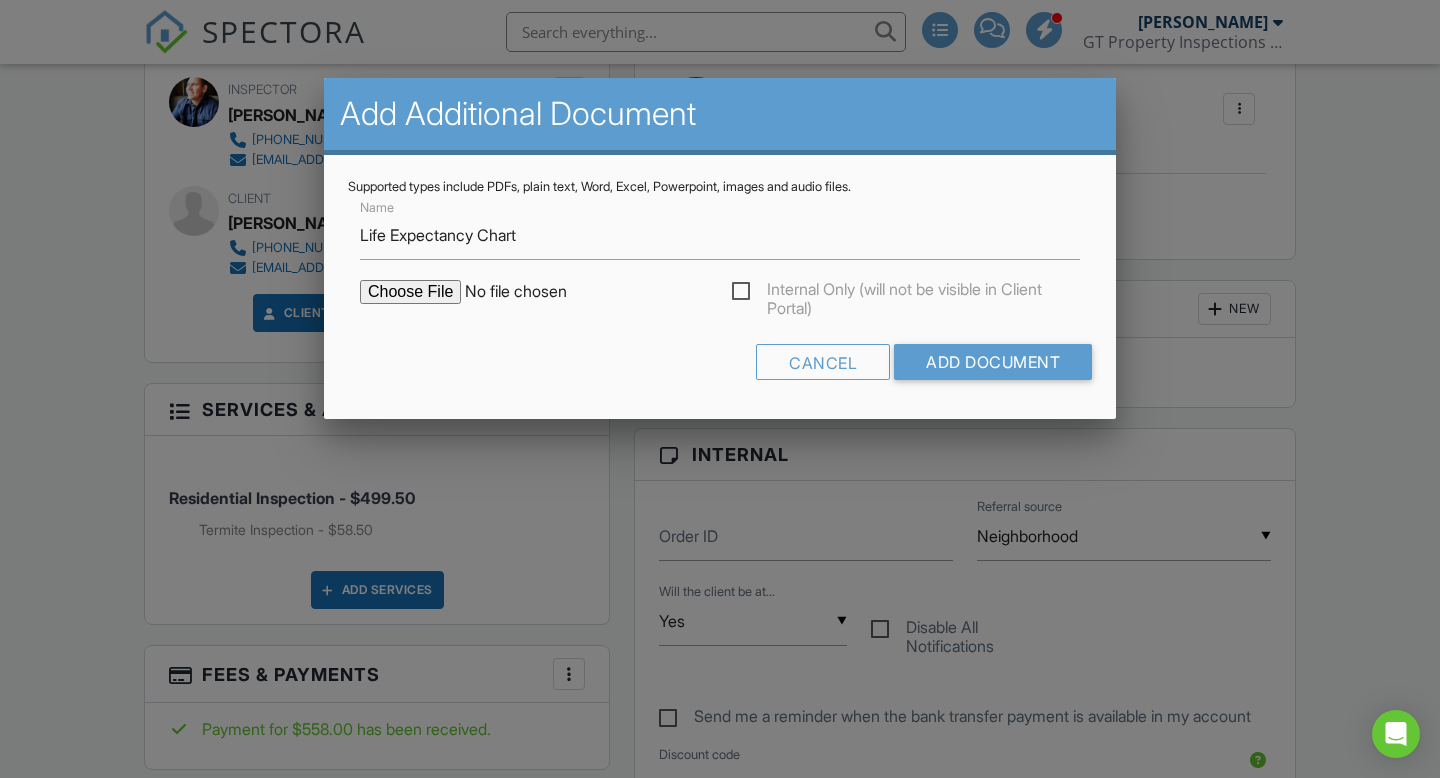 click at bounding box center (530, 292) 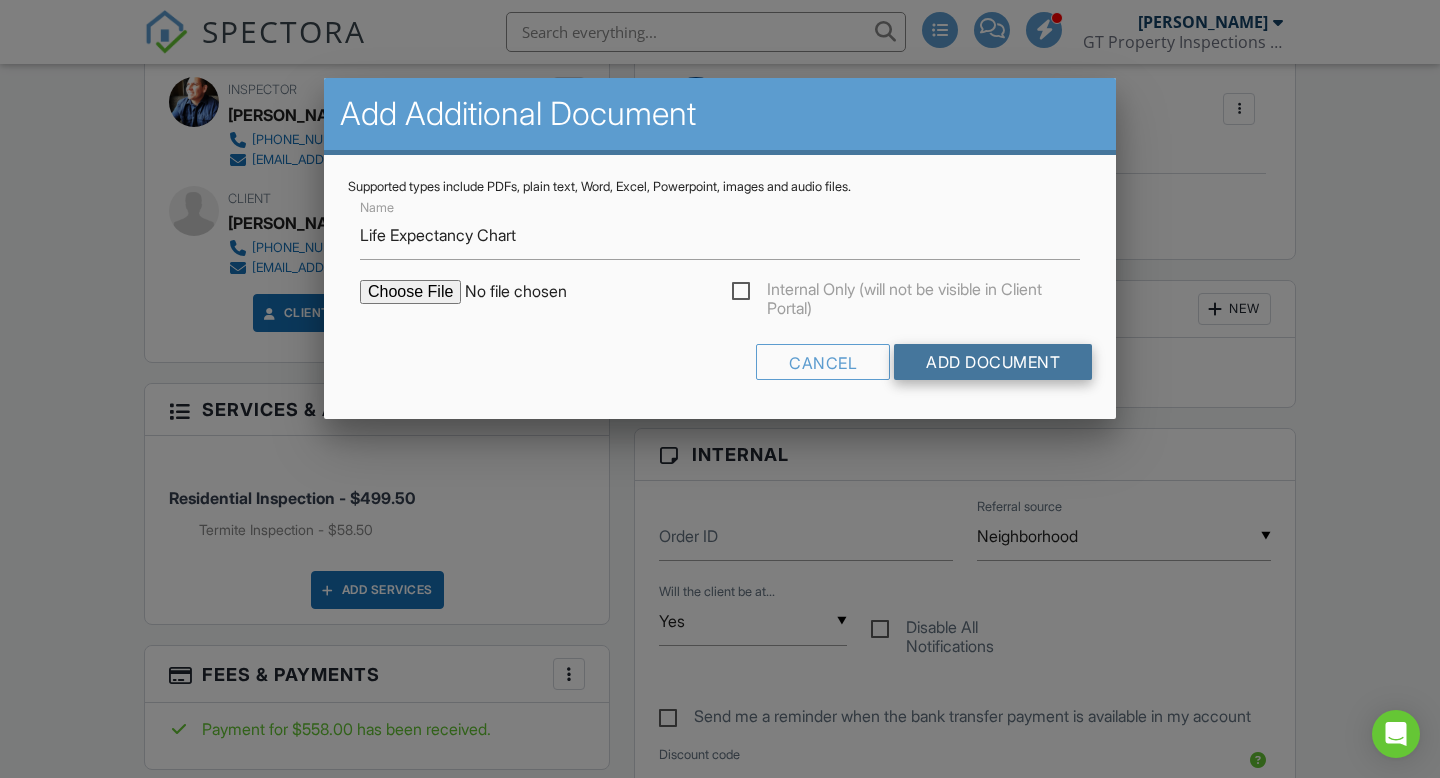 click on "Add Document" at bounding box center (993, 362) 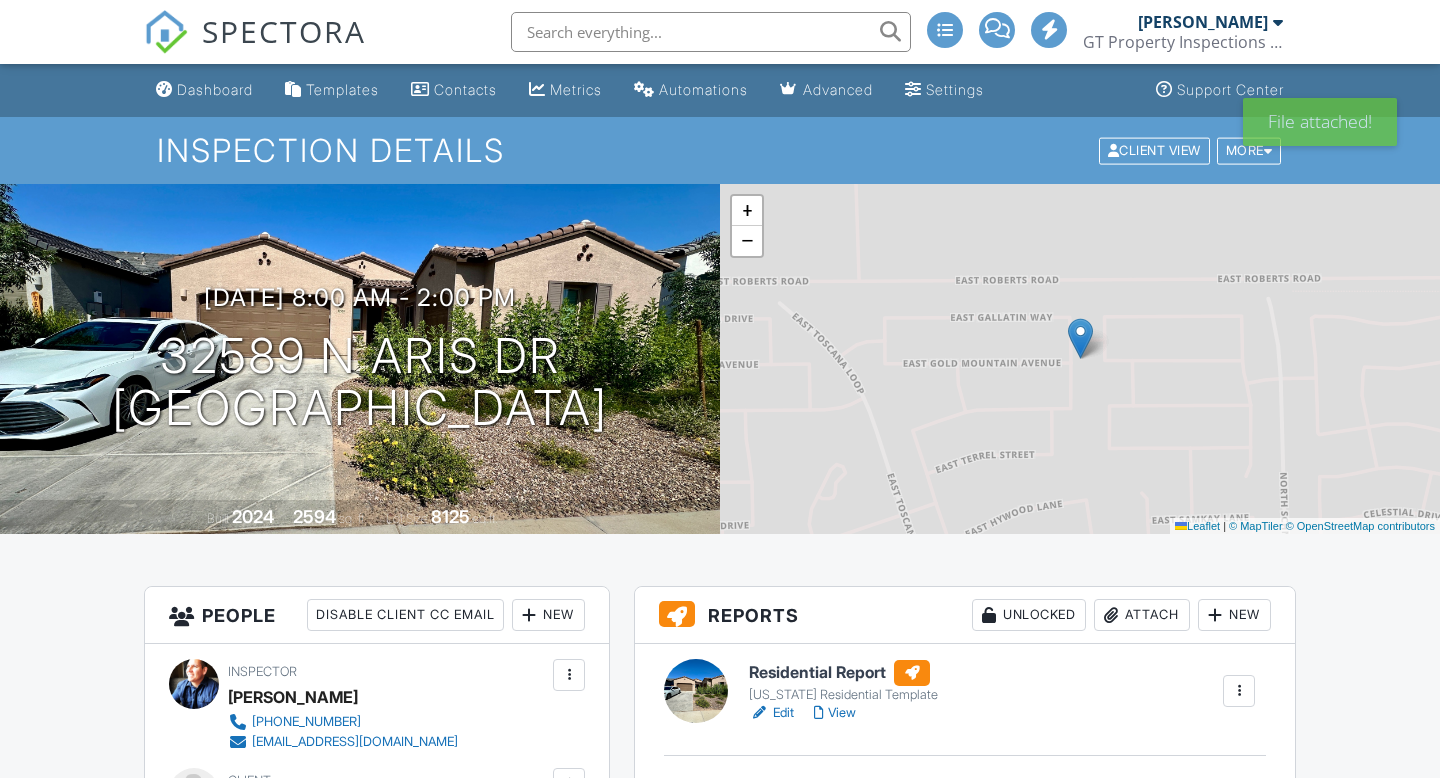 scroll, scrollTop: 0, scrollLeft: 0, axis: both 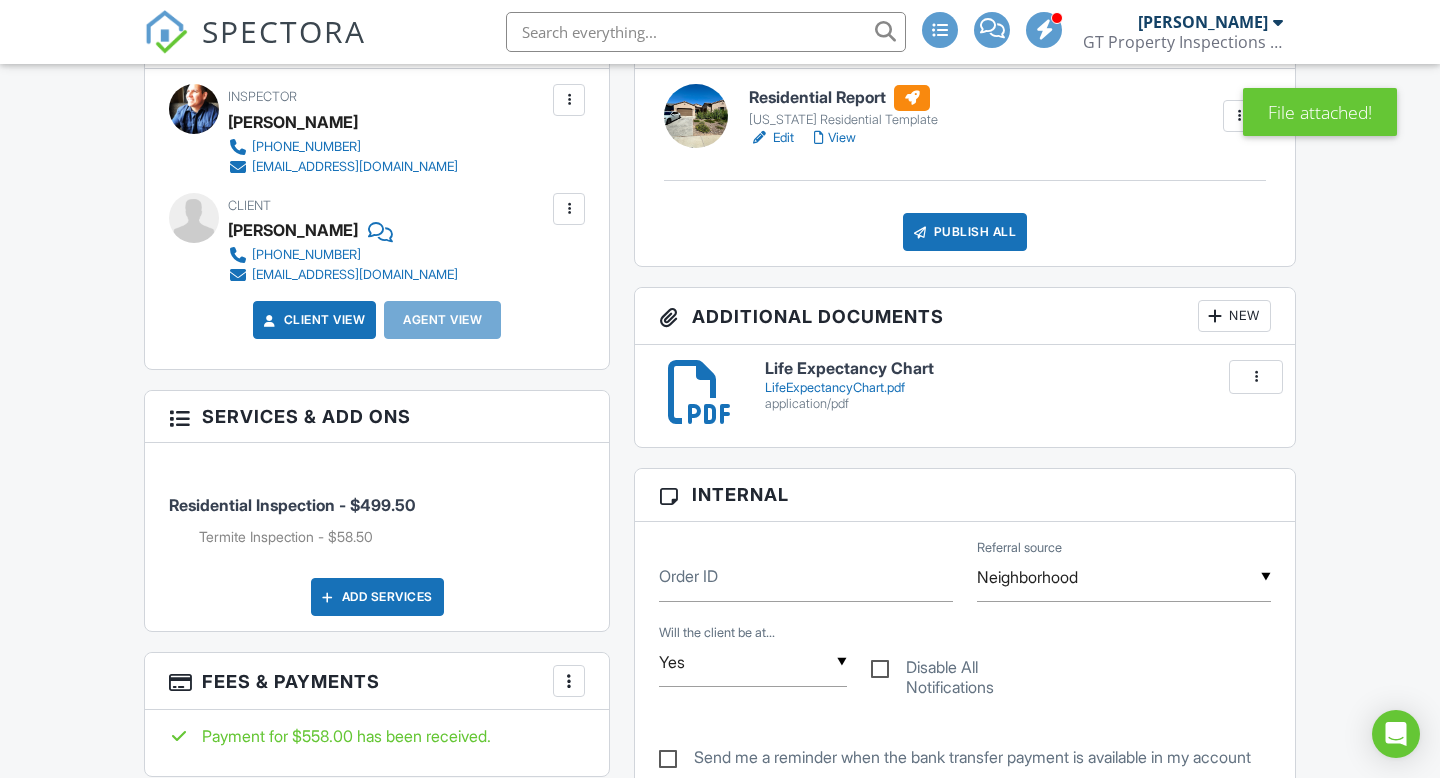 click on "New" at bounding box center [1234, 316] 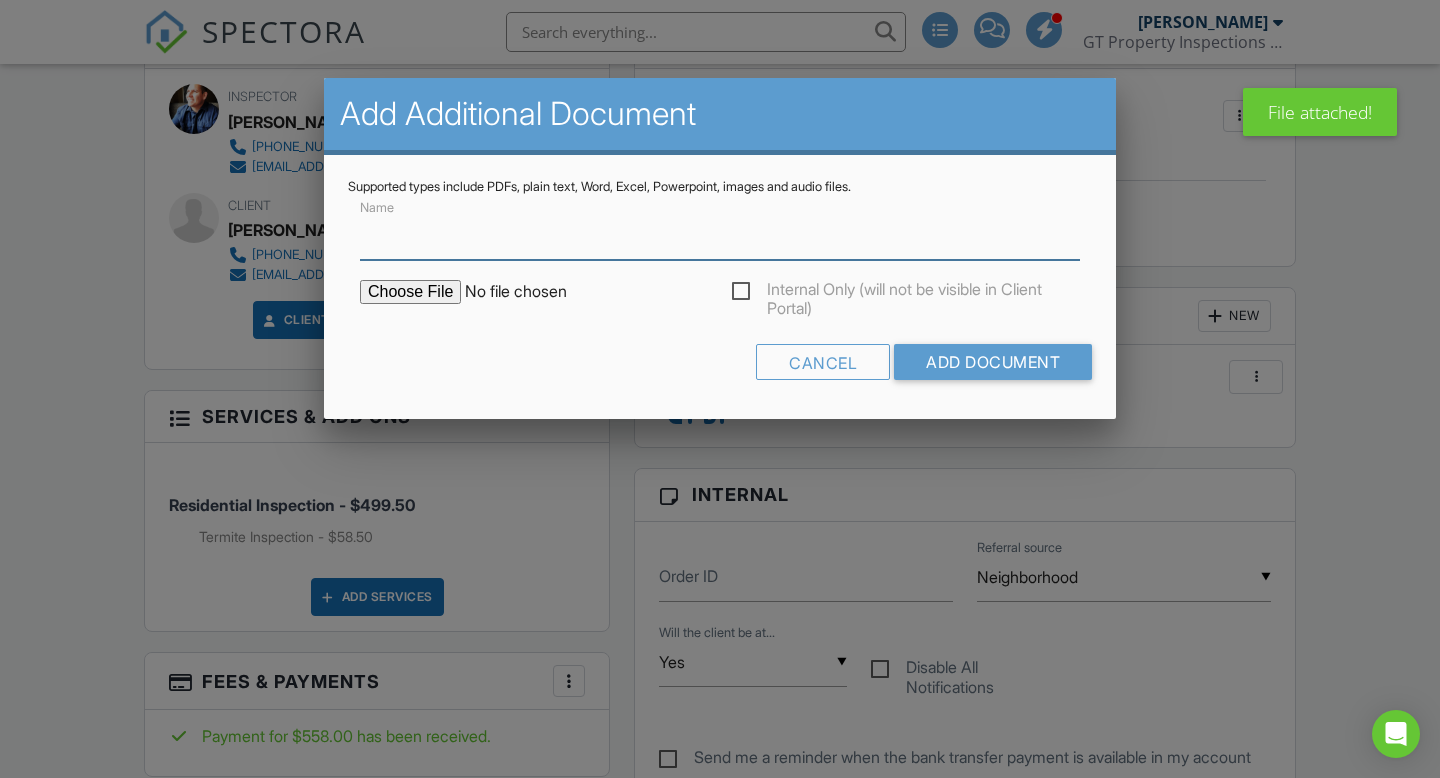 click on "Name" at bounding box center (720, 235) 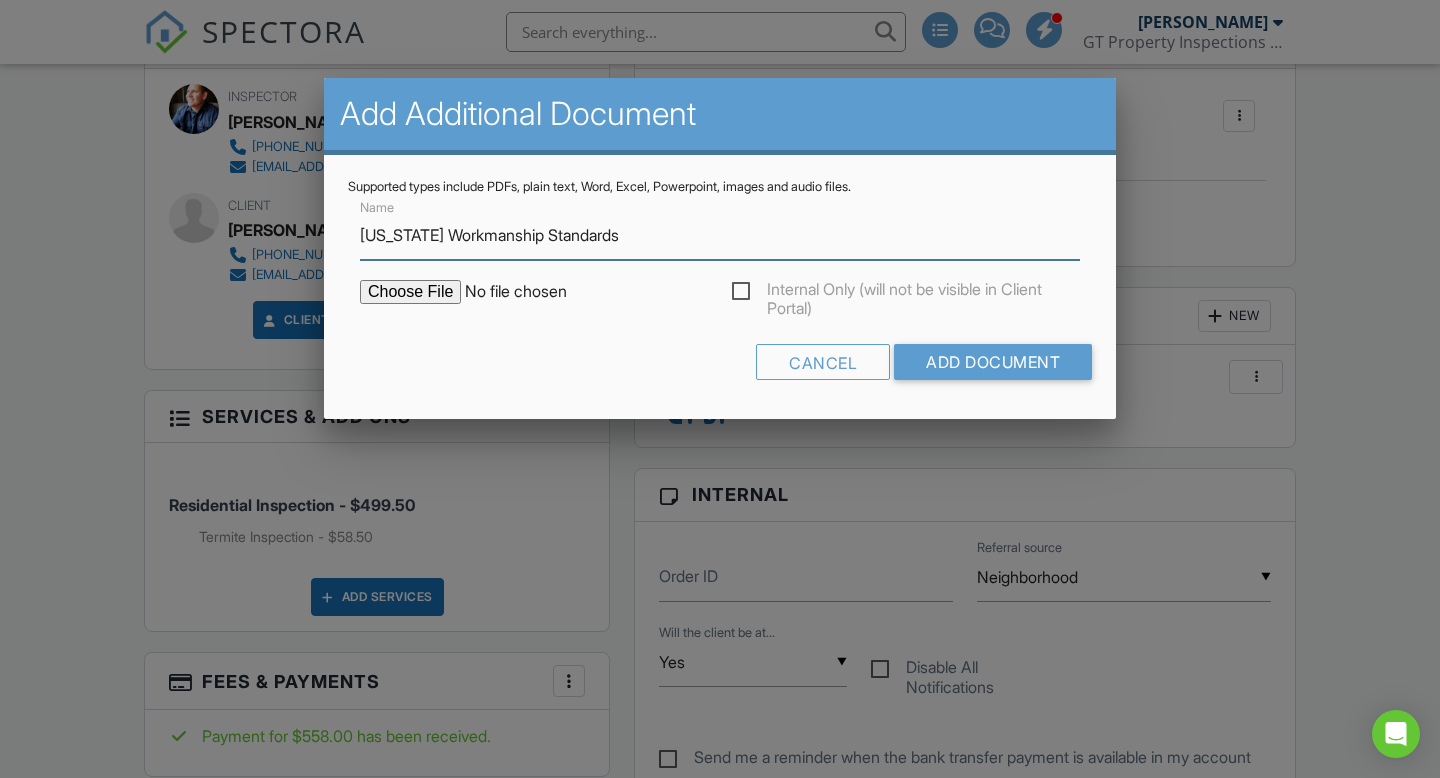 type on "Arizona Workmanship Standards" 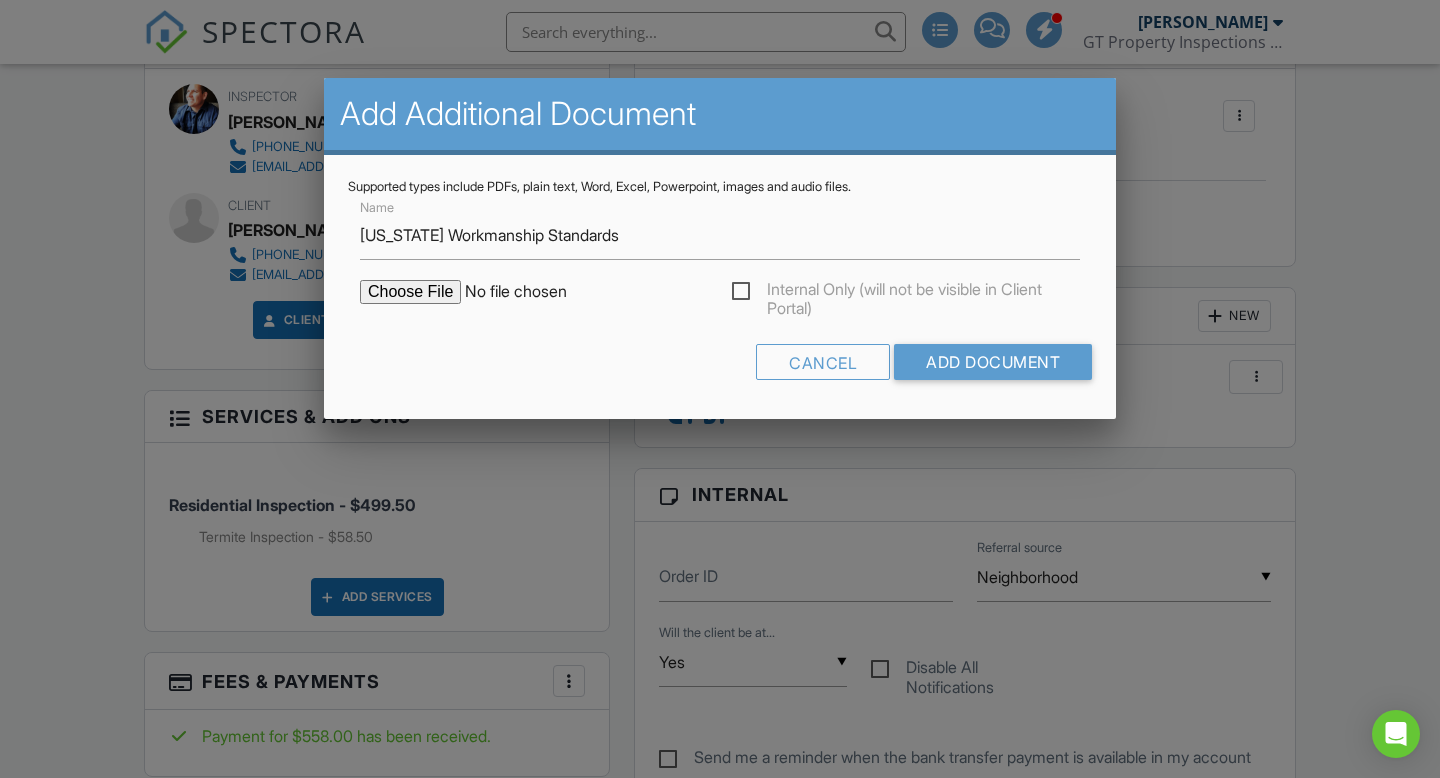 click at bounding box center [530, 292] 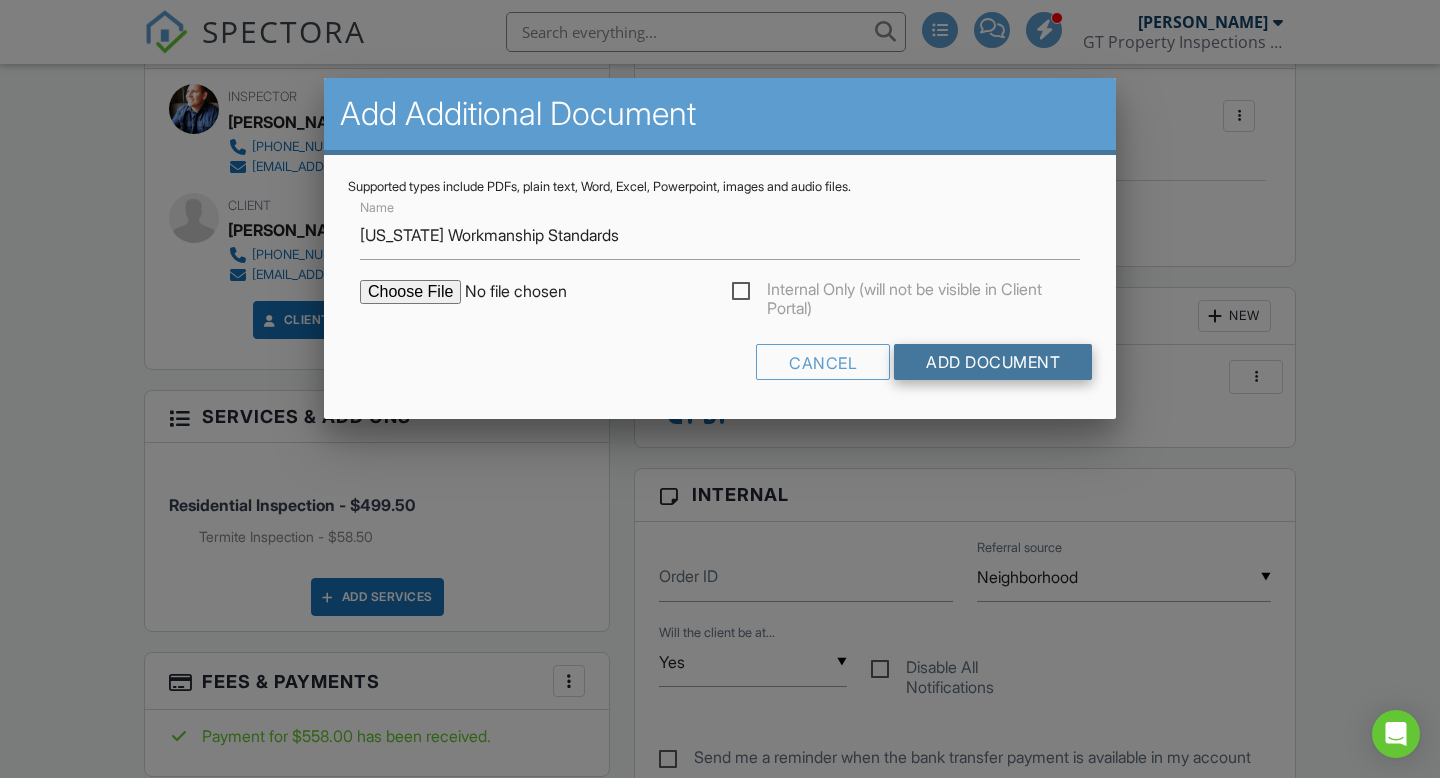 click on "Add Document" at bounding box center (993, 362) 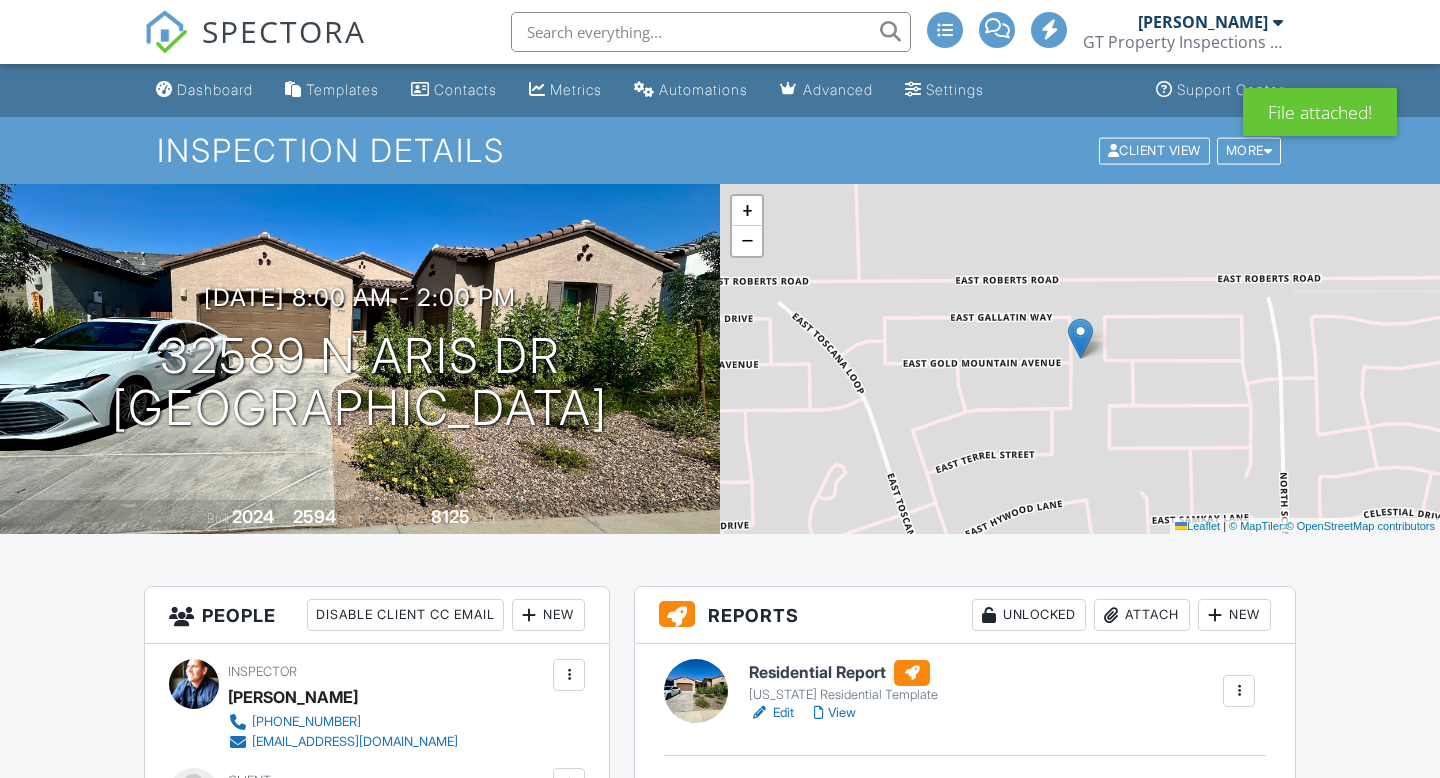scroll, scrollTop: 0, scrollLeft: 0, axis: both 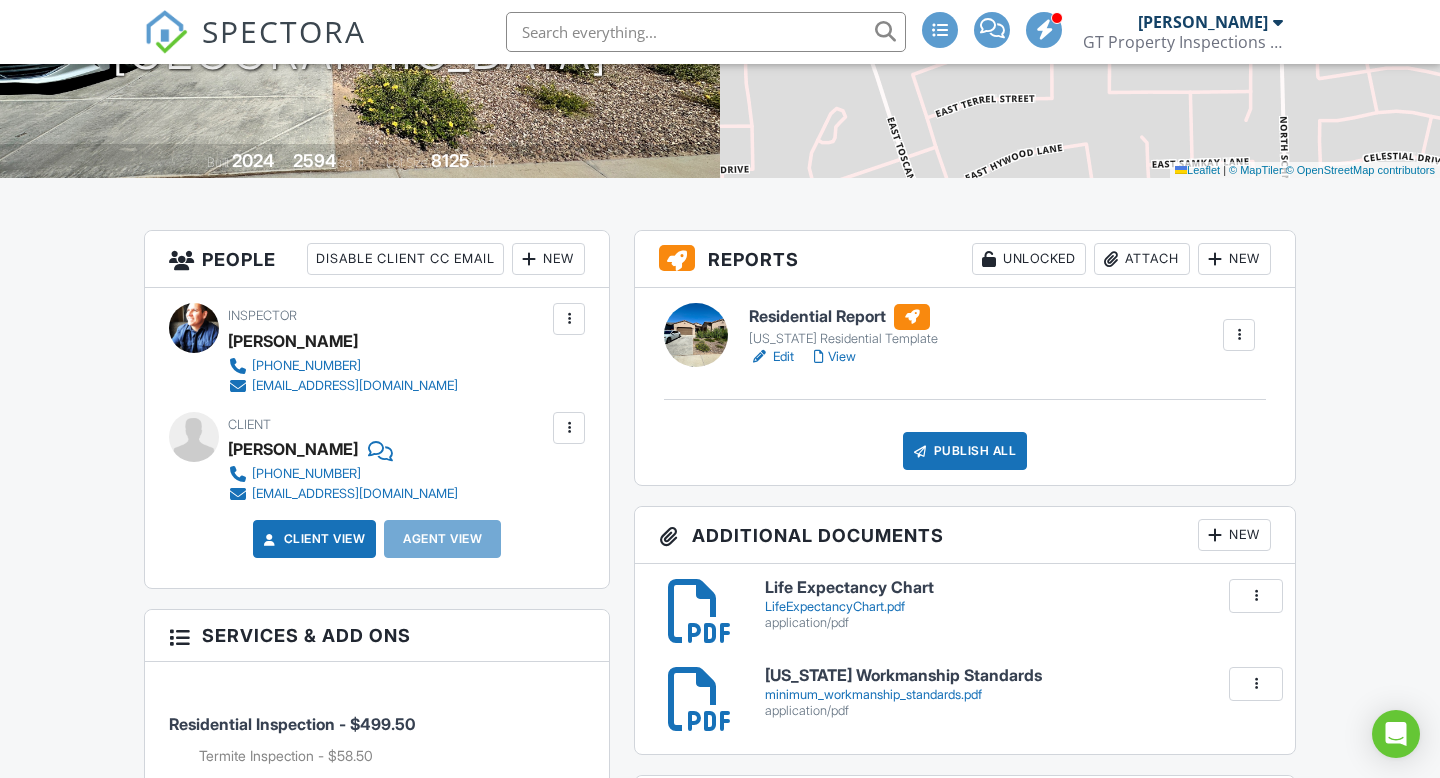 click on "Edit" at bounding box center (771, 357) 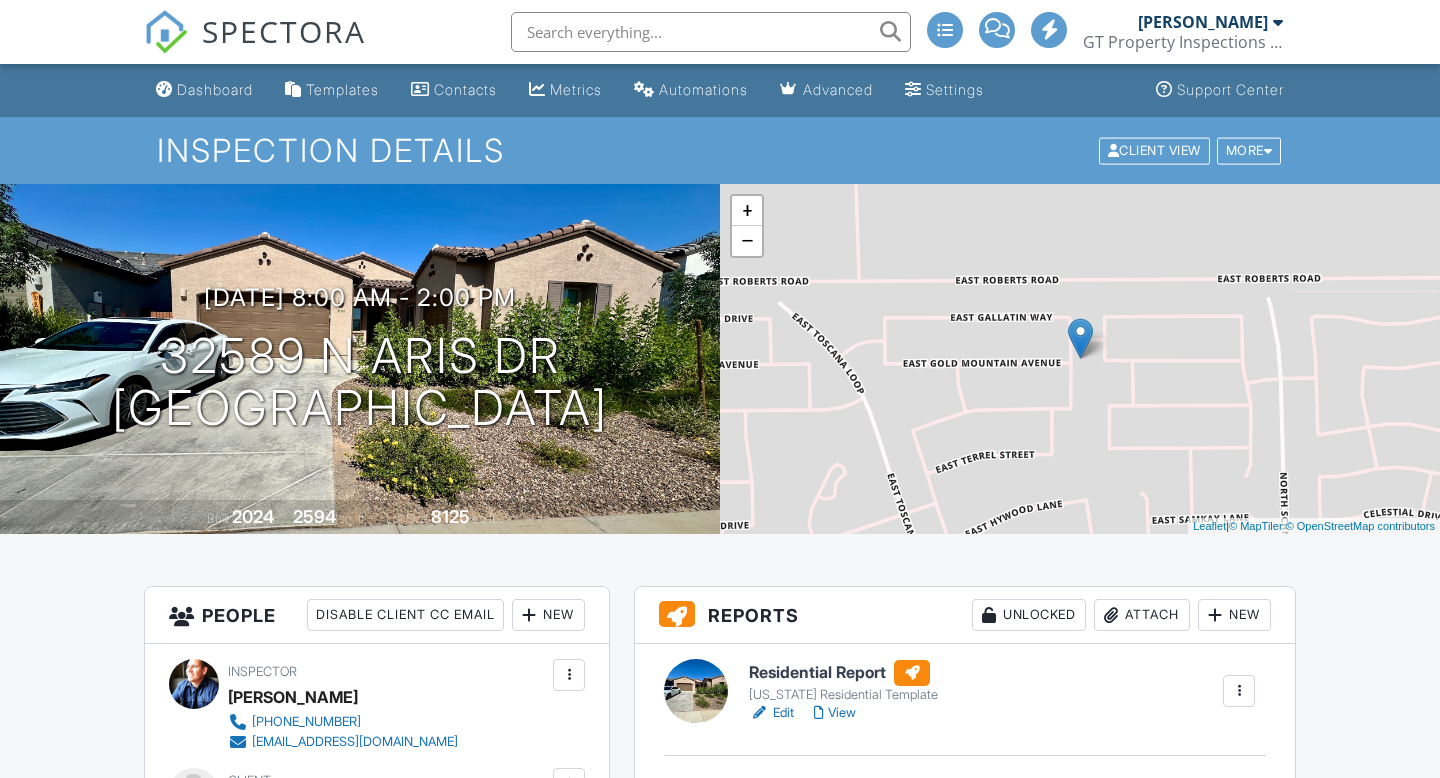scroll, scrollTop: 347, scrollLeft: 0, axis: vertical 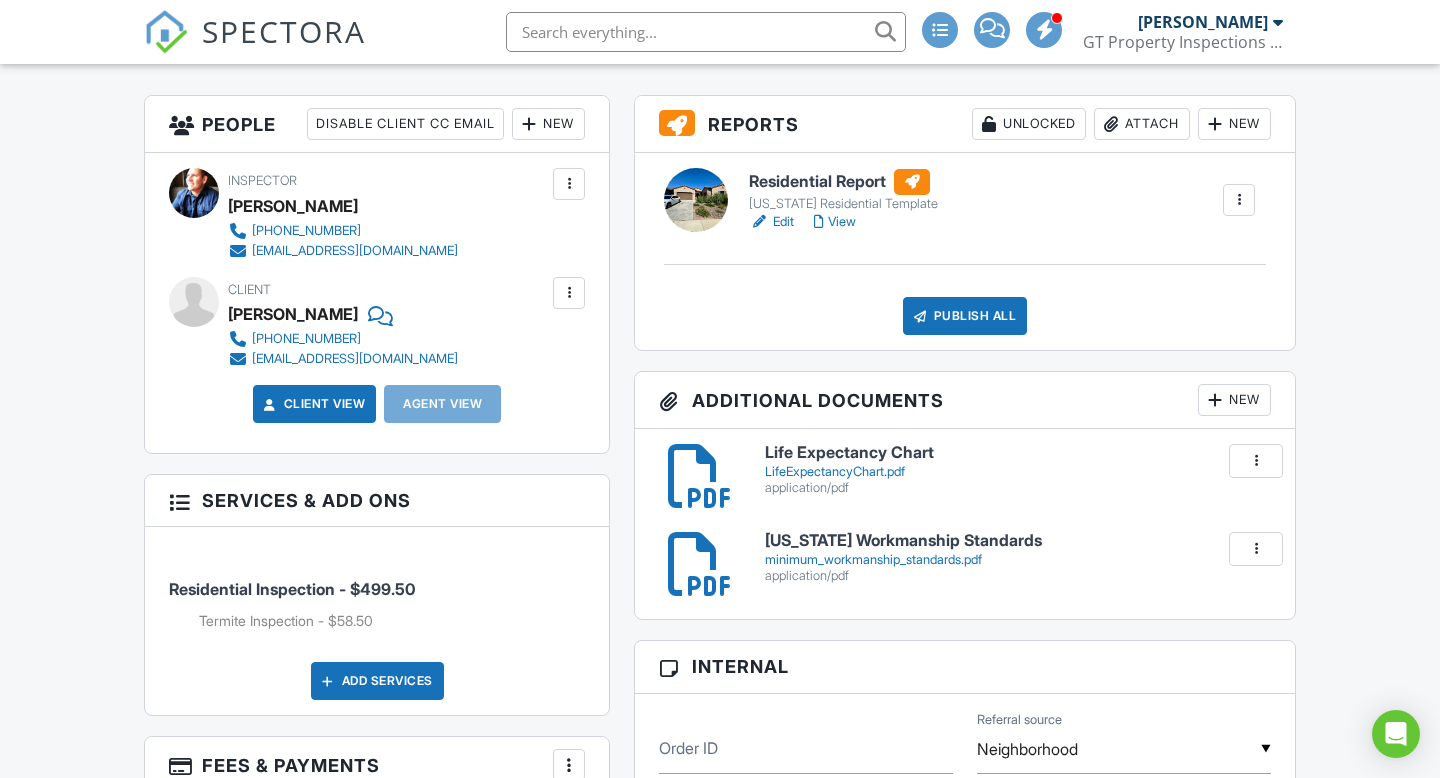 click on "Attach" at bounding box center (1142, 124) 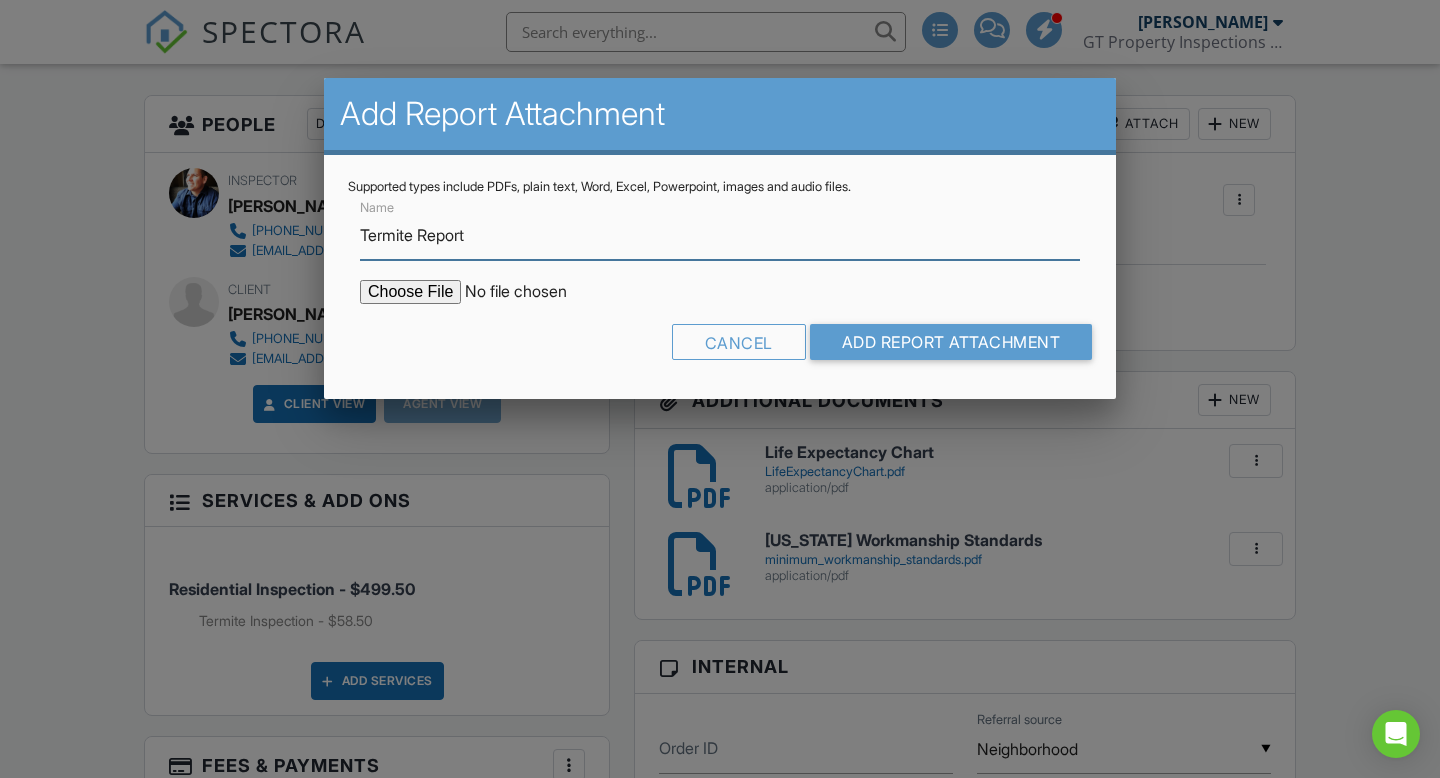 type on "Termite Report" 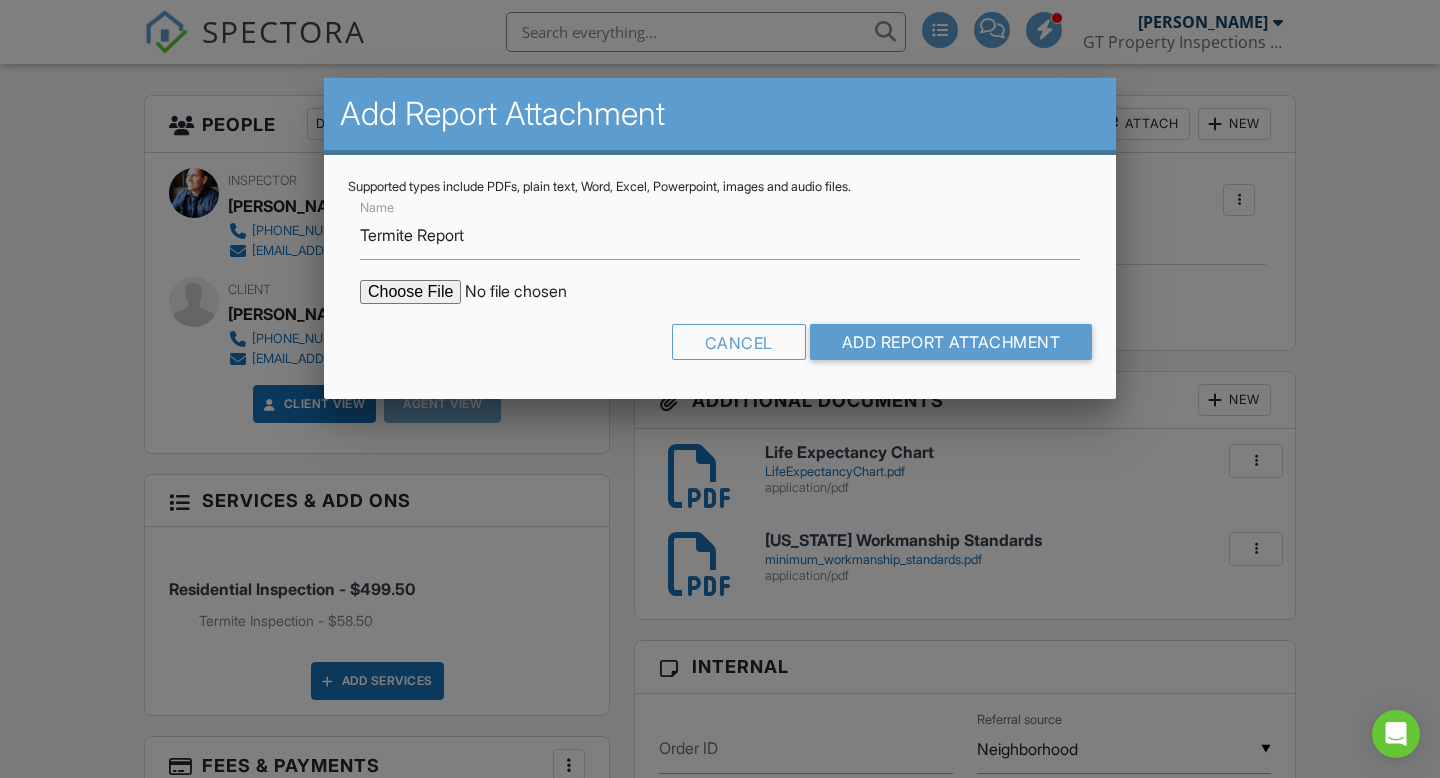 click at bounding box center (530, 292) 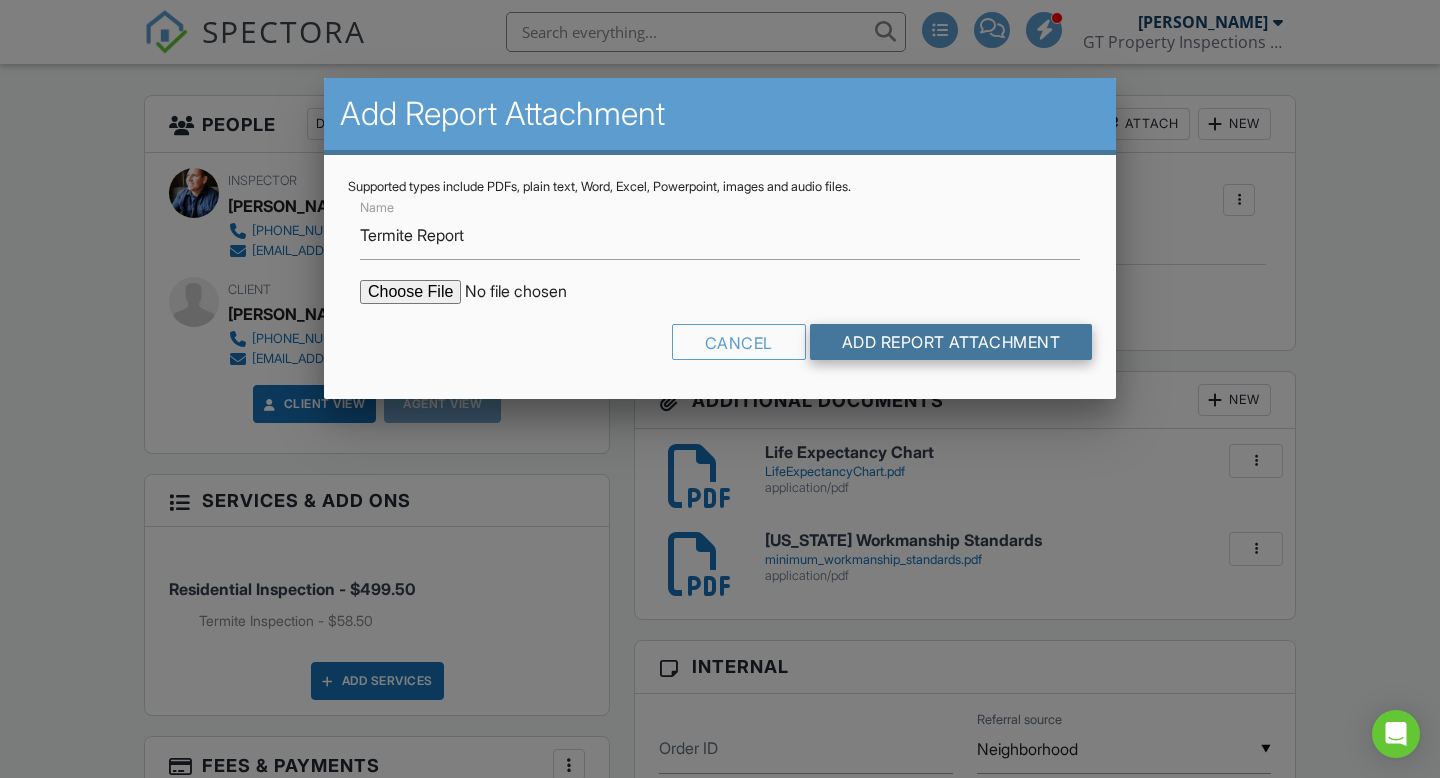 click on "Add Report Attachment" at bounding box center [951, 342] 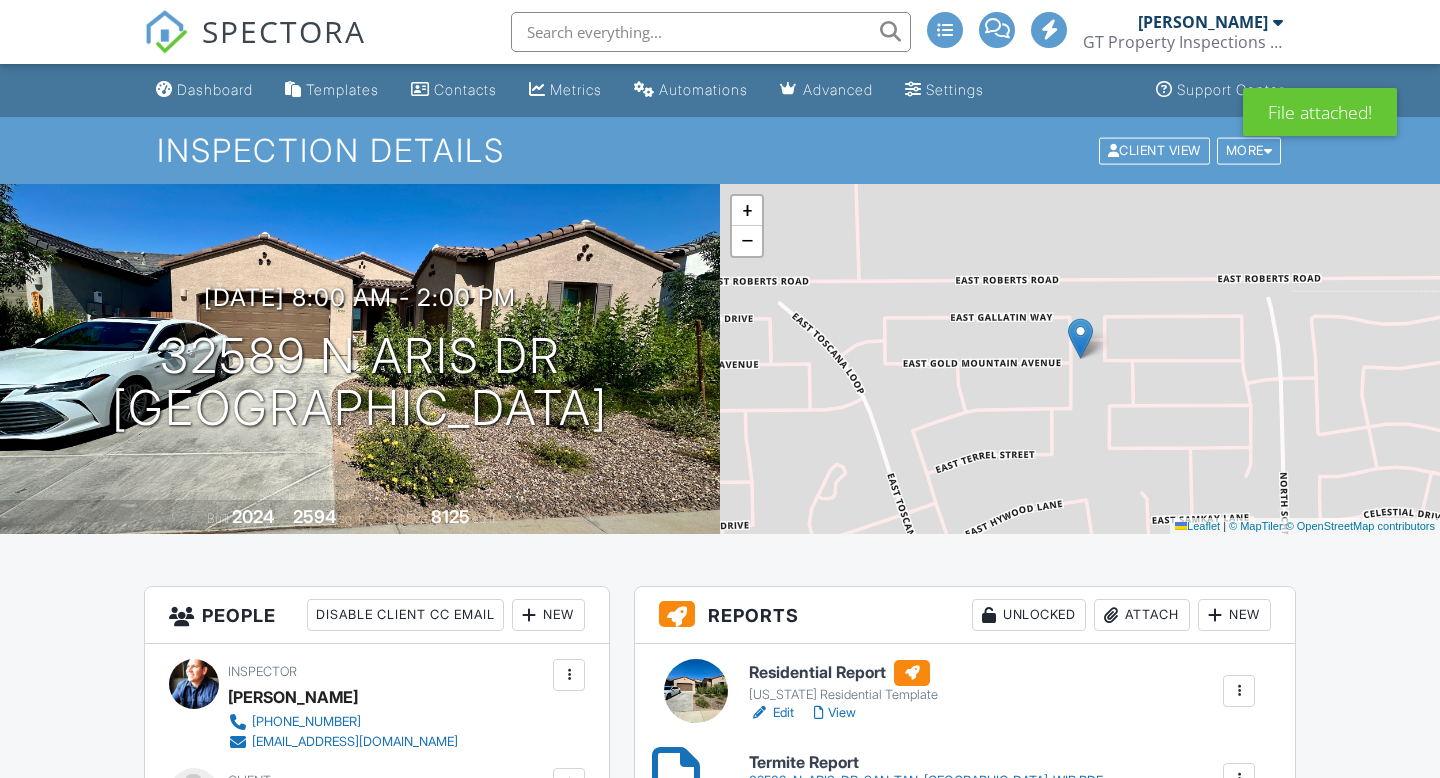 scroll, scrollTop: 490, scrollLeft: 0, axis: vertical 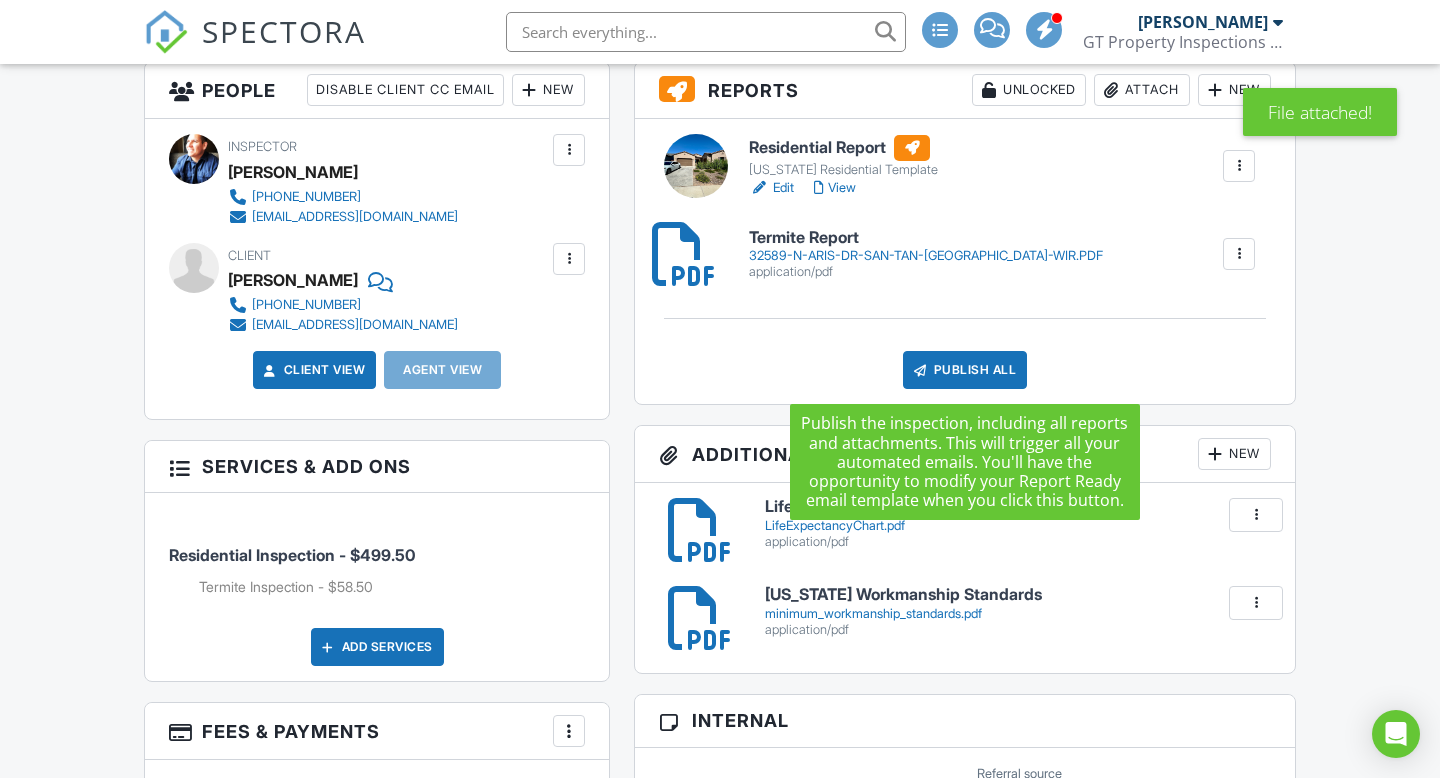 click on "Publish All" at bounding box center (965, 370) 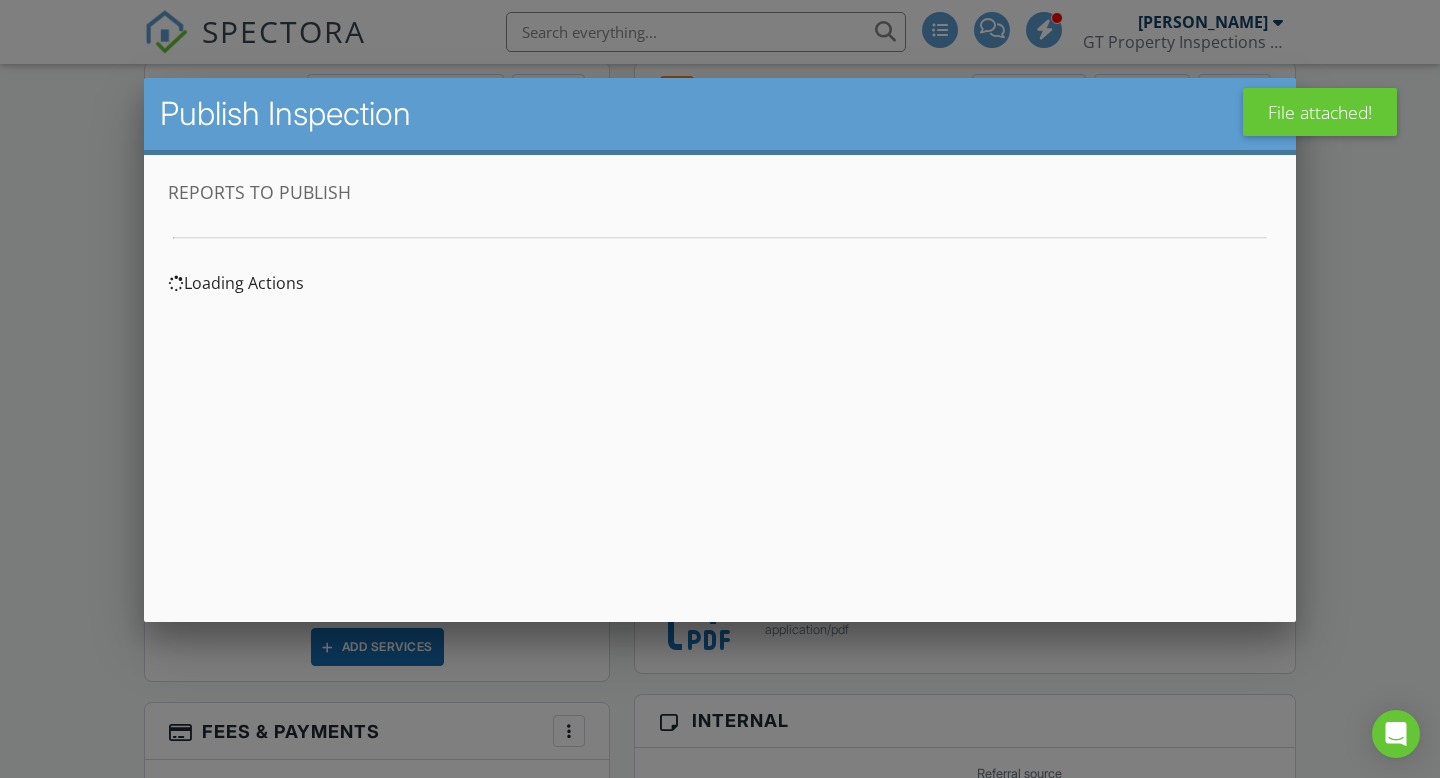 scroll, scrollTop: 0, scrollLeft: 0, axis: both 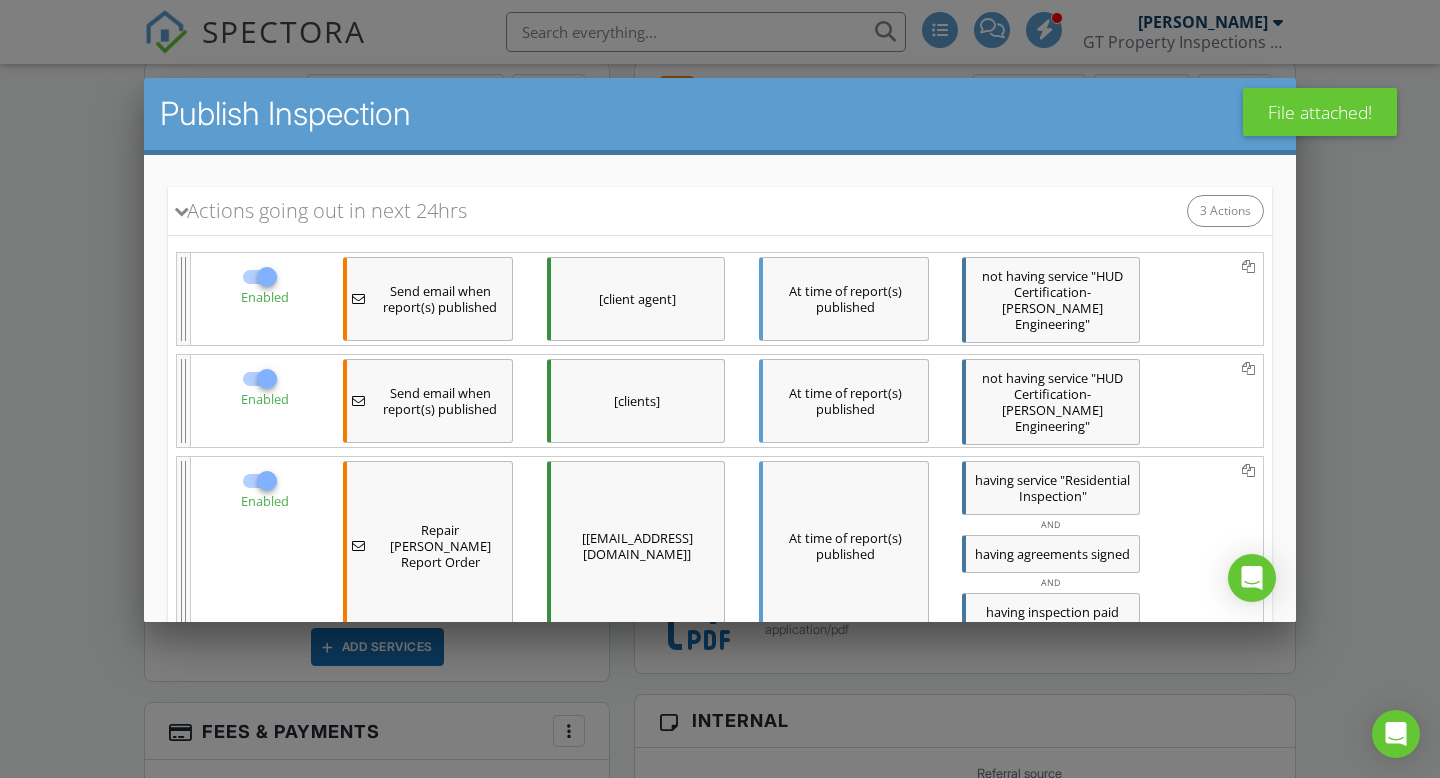 click at bounding box center (267, 480) 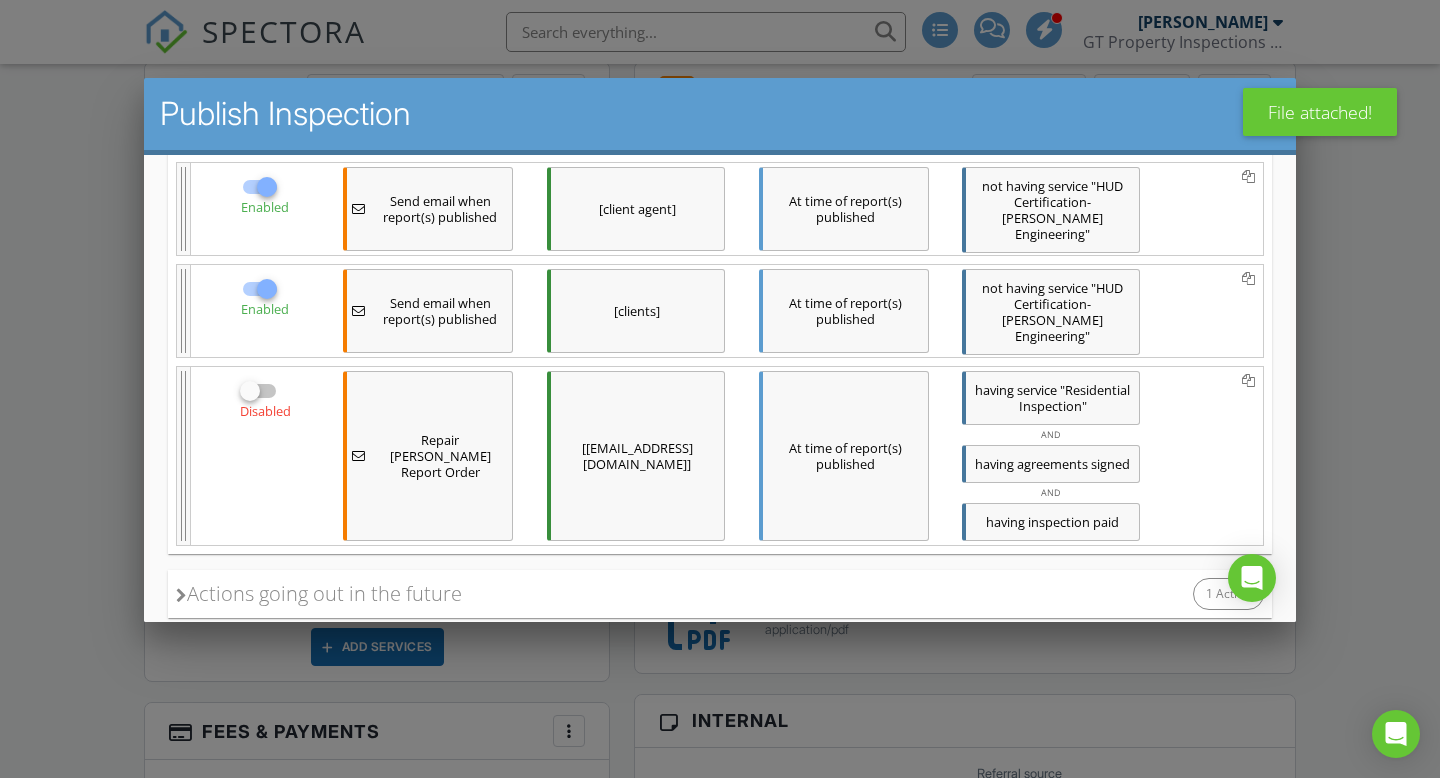 scroll, scrollTop: 406, scrollLeft: 0, axis: vertical 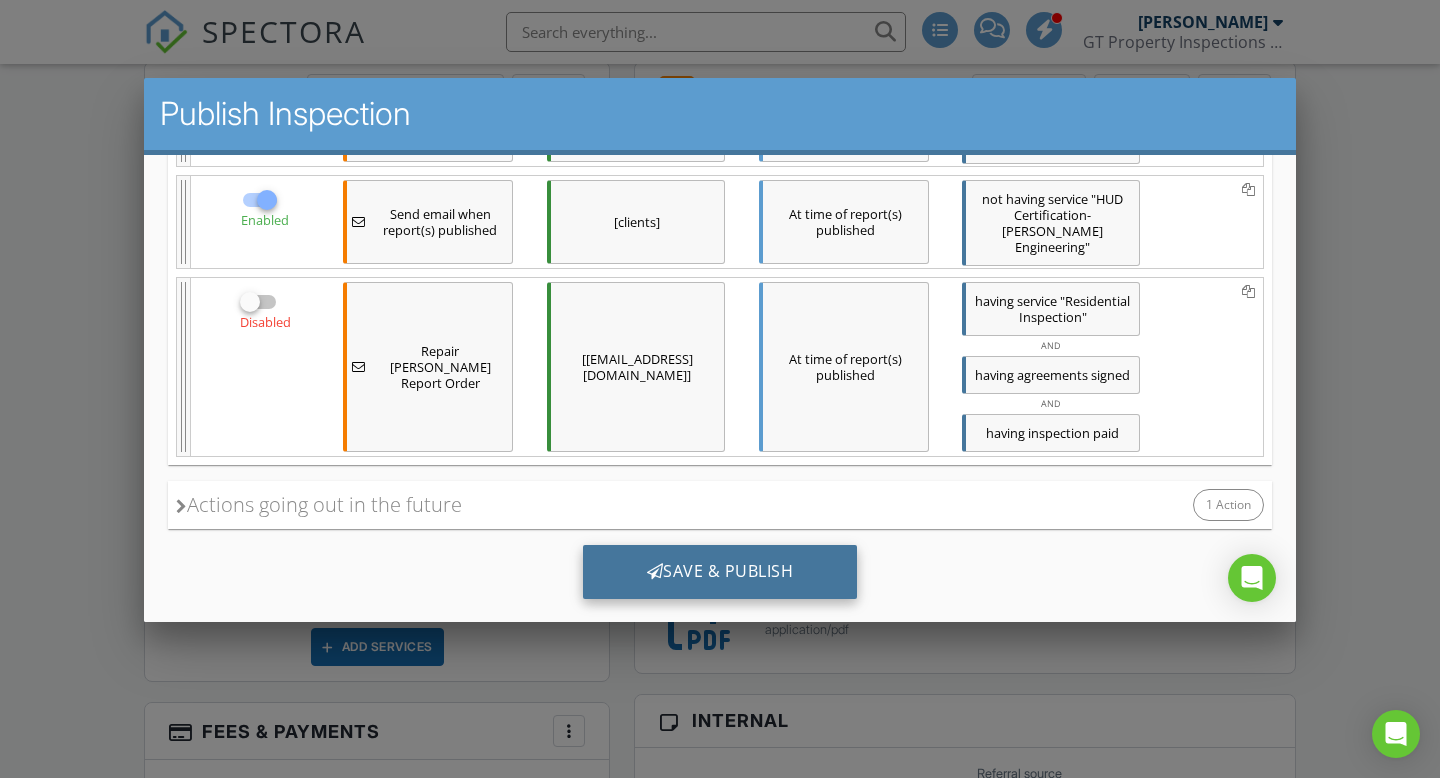 click on "Save & Publish" at bounding box center (720, 571) 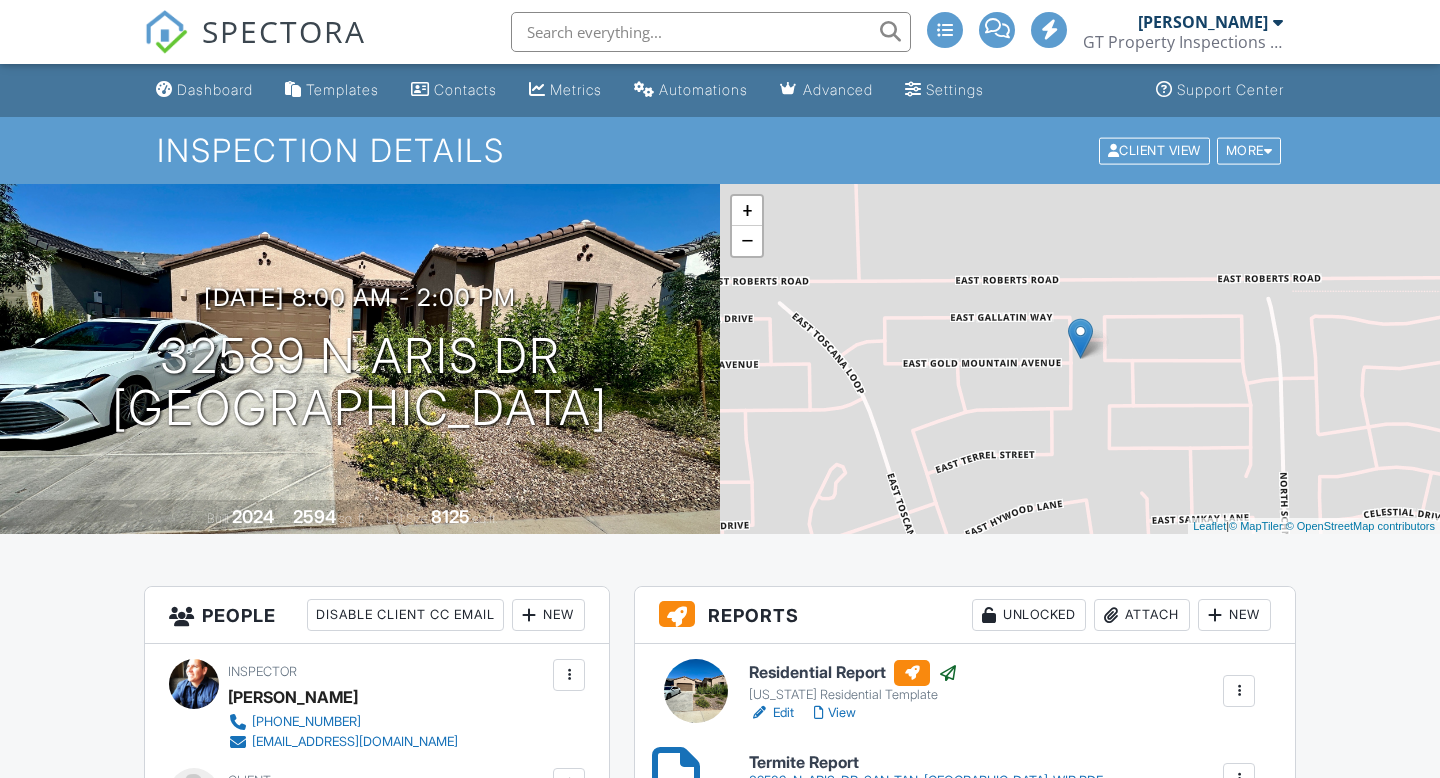 scroll, scrollTop: 0, scrollLeft: 0, axis: both 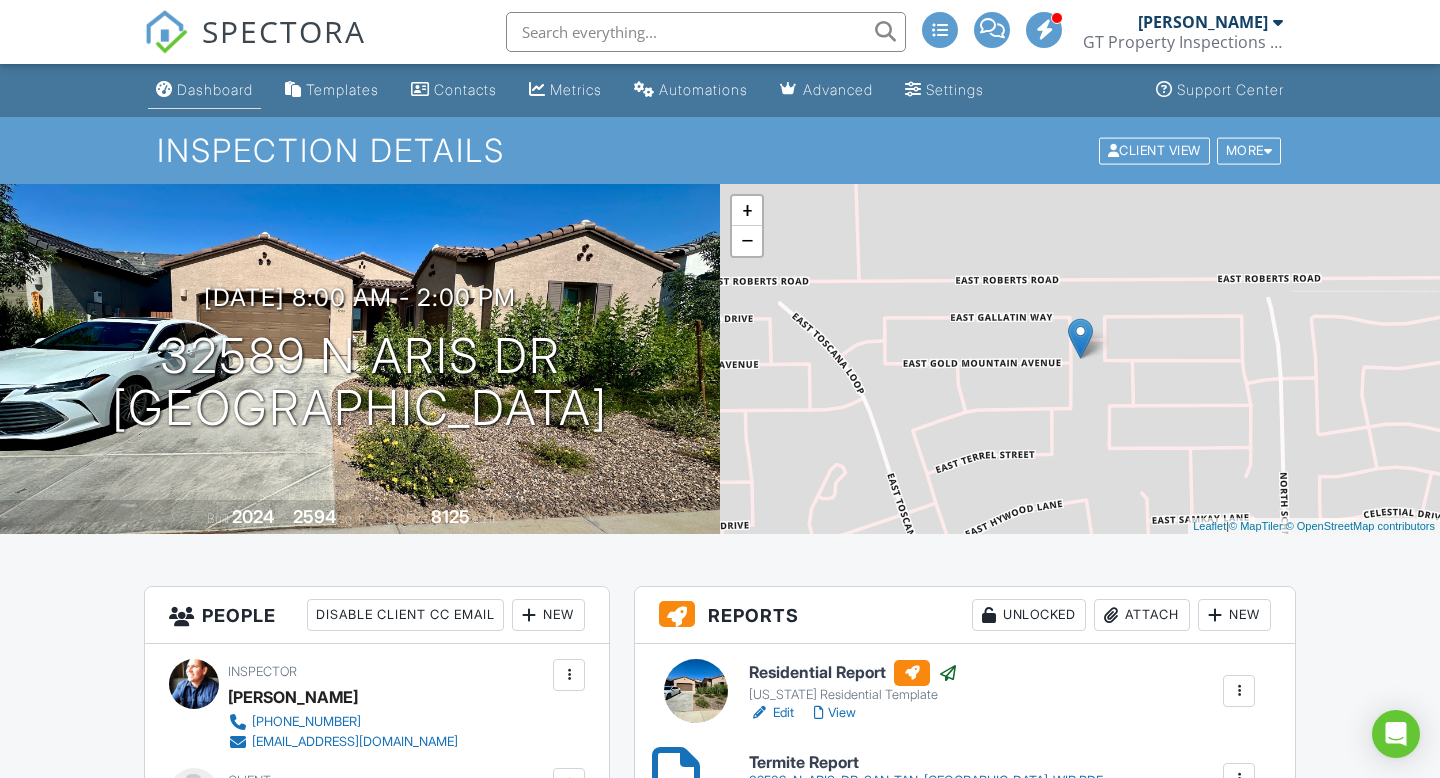click on "Dashboard" at bounding box center (215, 89) 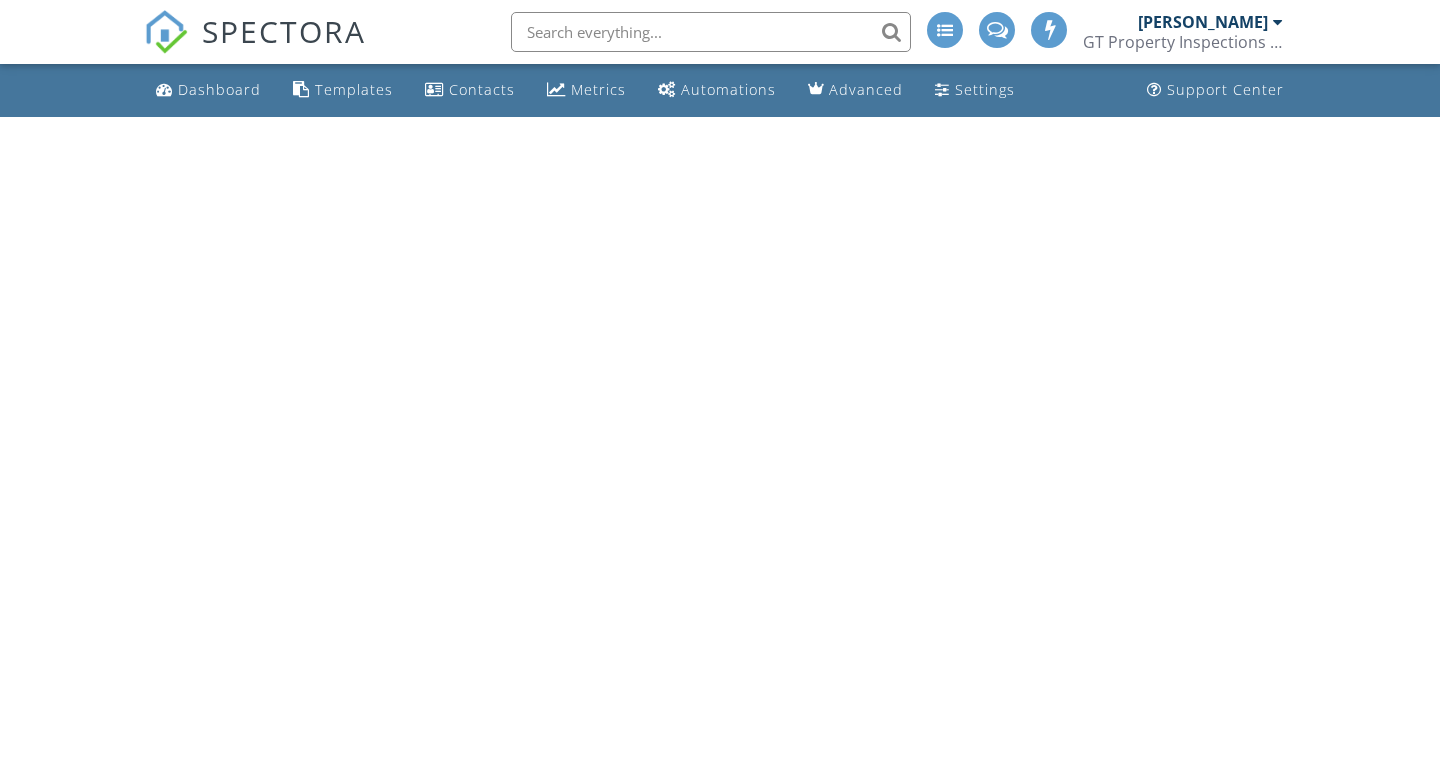 scroll, scrollTop: 0, scrollLeft: 0, axis: both 